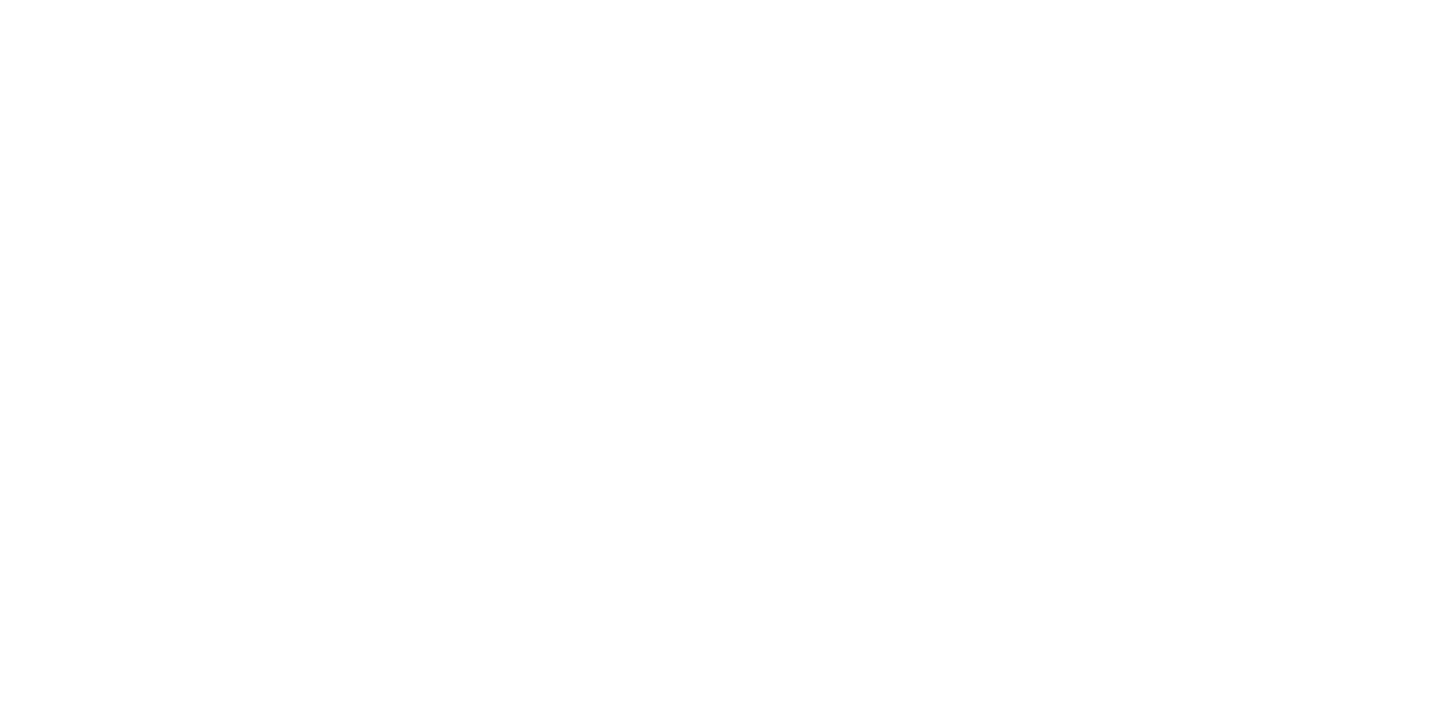 scroll, scrollTop: 0, scrollLeft: 0, axis: both 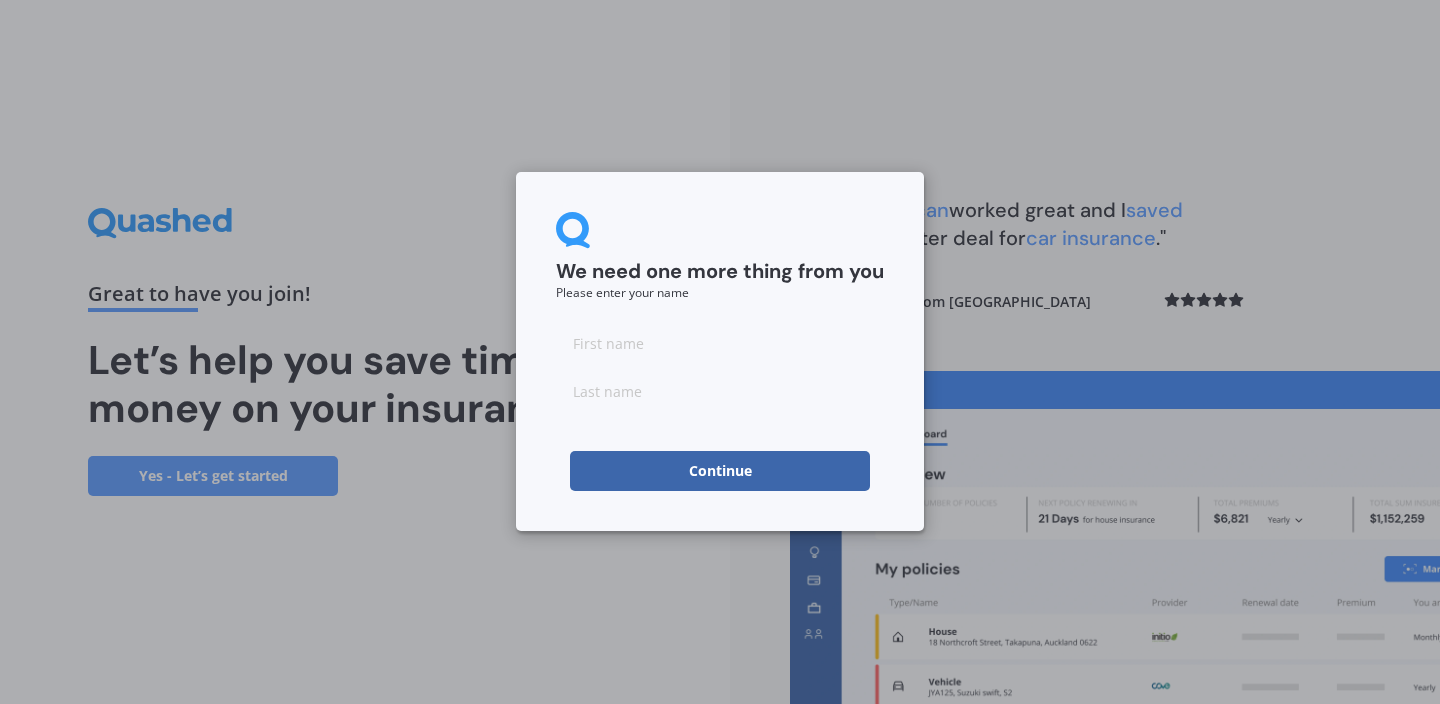 click at bounding box center [720, 343] 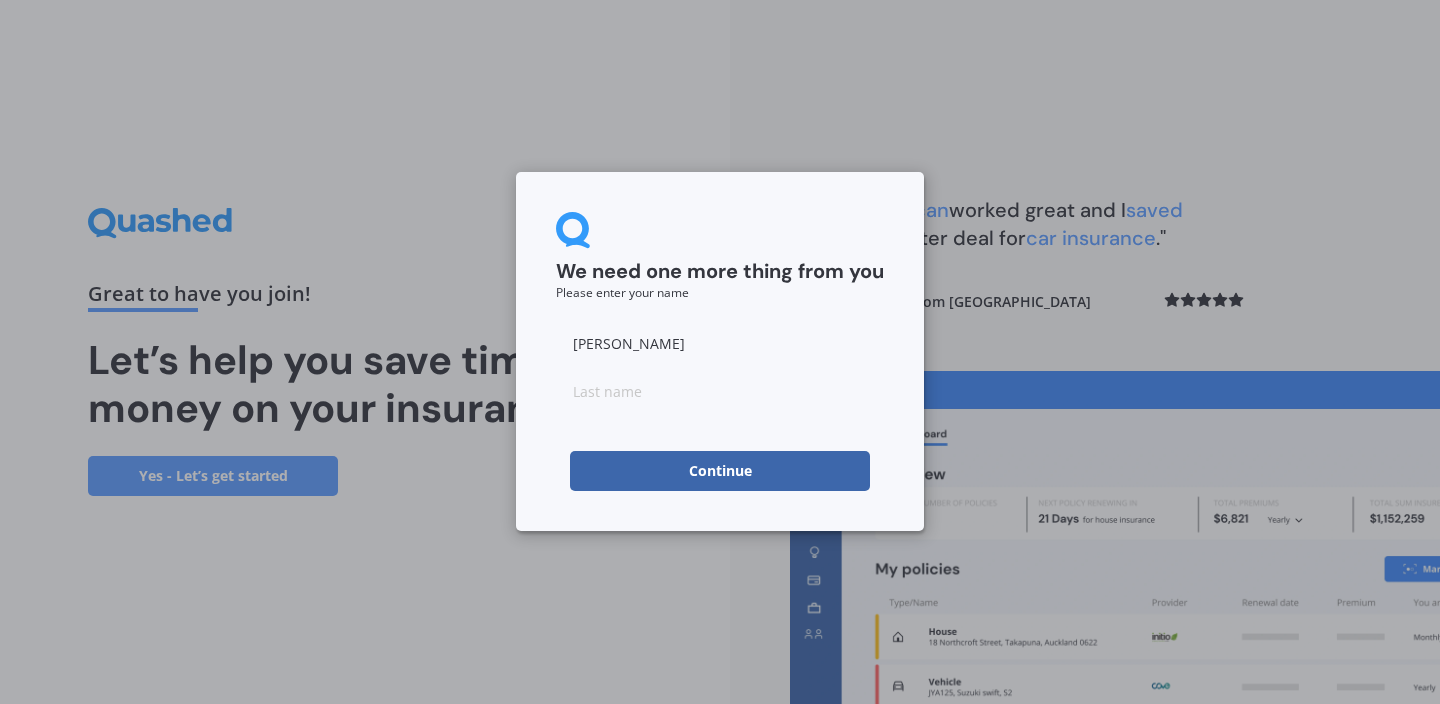 type on "Anna" 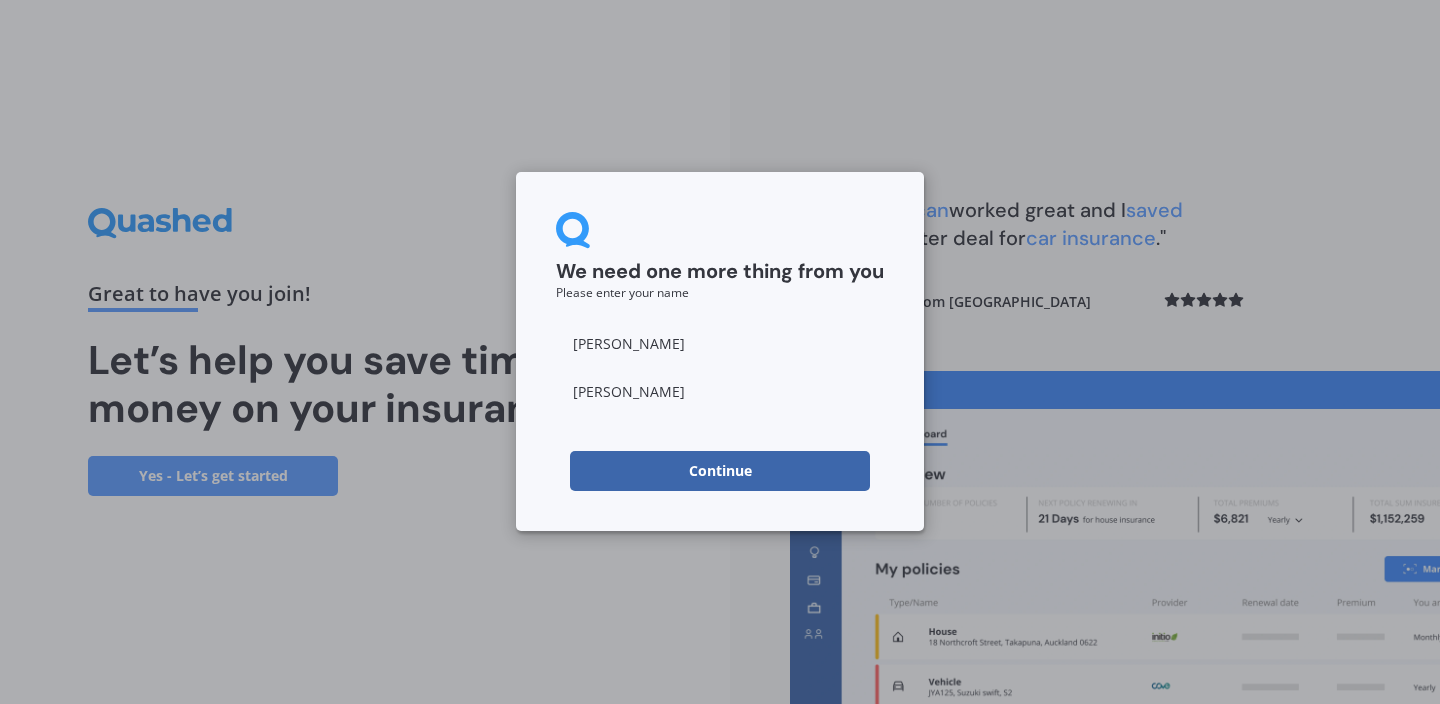 type on "Meikle" 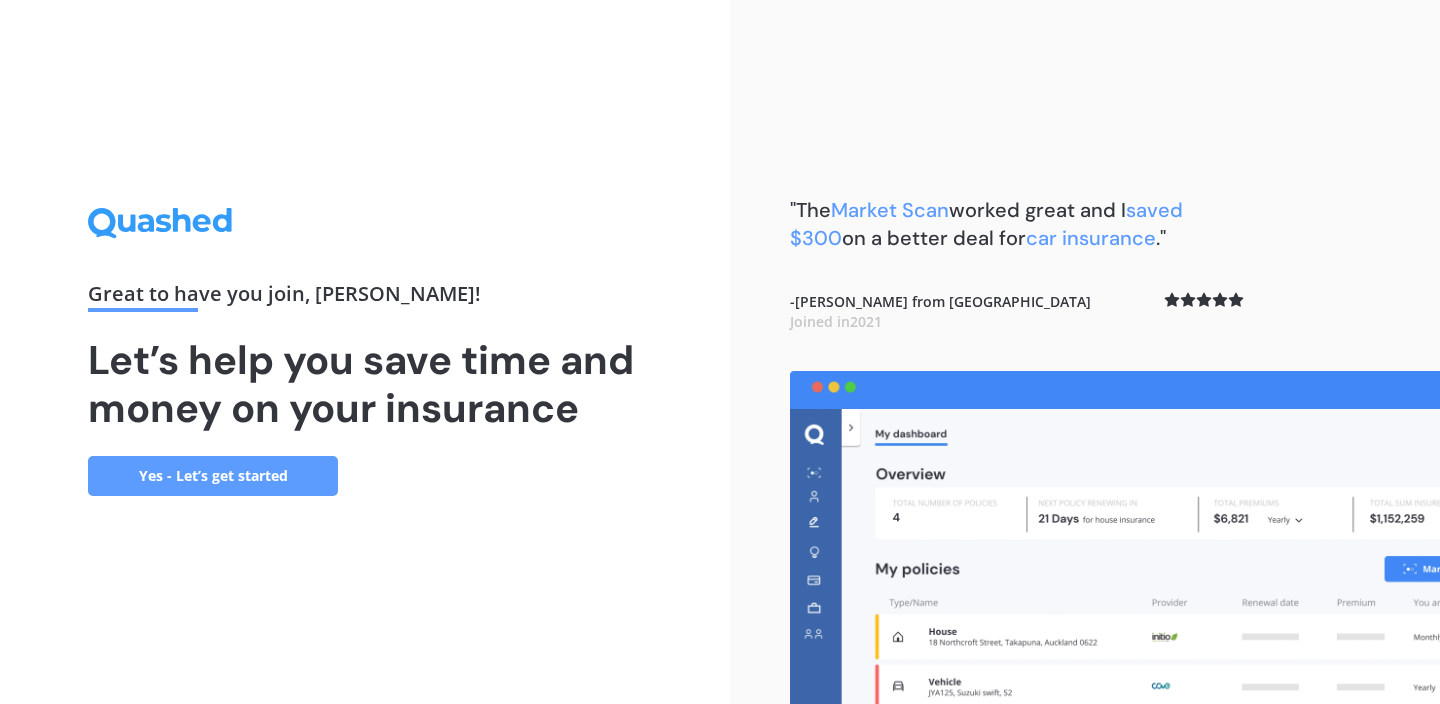 click on "Yes - Let’s get started" at bounding box center [213, 476] 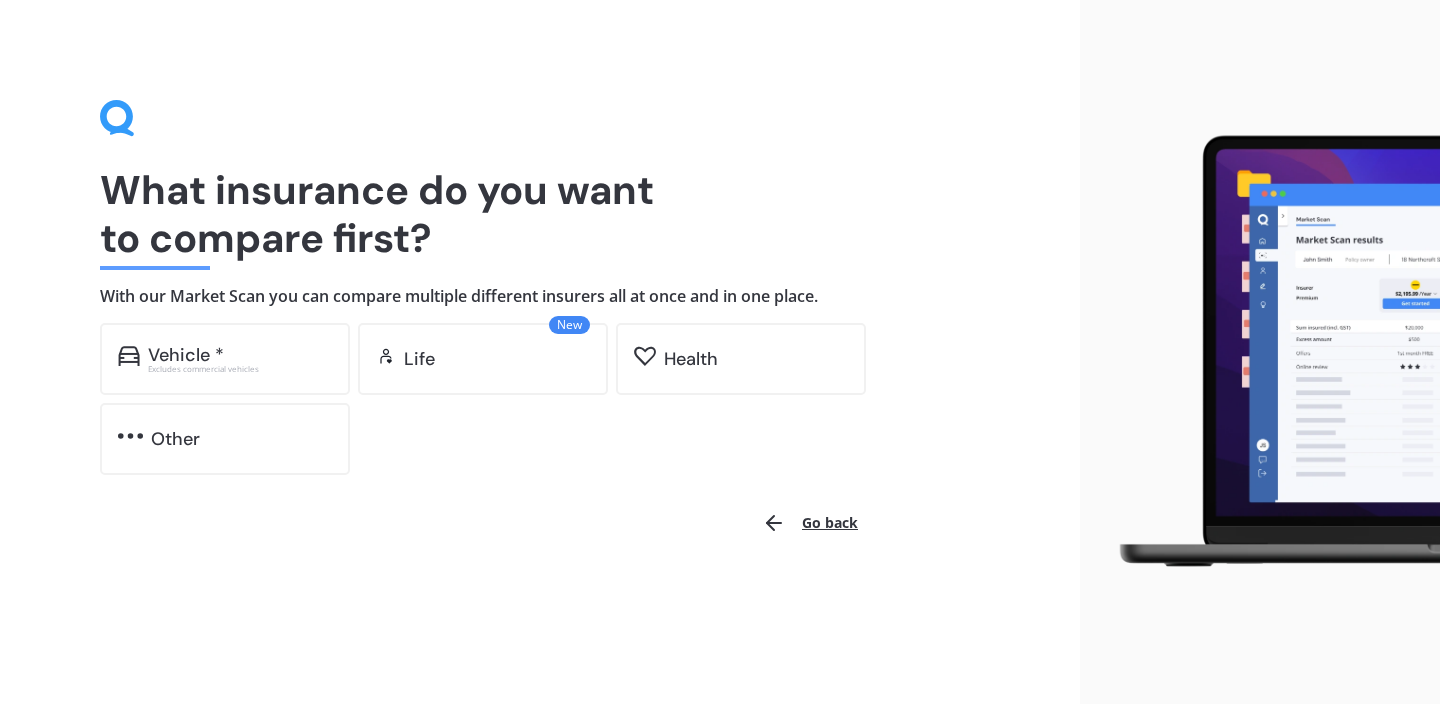 drag, startPoint x: 505, startPoint y: 244, endPoint x: 435, endPoint y: 225, distance: 72.53275 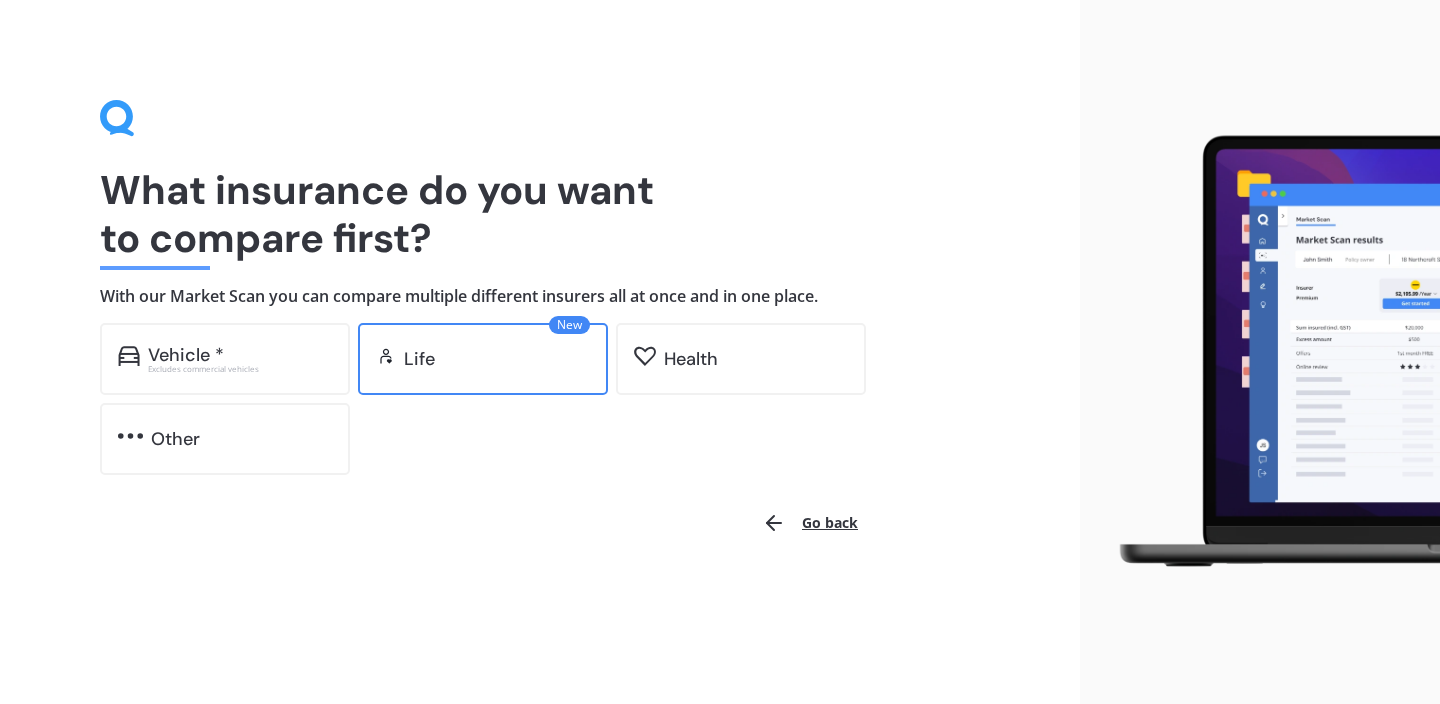 click on "Life" at bounding box center (419, 359) 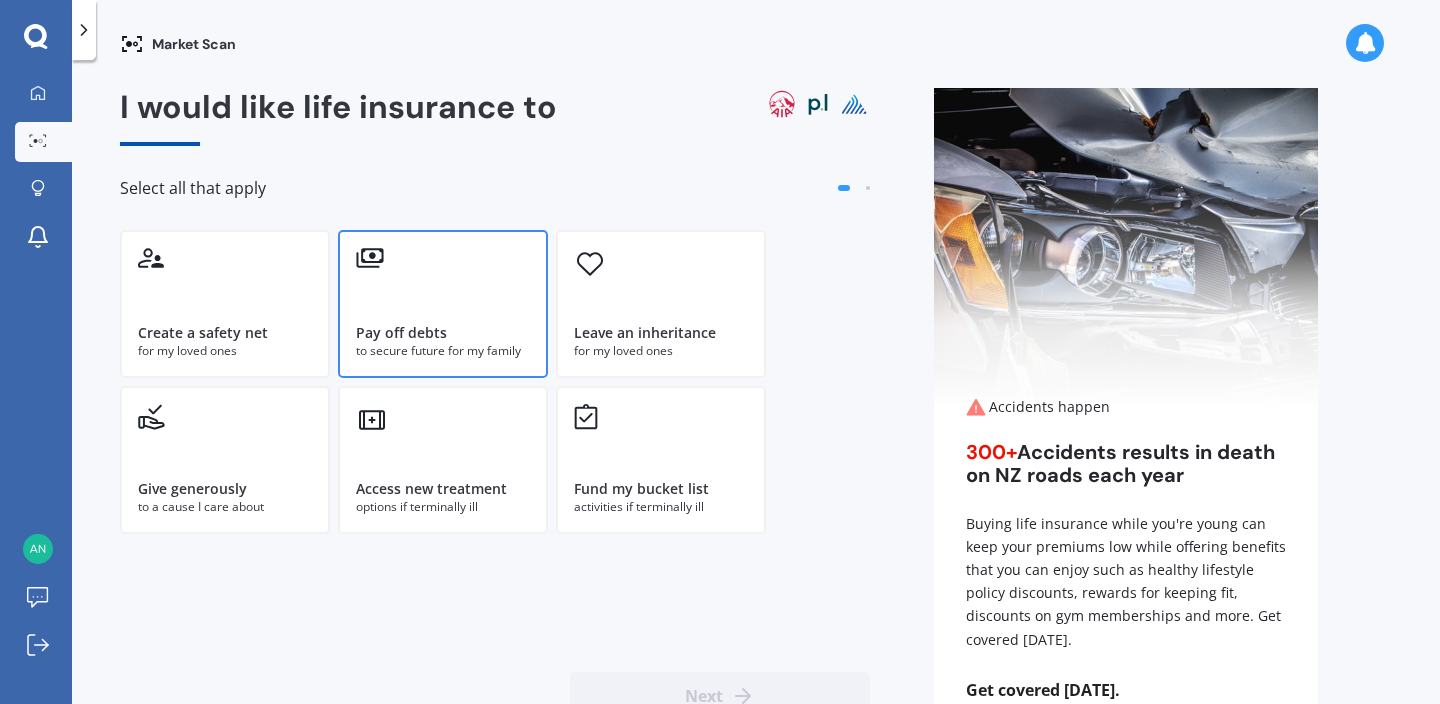 click on "to secure future for my family" at bounding box center (443, 351) 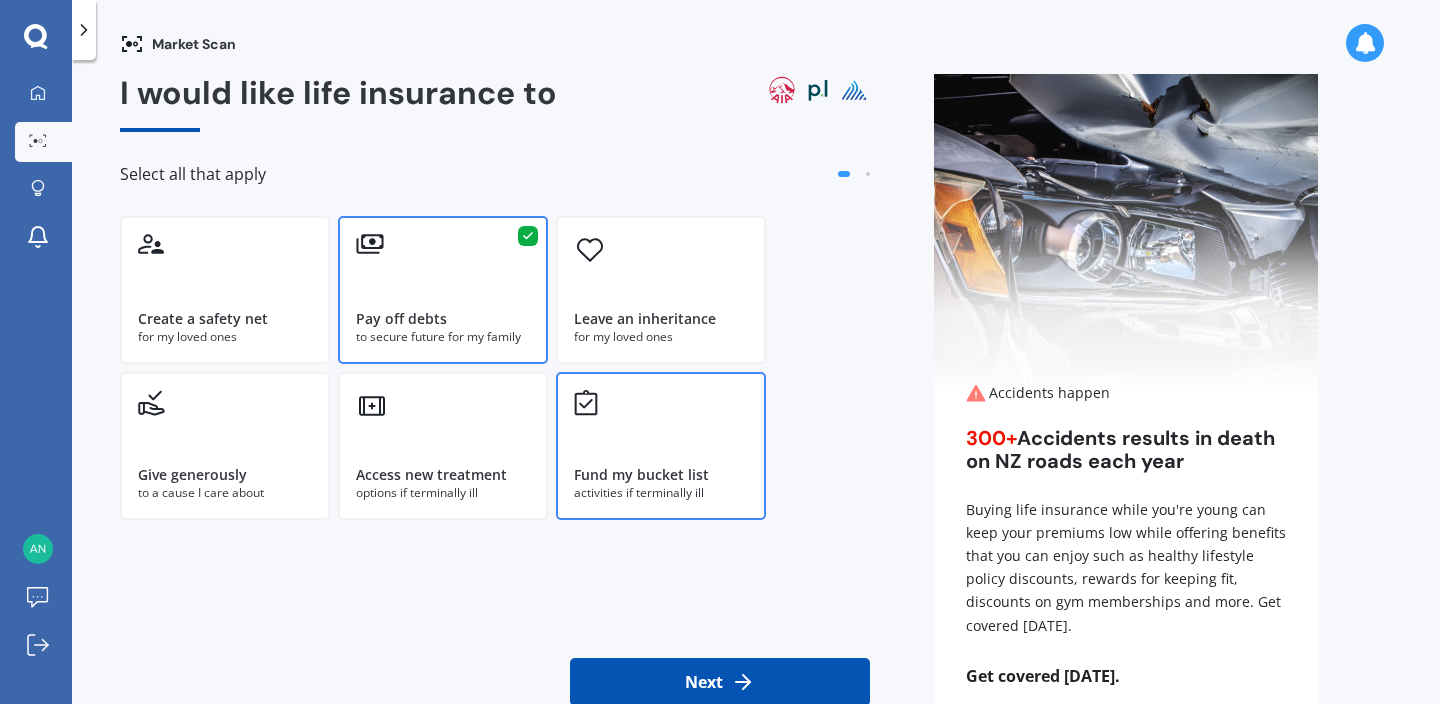 scroll, scrollTop: 16, scrollLeft: 0, axis: vertical 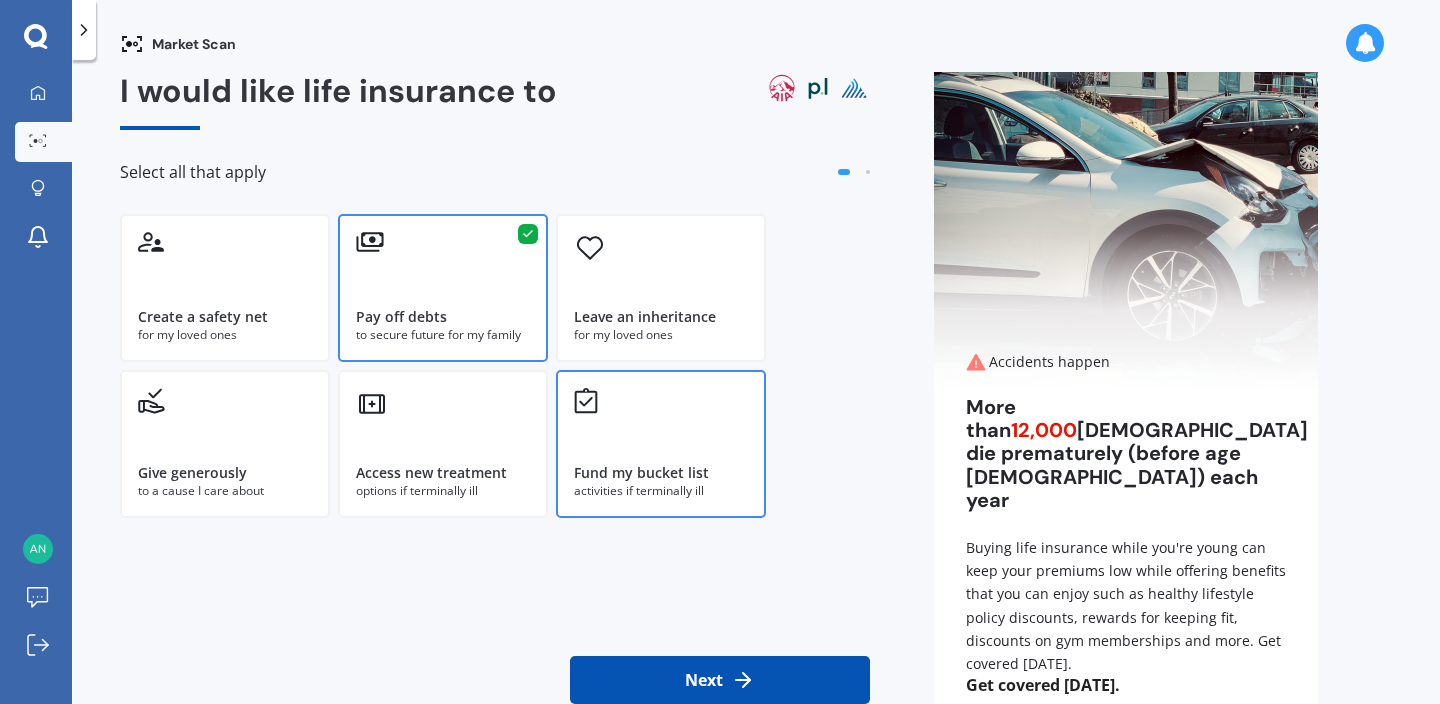 click on "Fund my bucket list activities if terminally ill" at bounding box center (661, 444) 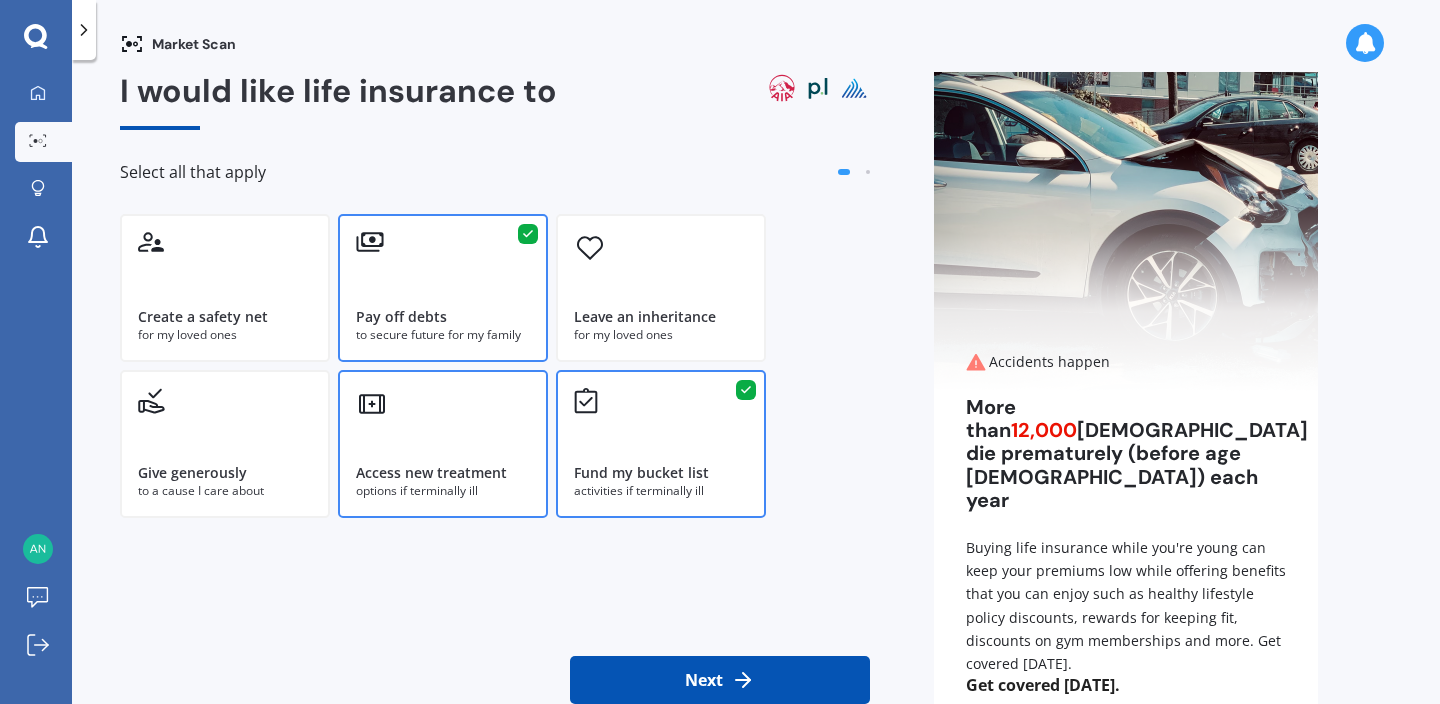 click on "Access new treatment options if terminally ill" at bounding box center (443, 444) 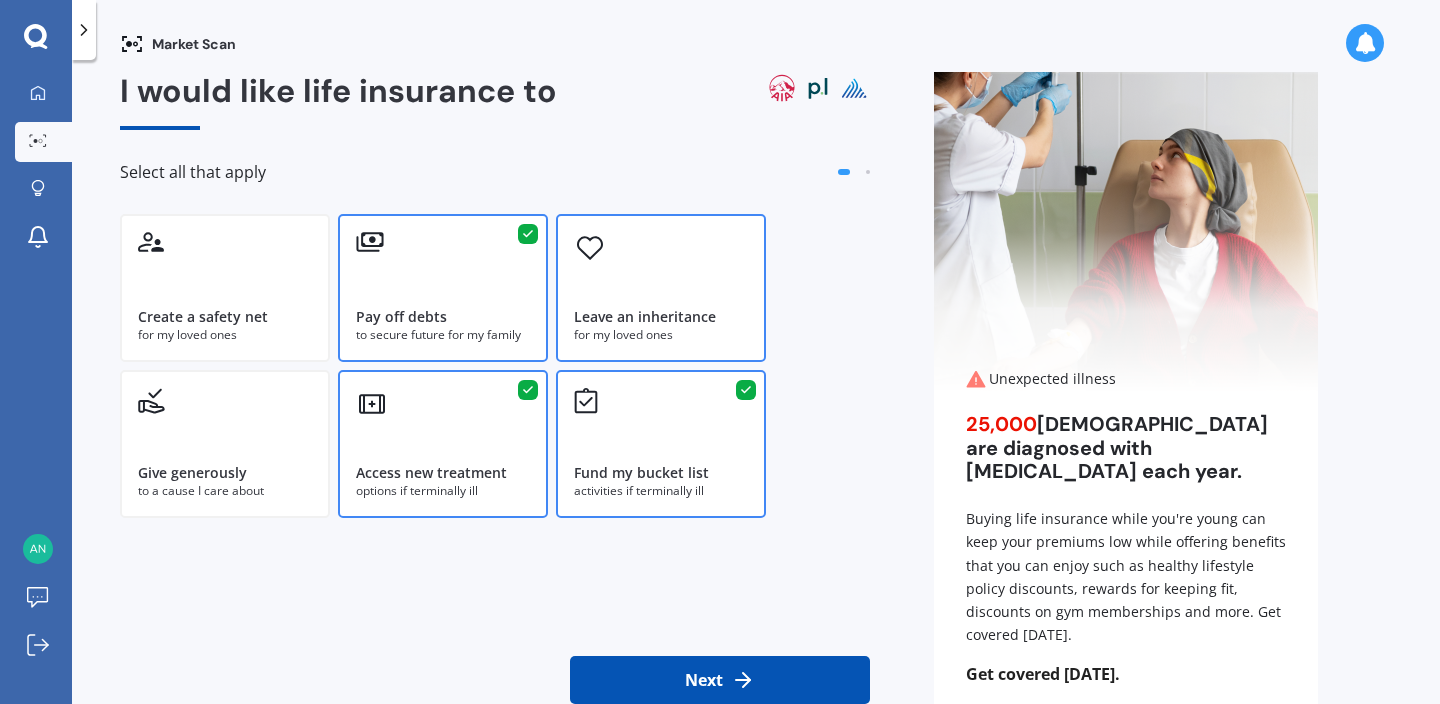 click on "Leave an inheritance for my loved ones" at bounding box center (661, 288) 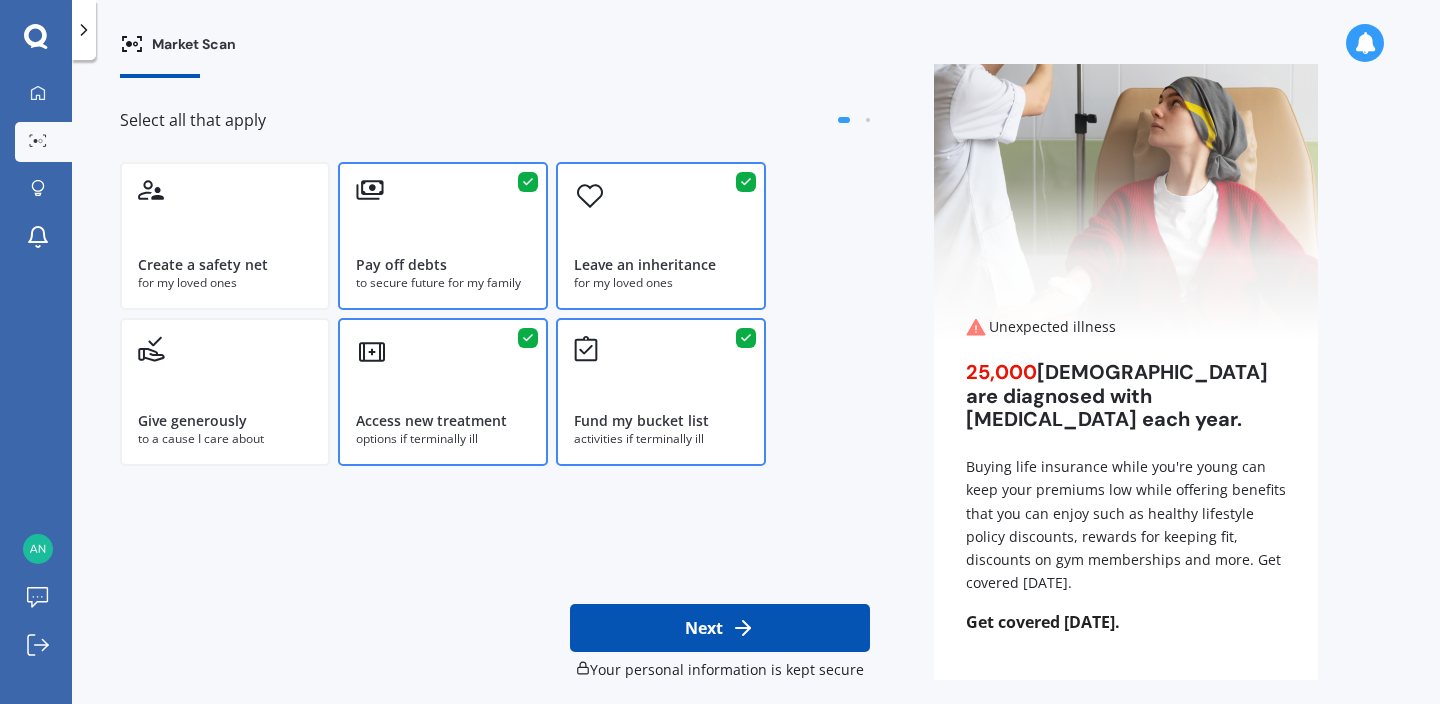 scroll, scrollTop: 69, scrollLeft: 0, axis: vertical 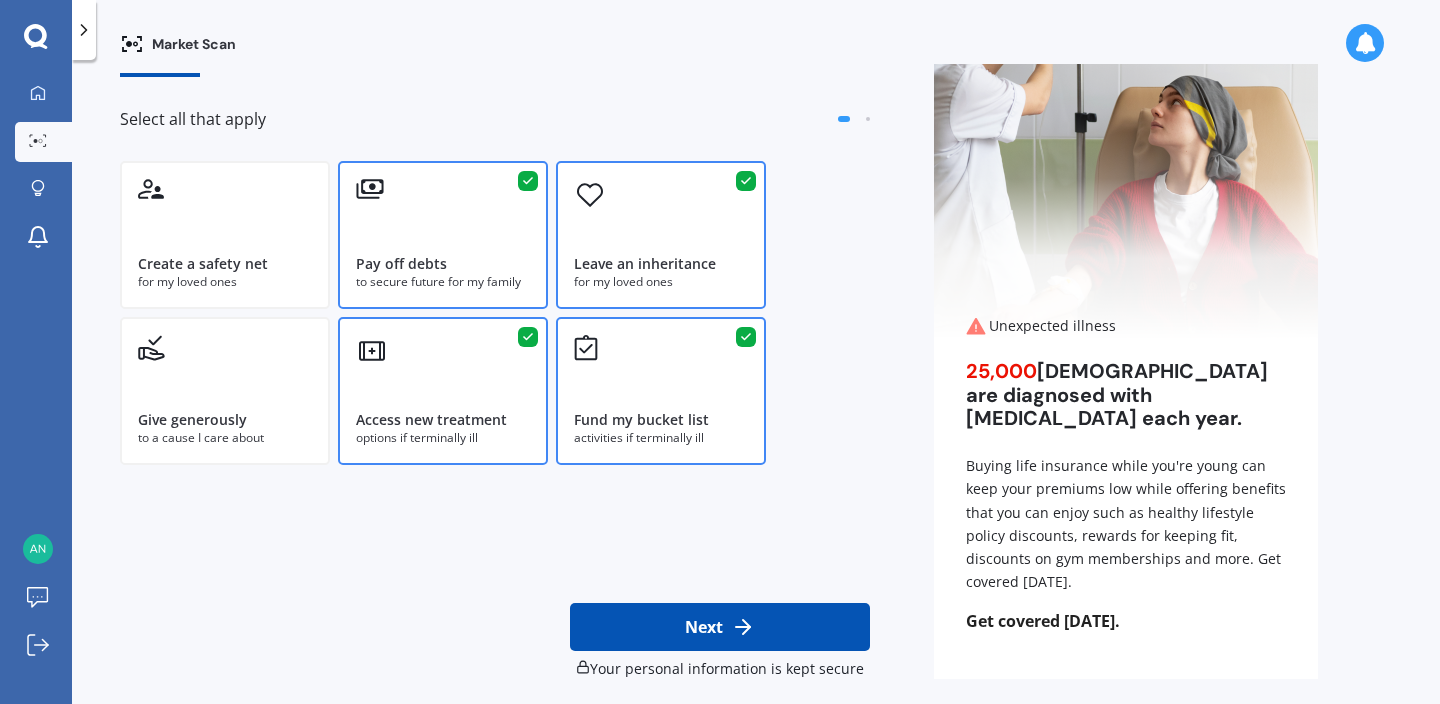 click on "for my loved ones" at bounding box center (661, 282) 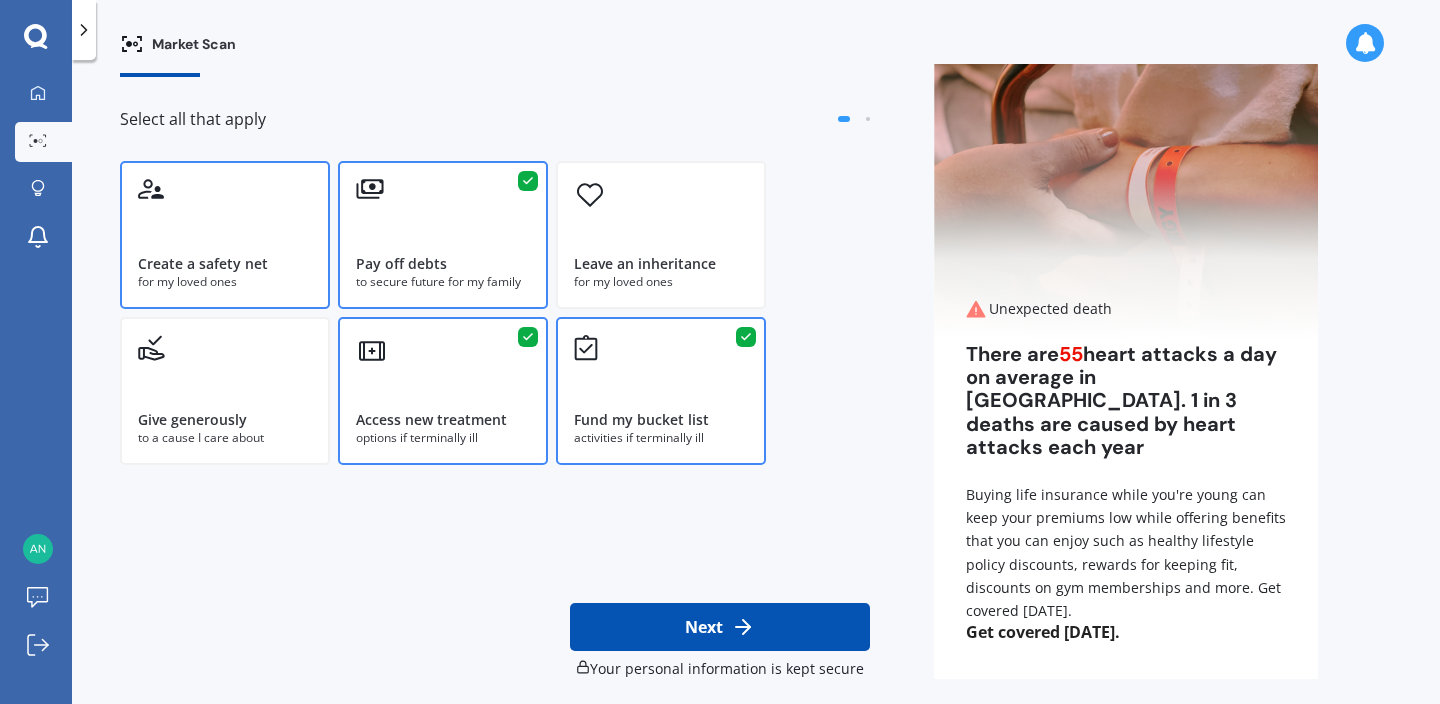 click on "Create a safety net" at bounding box center [203, 264] 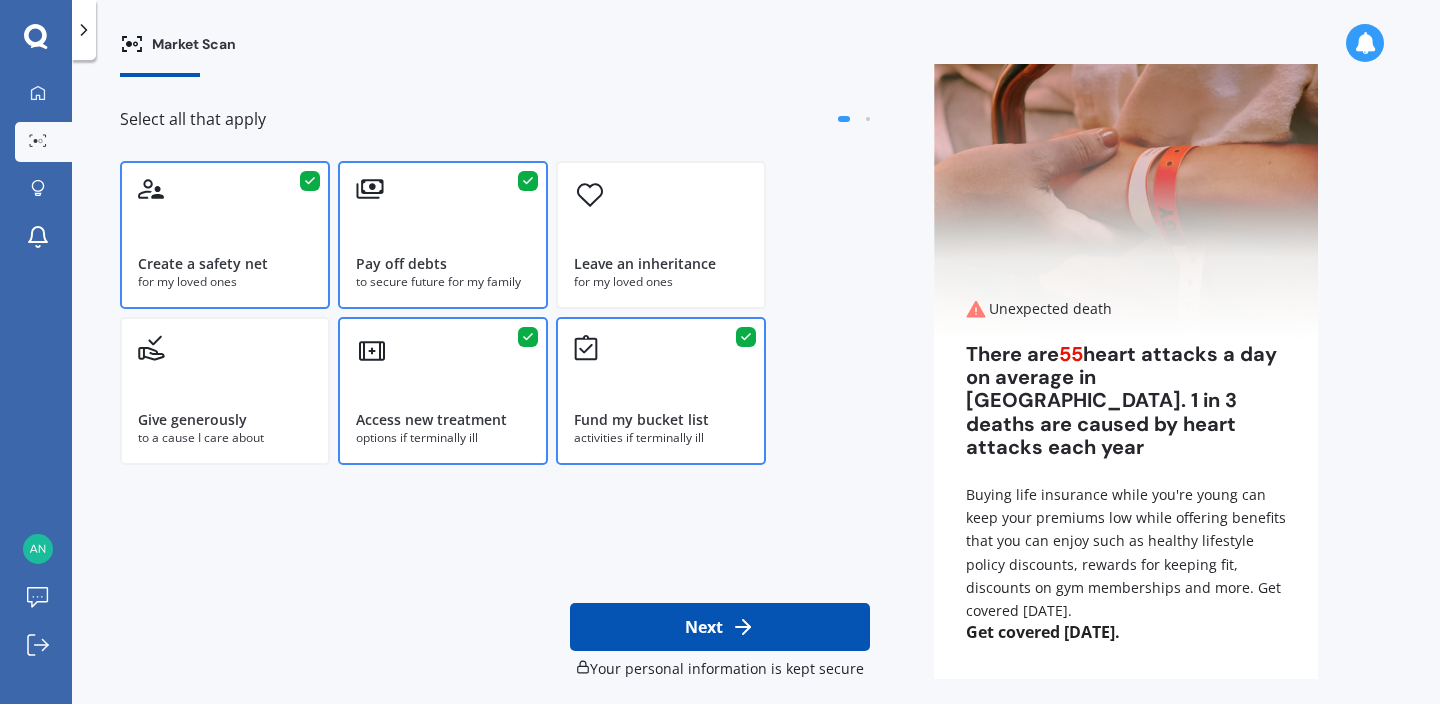 click 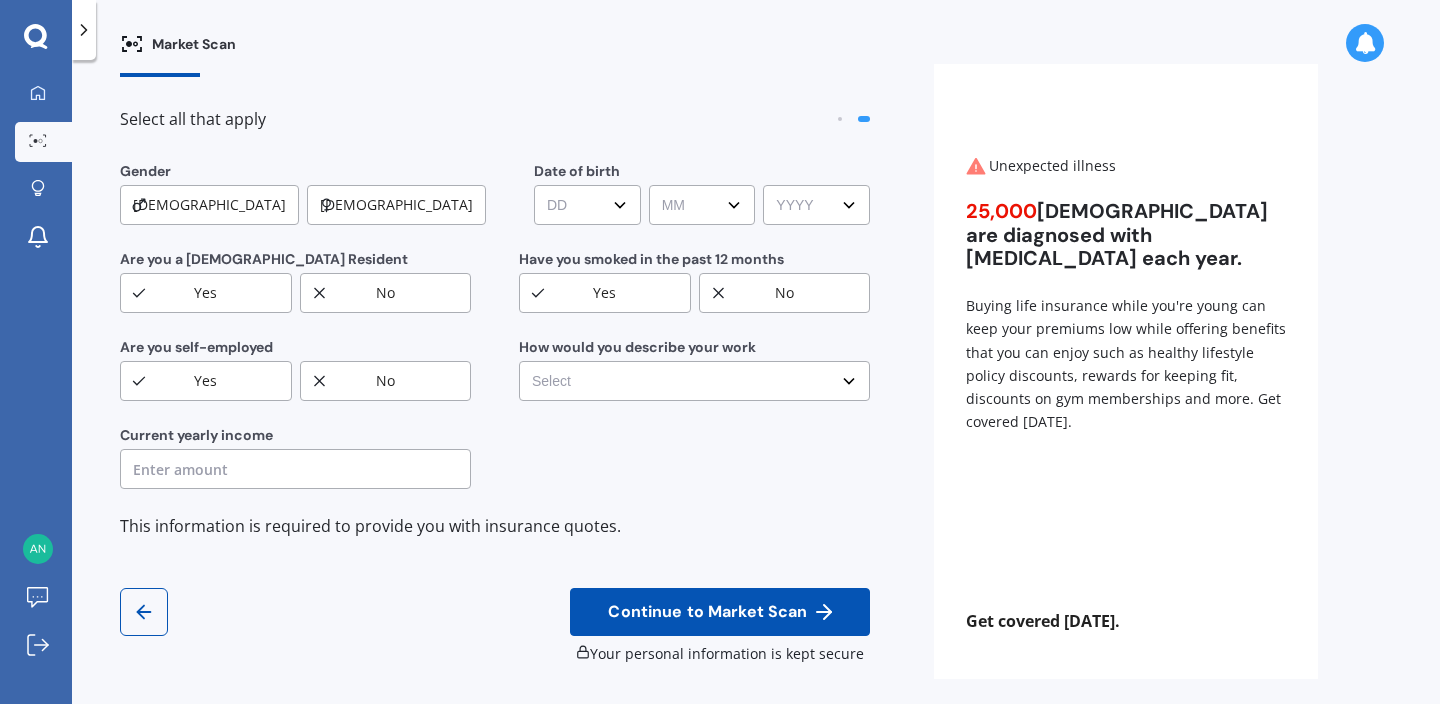 scroll, scrollTop: 0, scrollLeft: 0, axis: both 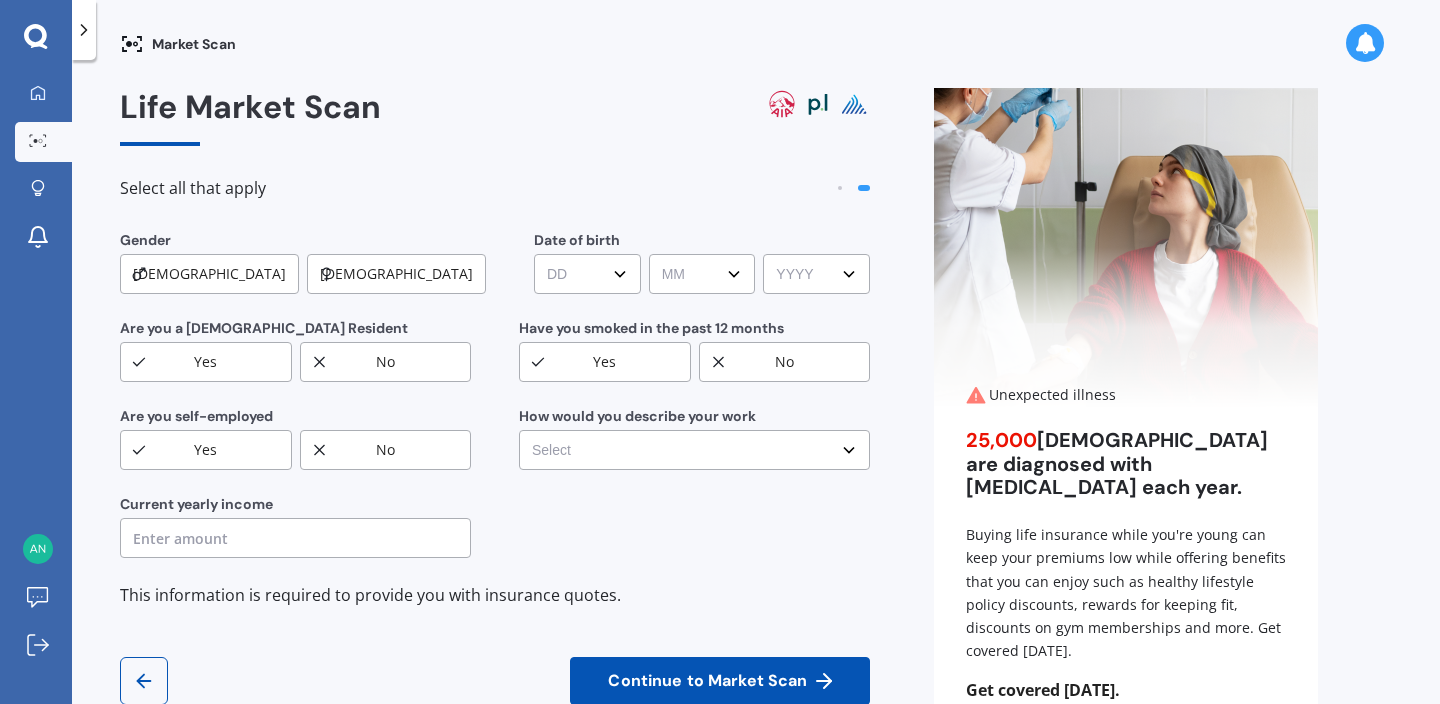 click on "Female" at bounding box center [396, 274] 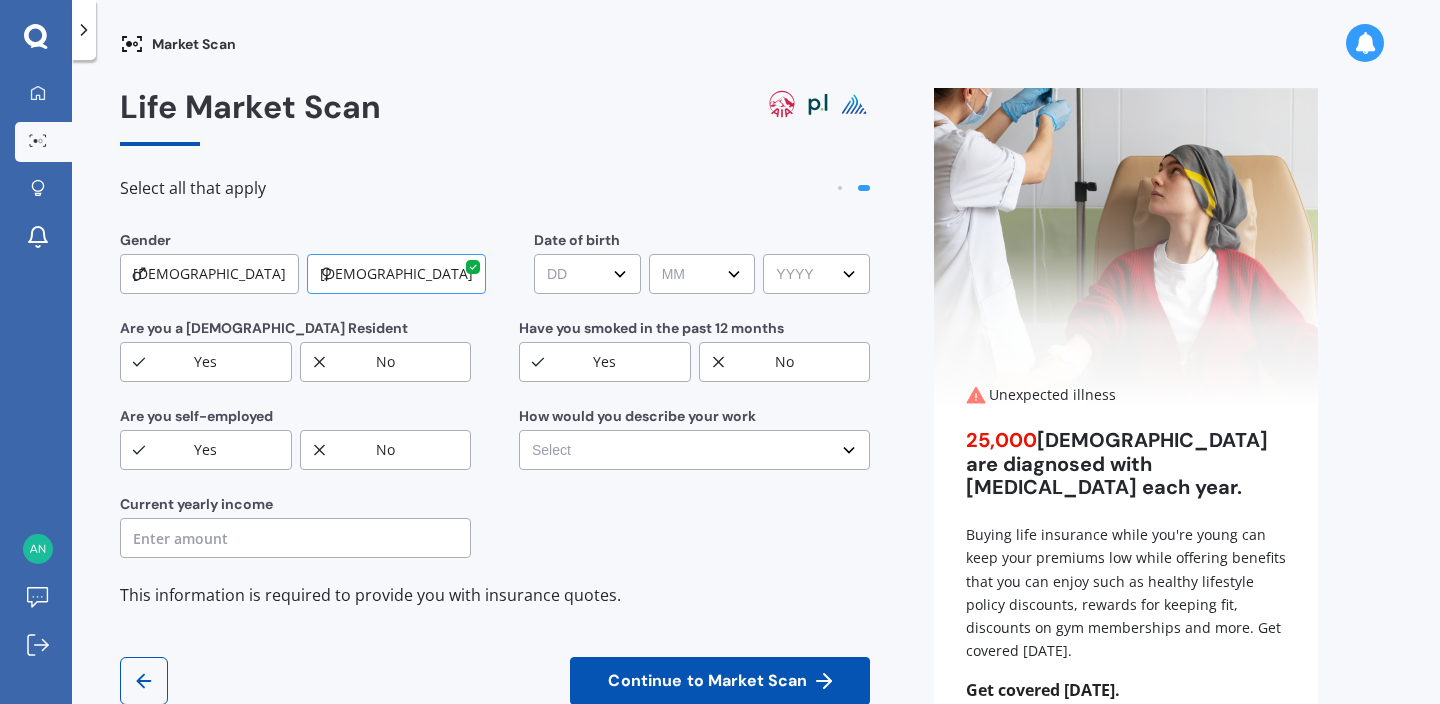 click on "DD DD 01 02 03 04 05 06 07 08 09 10 11 12 13 14 15 16 17 18 19 20 21 22 23 24 25 26 27 28 29 30 31" at bounding box center [587, 274] 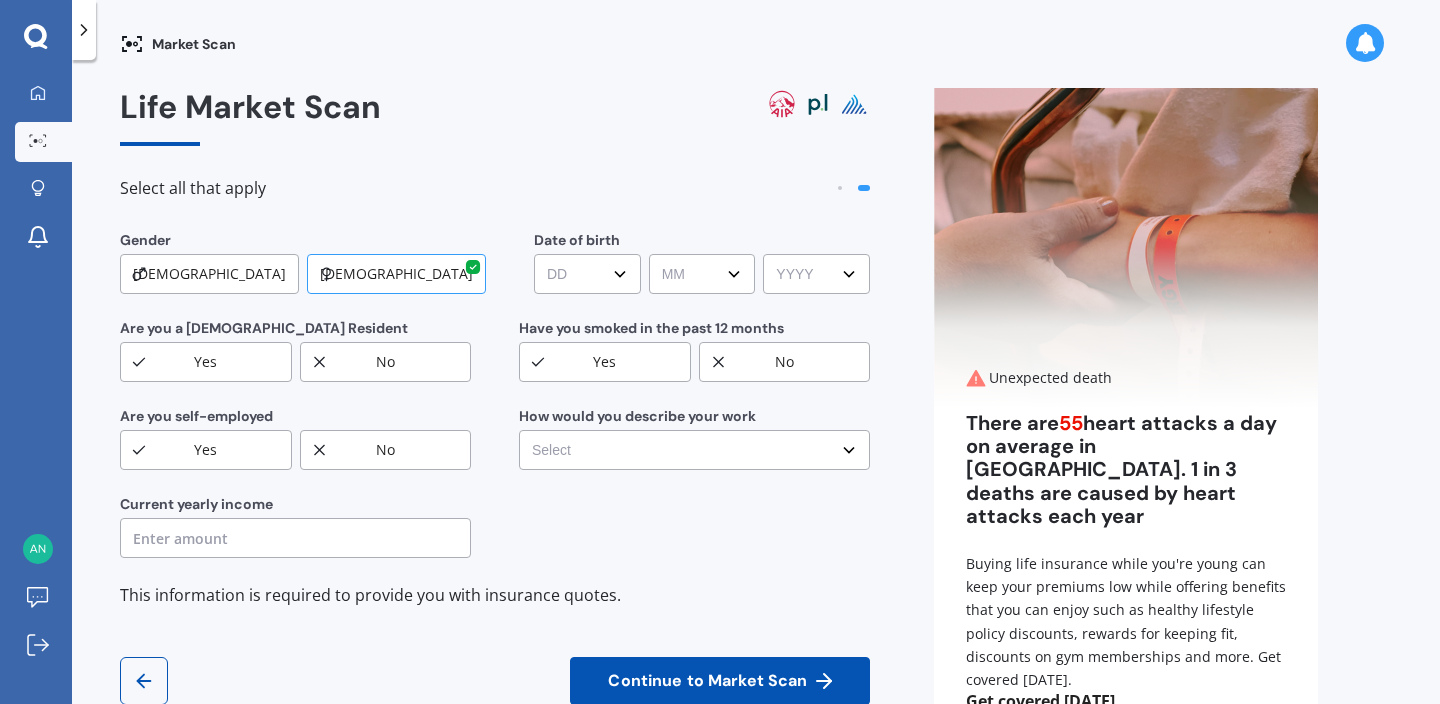 select on "19" 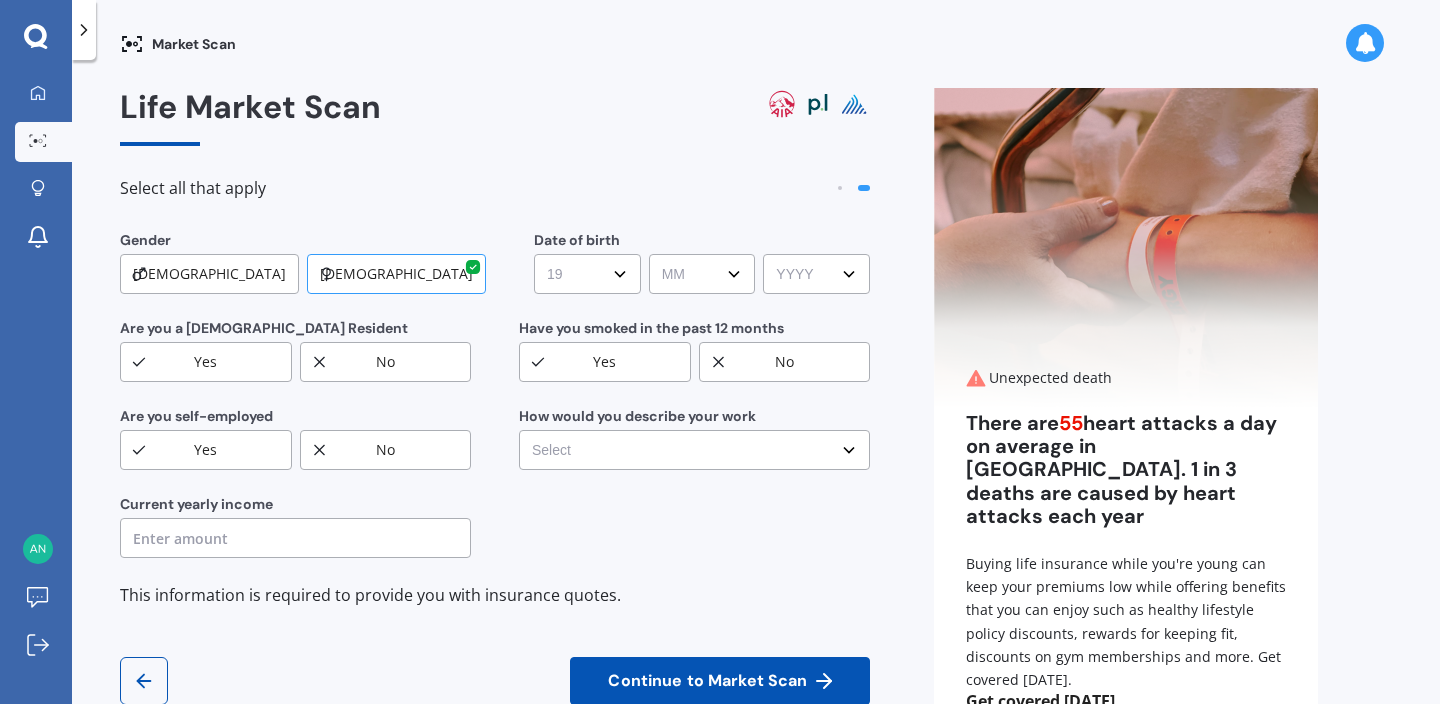 click on "MM MM 01 02 03 04 05 06 07 08 09 10 11 12" at bounding box center (702, 274) 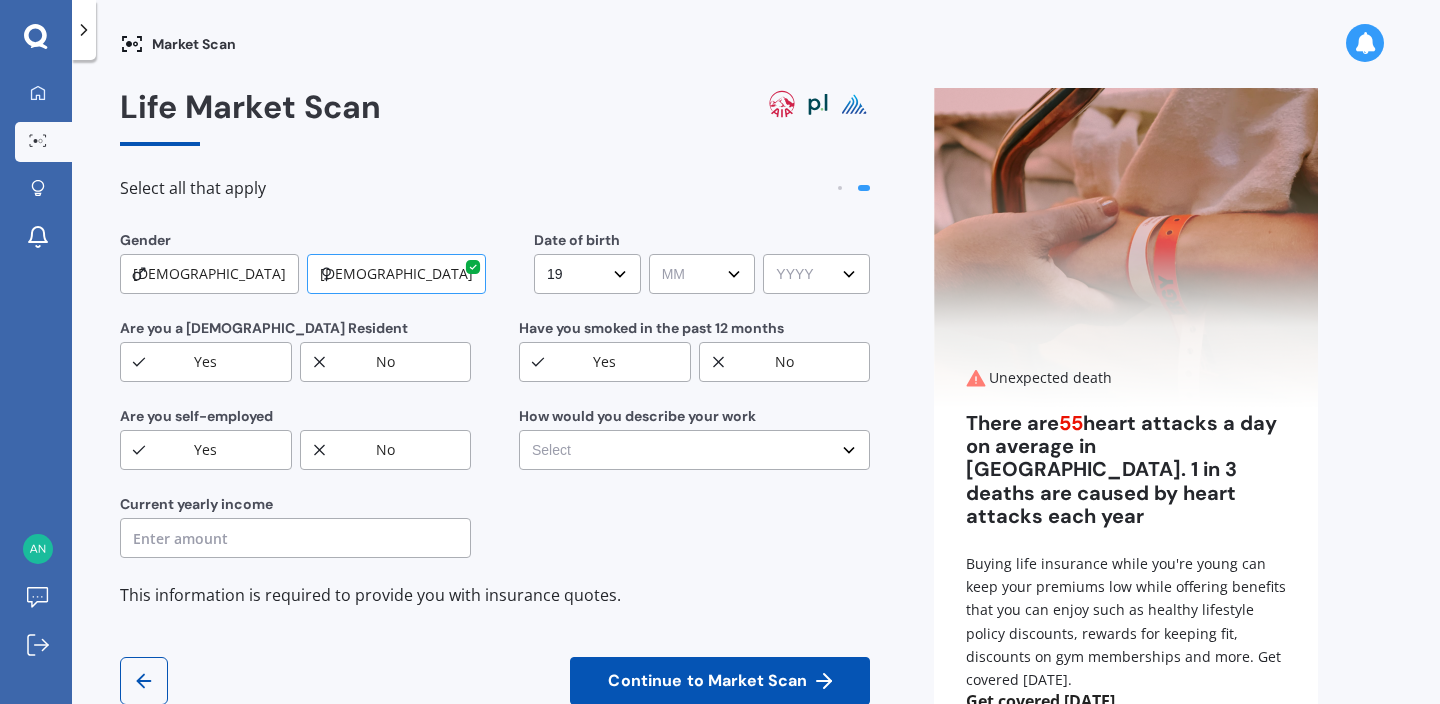 select on "02" 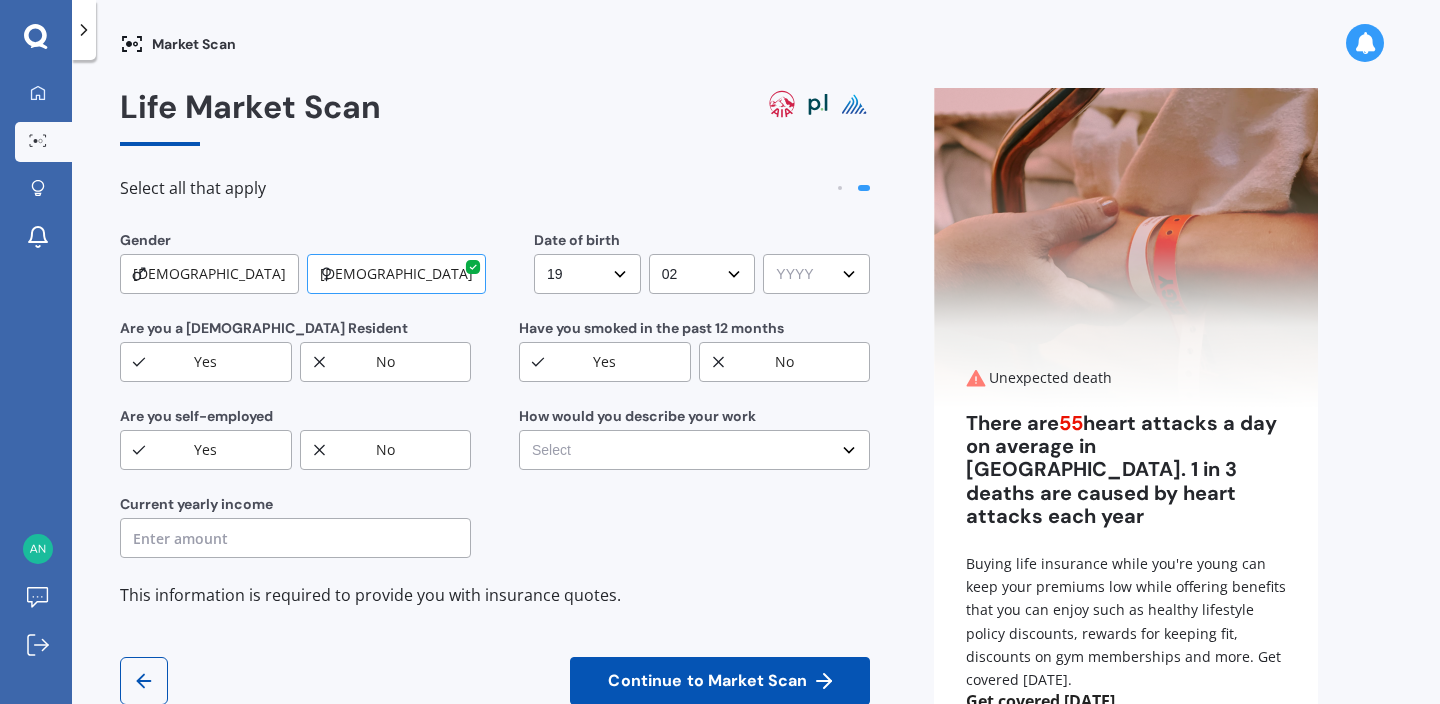 click on "YYYY YYYY 2009 2008 2007 2006 2005 2004 2003 2002 2001 2000 1999 1998 1997 1996 1995 1994 1993 1992 1991 1990 1989 1988 1987 1986 1985 1984 1983 1982 1981 1980 1979 1978 1977 1976 1975 1974 1973 1972 1971 1970 1969 1968 1967 1966 1965 1964 1963 1962 1961 1960 1959 1958 1957 1956 1955 1954 1953 1952 1951 1950 1949 1948 1947 1946 1945 1944 1943 1942 1941 1940 1939 1938 1937 1936 1935 1934 1933 1932 1931 1930 1929 1928 1927 1926 1925 1924 1923 1922 1921 1920 1919 1918 1917 1916 1915 1914 1913 1912 1911 1910" at bounding box center [816, 274] 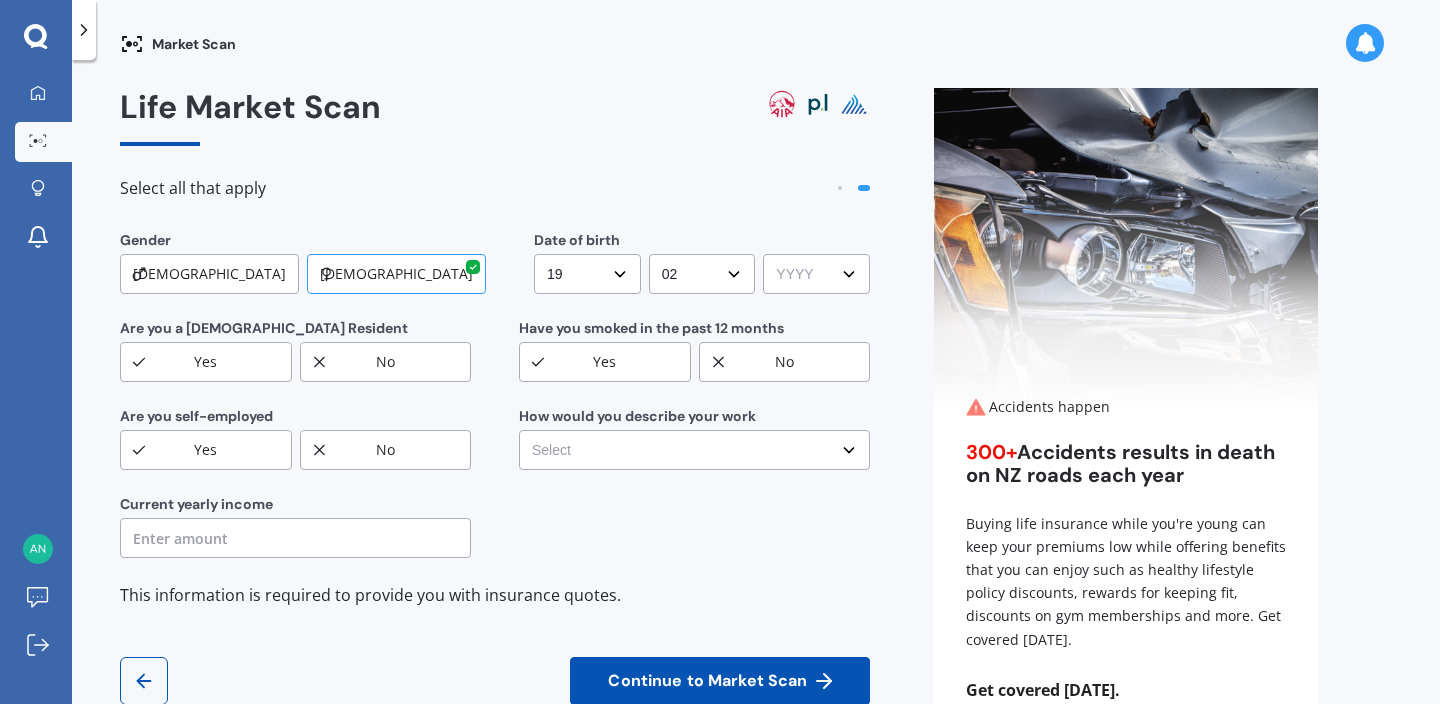select on "1985" 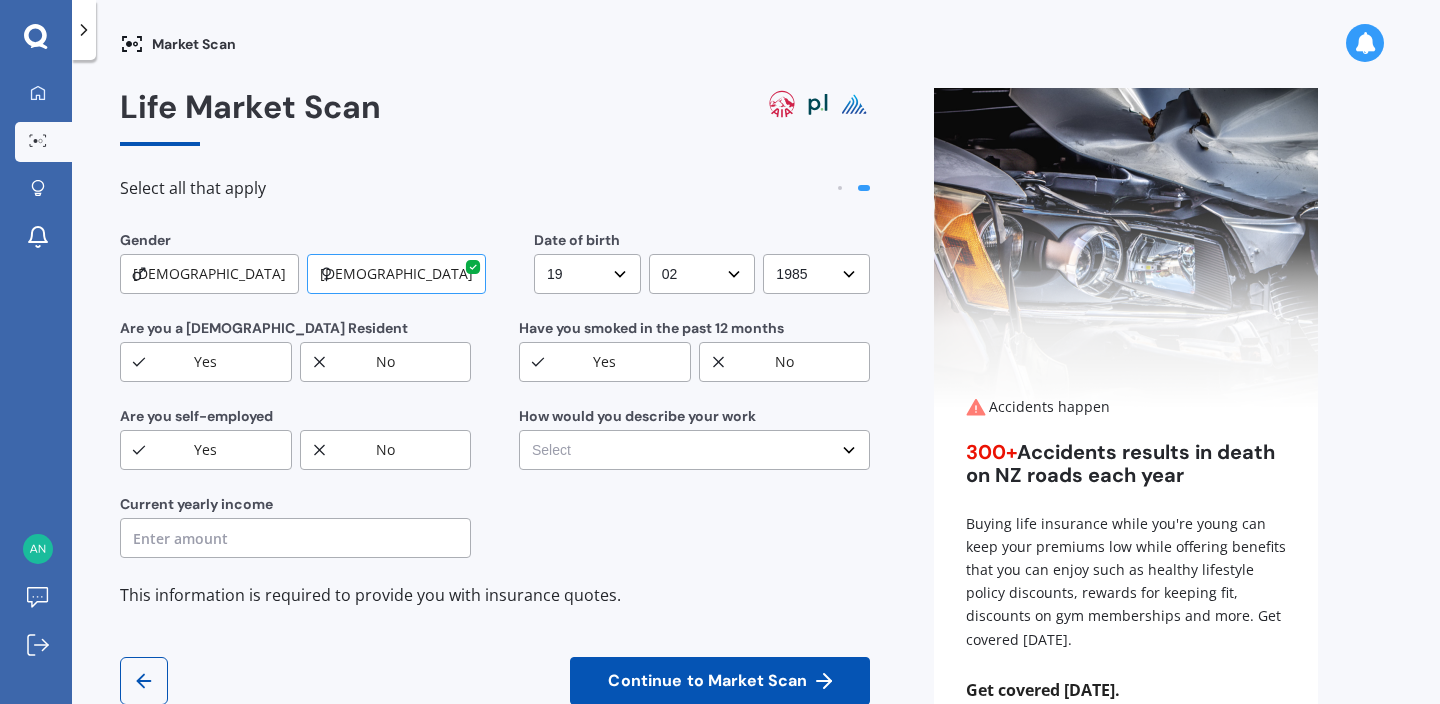 click on "No" at bounding box center (785, 362) 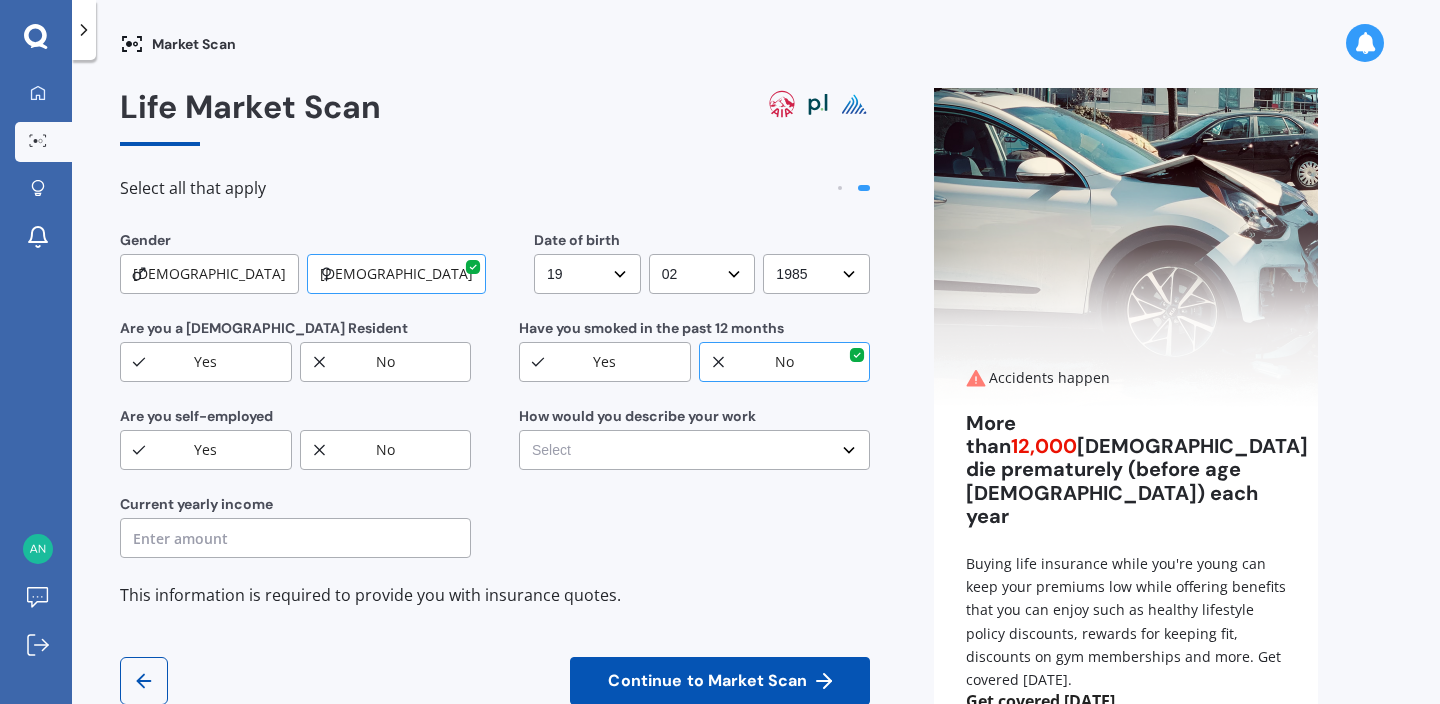 click on "Yes" at bounding box center [206, 362] 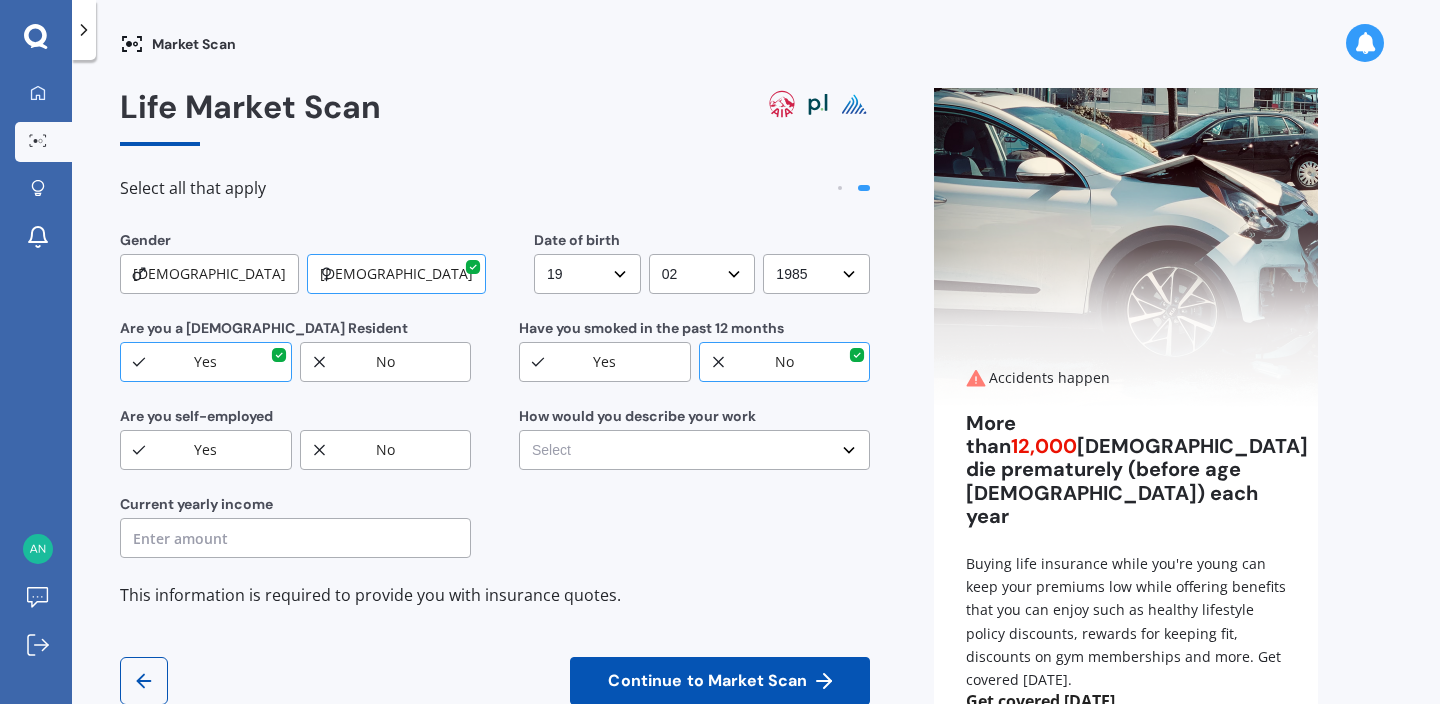click on "No" at bounding box center [386, 450] 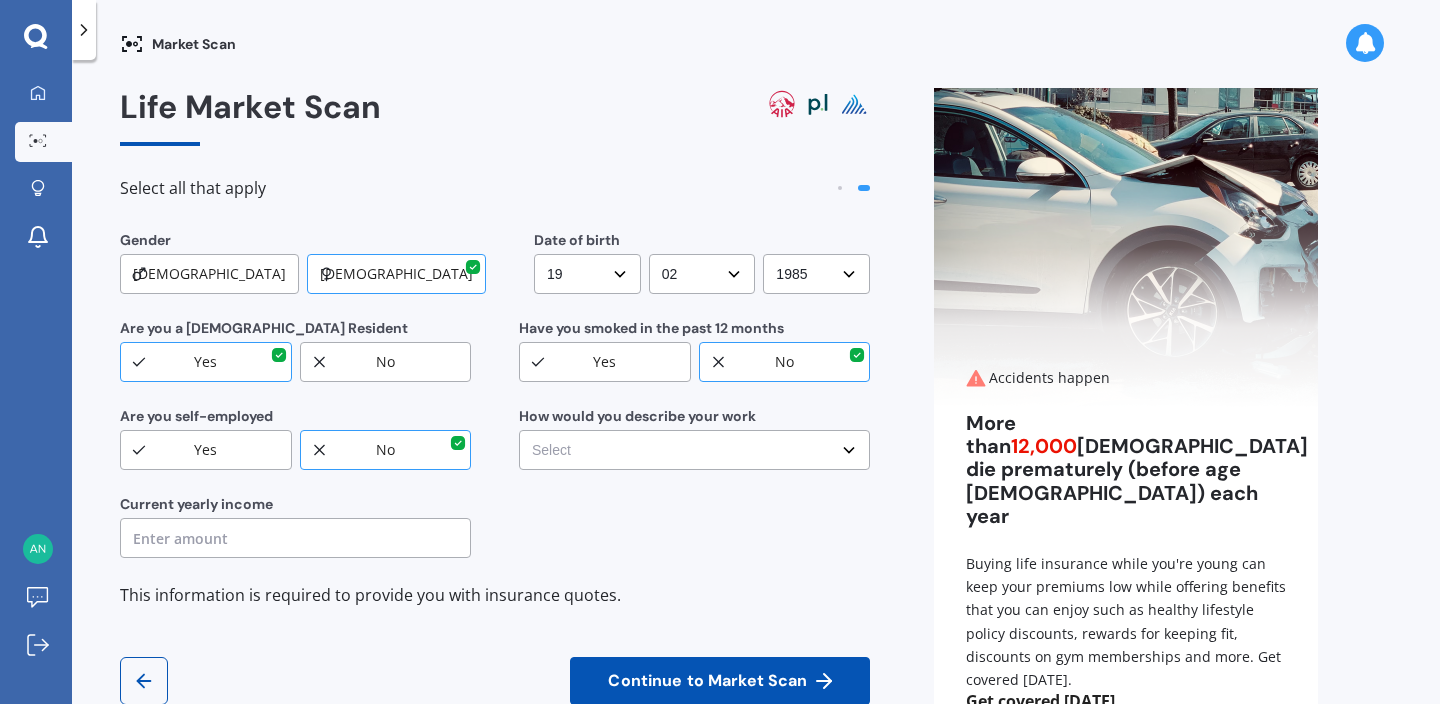 click on "Select No manual work e.g. lawyer, consultant, engineer Light manual work e.g. plumber, nurse, hairdresser Heavy or repetitive manual work e.g. painter, taxi/Uber, courier Working less than 20 hours a week or unemployed" at bounding box center [694, 450] 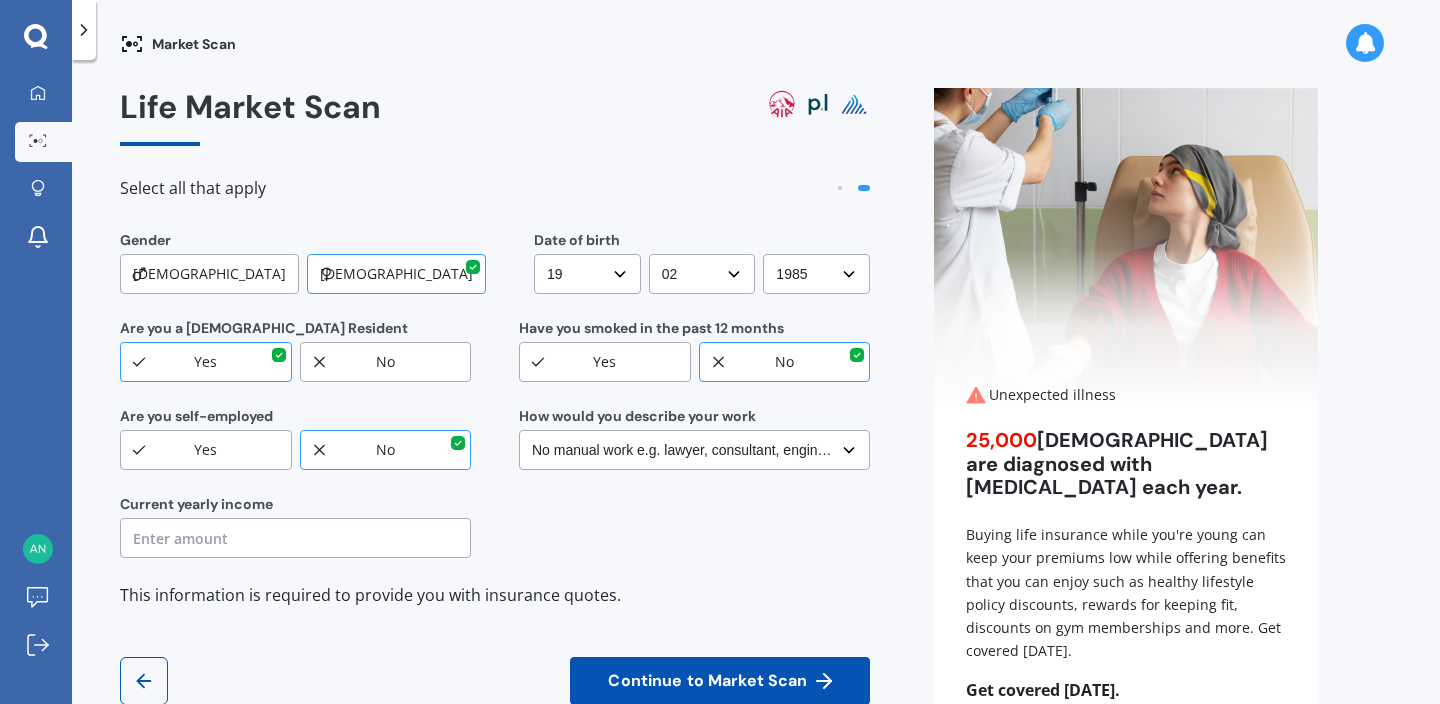 click at bounding box center [295, 538] 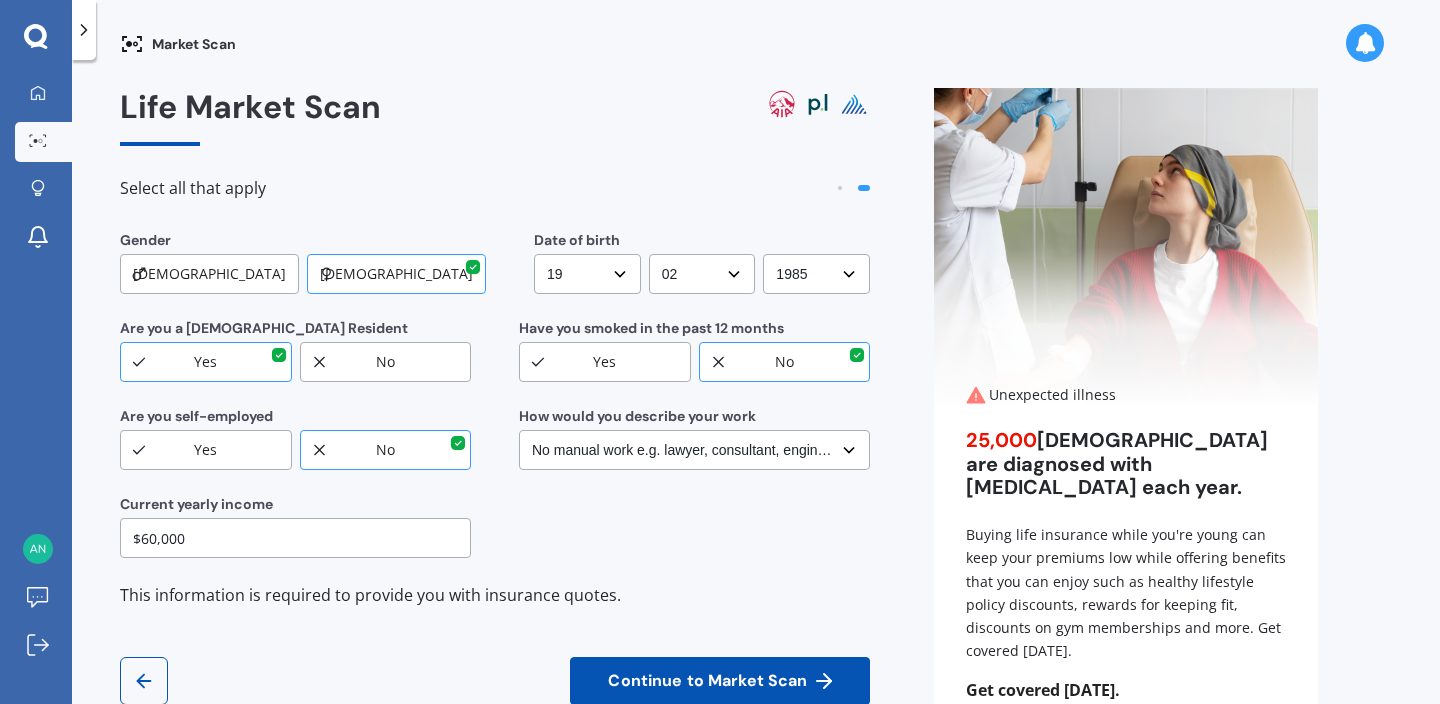 type on "$60,000" 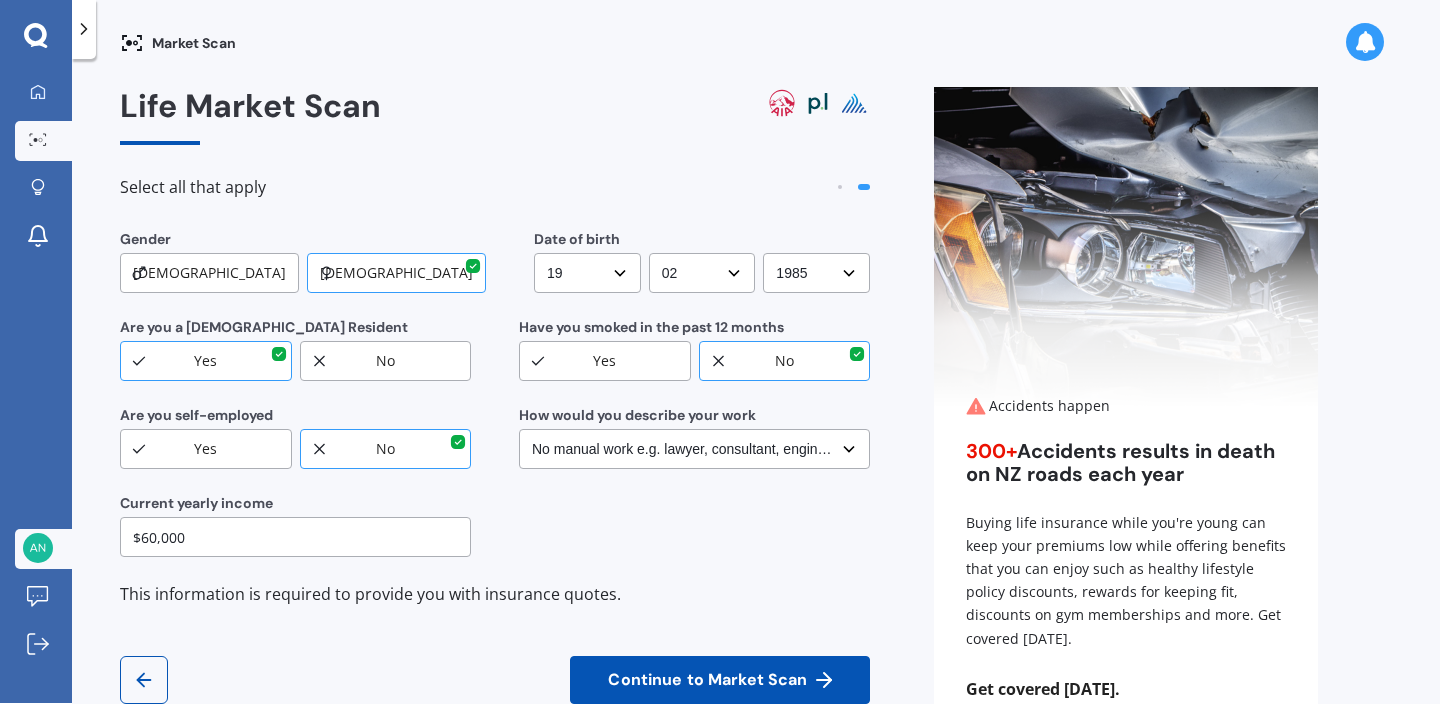 click on "My Dashboard Market Scan Explore insurance Notifications Anna Meikle Submit feedback Log out Market Scan Market Scan Life Market Scan Select all that apply Gender Male Female Date of birth DD DD 01 02 03 04 05 06 07 08 09 10 11 12 13 14 15 16 17 18 19 20 21 22 23 24 25 26 27 28 29 30 31 MM MM 01 02 03 04 05 06 07 08 09 10 11 12 YYYY YYYY 2009 2008 2007 2006 2005 2004 2003 2002 2001 2000 1999 1998 1997 1996 1995 1994 1993 1992 1991 1990 1989 1988 1987 1986 1985 1984 1983 1982 1981 1980 1979 1978 1977 1976 1975 1974 1973 1972 1971 1970 1969 1968 1967 1966 1965 1964 1963 1962 1961 1960 1959 1958 1957 1956 1955 1954 1953 1952 1951 1950 1949 1948 1947 1946 1945 1944 1943 1942 1941 1940 1939 1938 1937 1936 1935 1934 1933 1932 1931 1930 1929 1928 1927 1926 1925 1924 1923 1922 1921 1920 1919 1918 1917 1916 1915 1914 1913 1912 1911 1910 Are you a New Zealand Resident Yes No Have you smoked in the past 12 months Yes No Are you self-employed Yes No How would you describe your work Select Current yearly income $60,000" at bounding box center [720, 352] 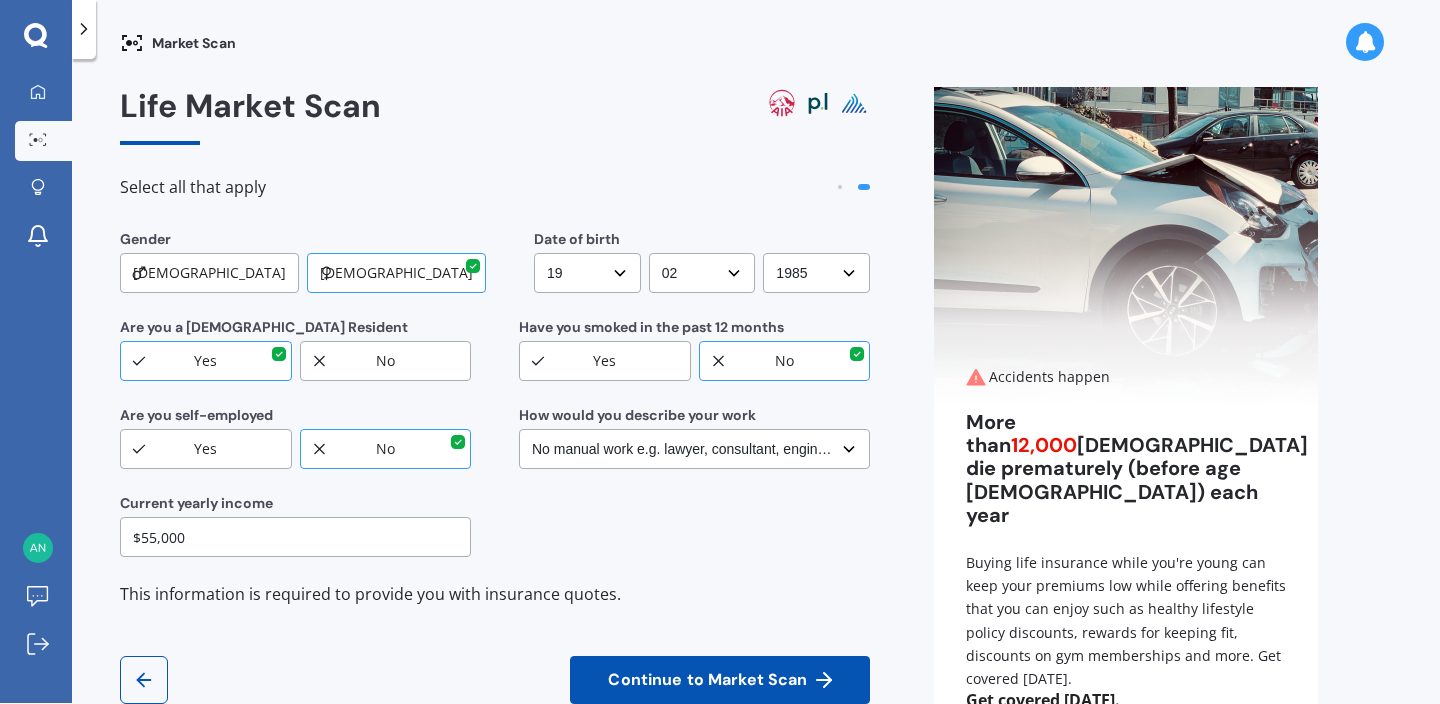 type on "$55,000" 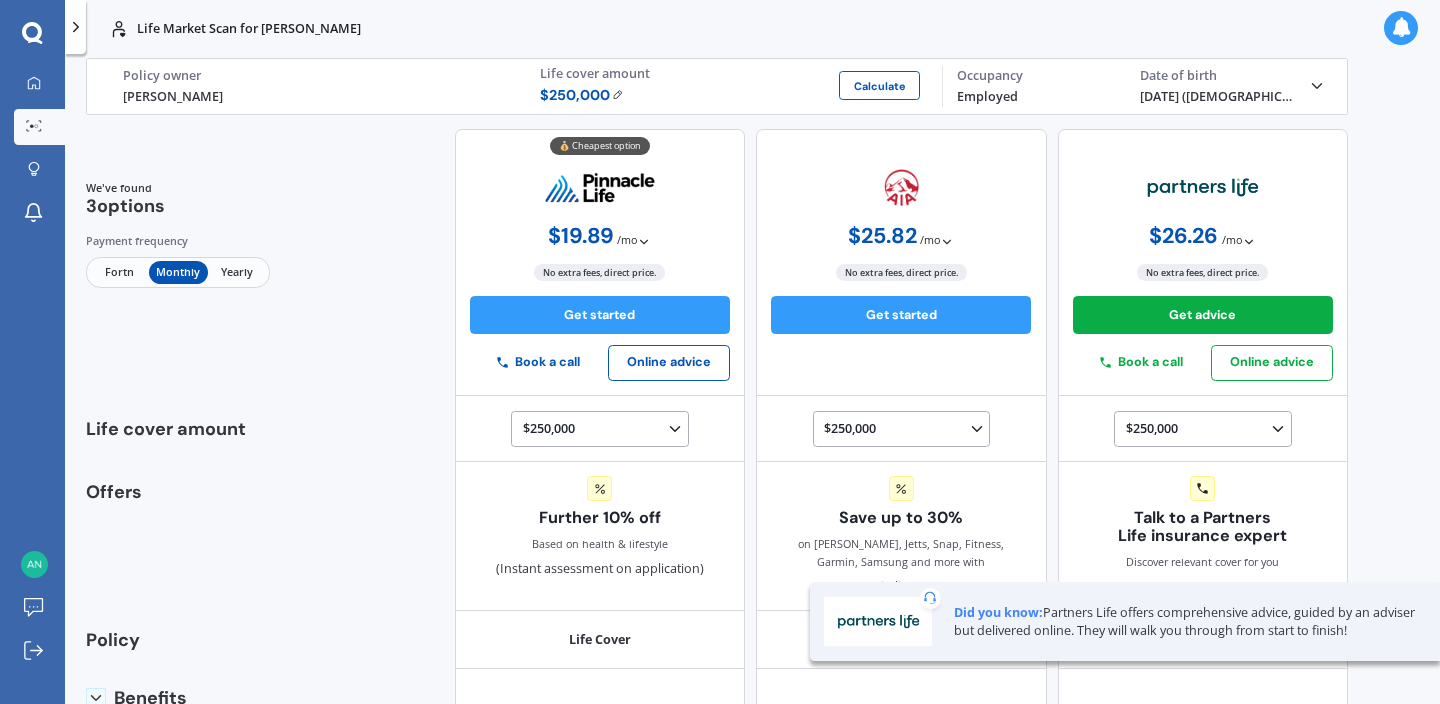 click on "Fortn" at bounding box center [119, 272] 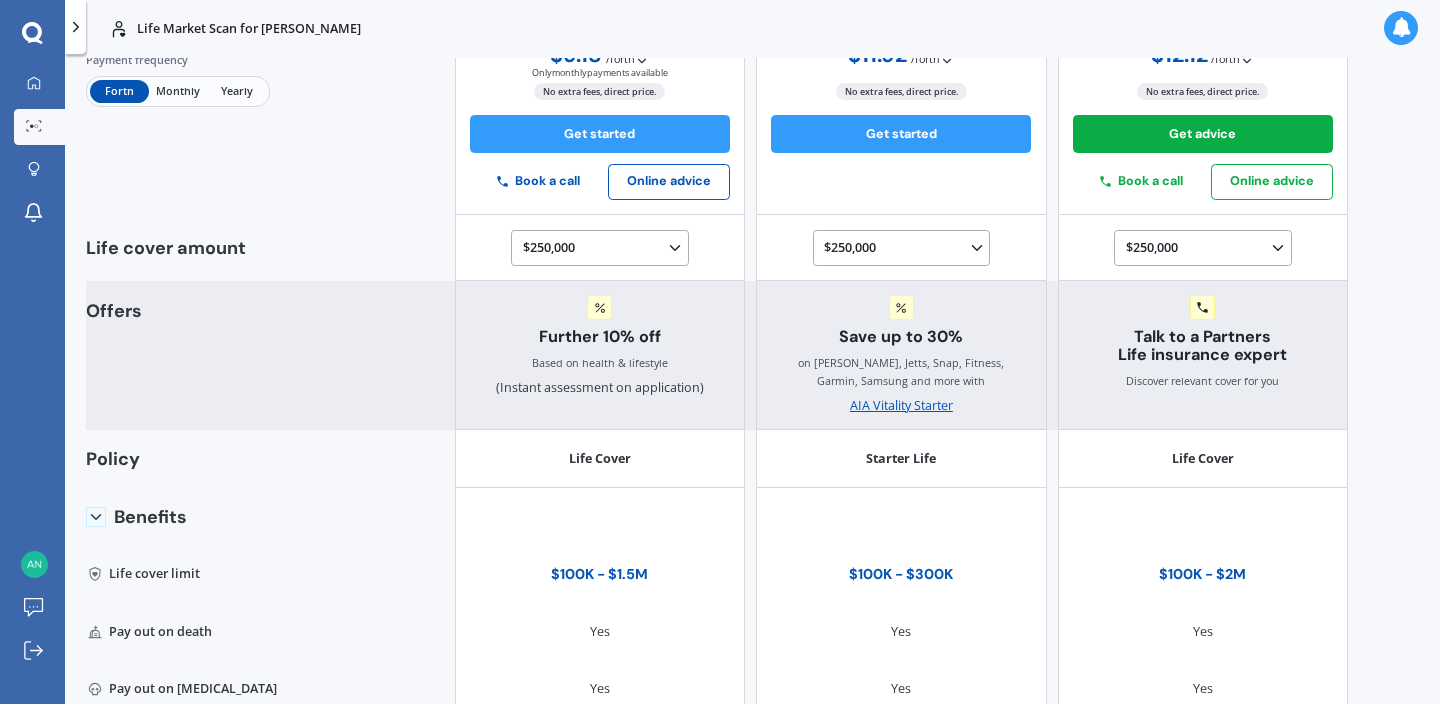 scroll, scrollTop: 0, scrollLeft: 0, axis: both 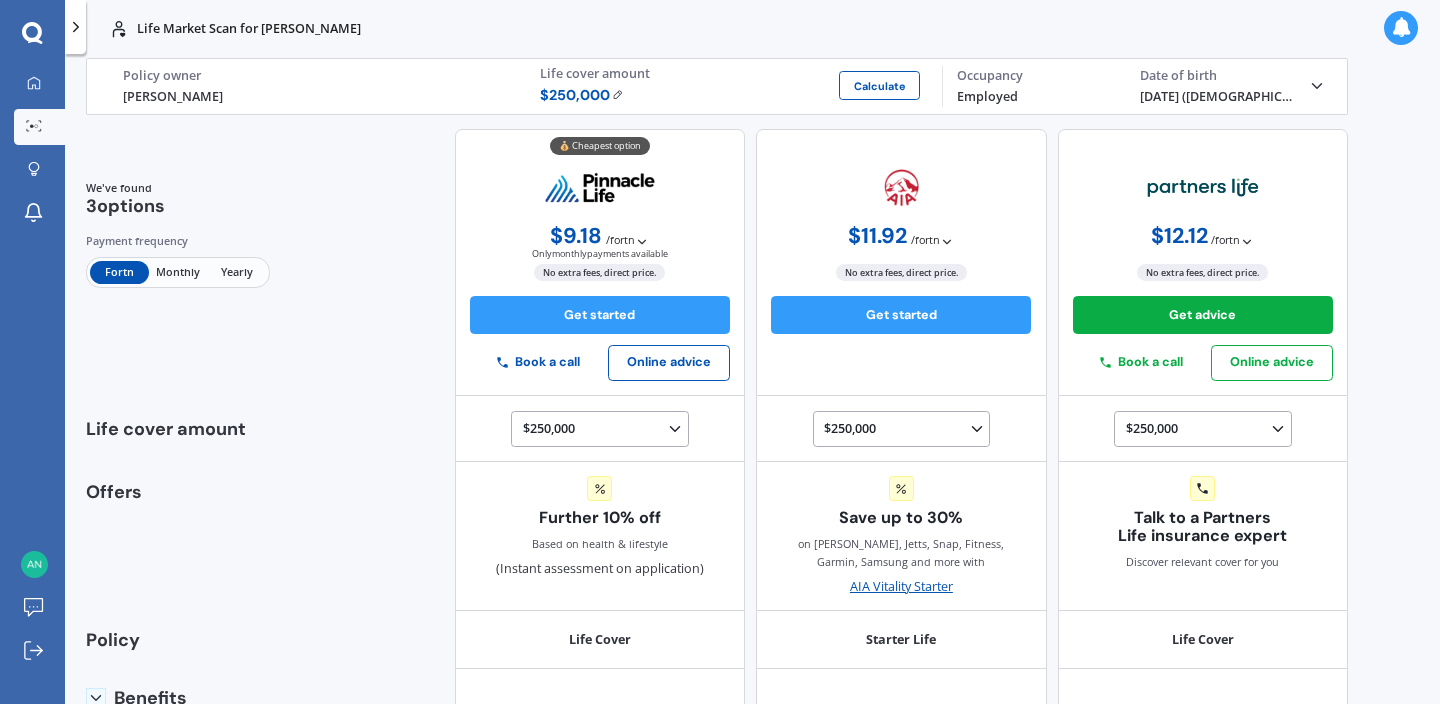 click 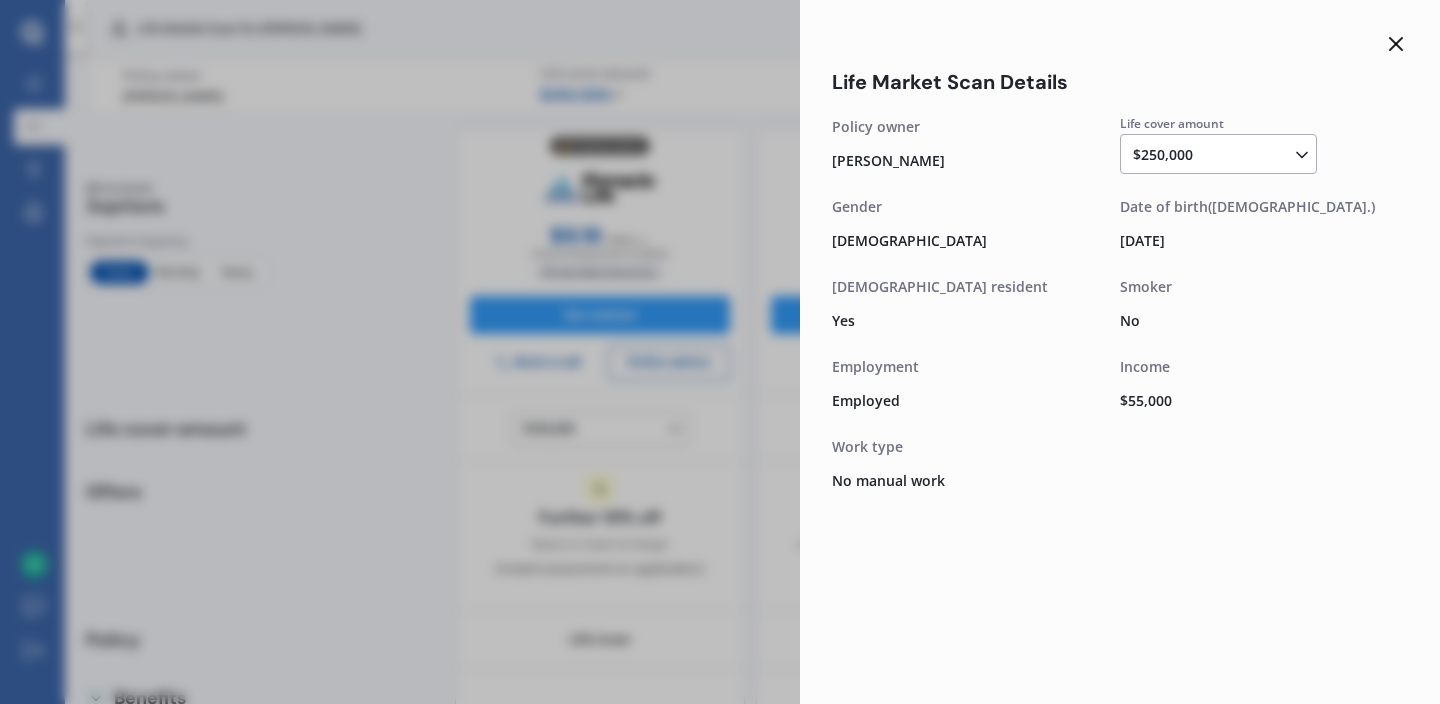 click on "Life Market Scan Details Life cover amount $250,000 $100,000 $150,000 $200,000 $250,000 $300,000 $350,000 $400,000 $500,000 $750,000 $1,000,000 $1,250,000 $1,500,000 $1,750,000 $2,000,000+ Policy owner Anna Meikle Gender Female NZ resident Yes Employment Employed Work type No manual work Life cover amount $250,000 $100,000 $150,000 $200,000 $250,000 $300,000 $350,000 $400,000 $500,000 $750,000 $1,000,000 $1,250,000 $1,500,000 $1,750,000 $2,000,000+ Date of birth (40 y.o.) 19/02/1985 Smoker No Income $ 55,000 Work type No manual work" at bounding box center [720, 352] 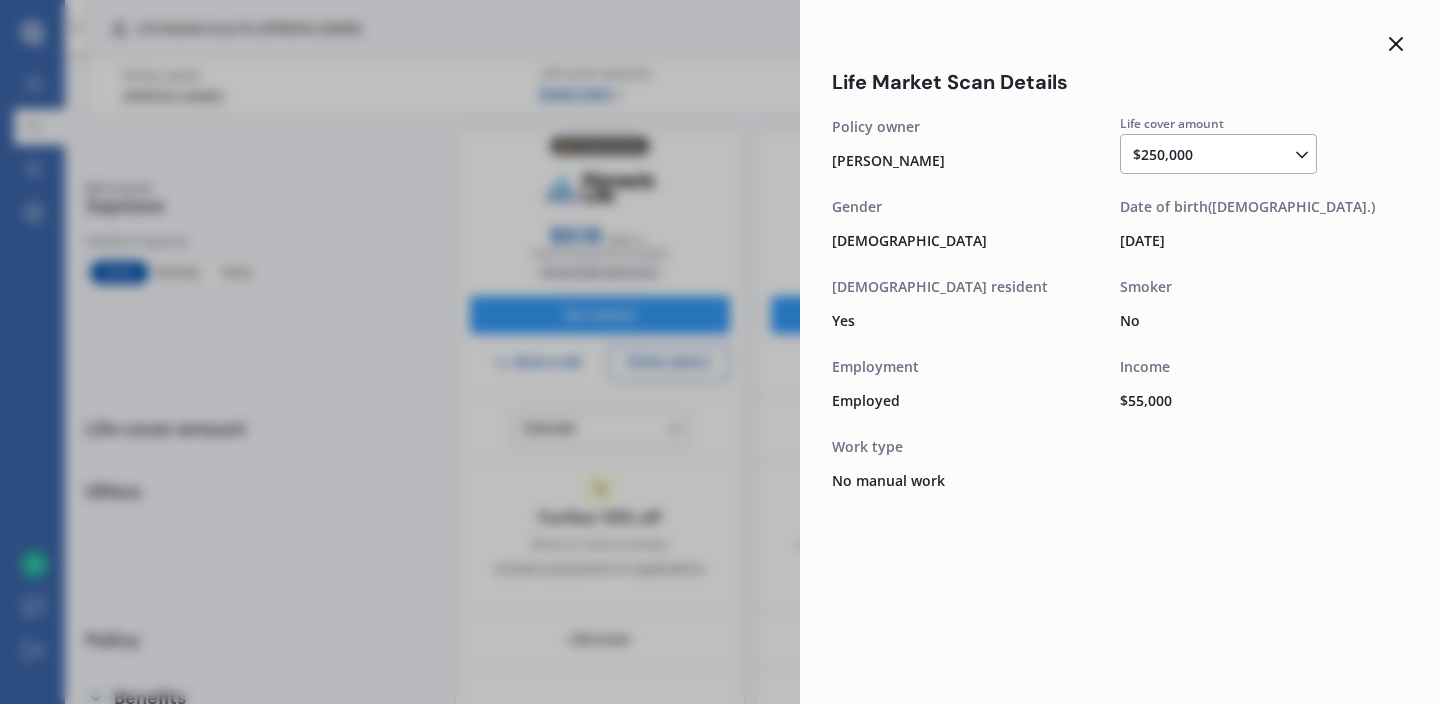 click 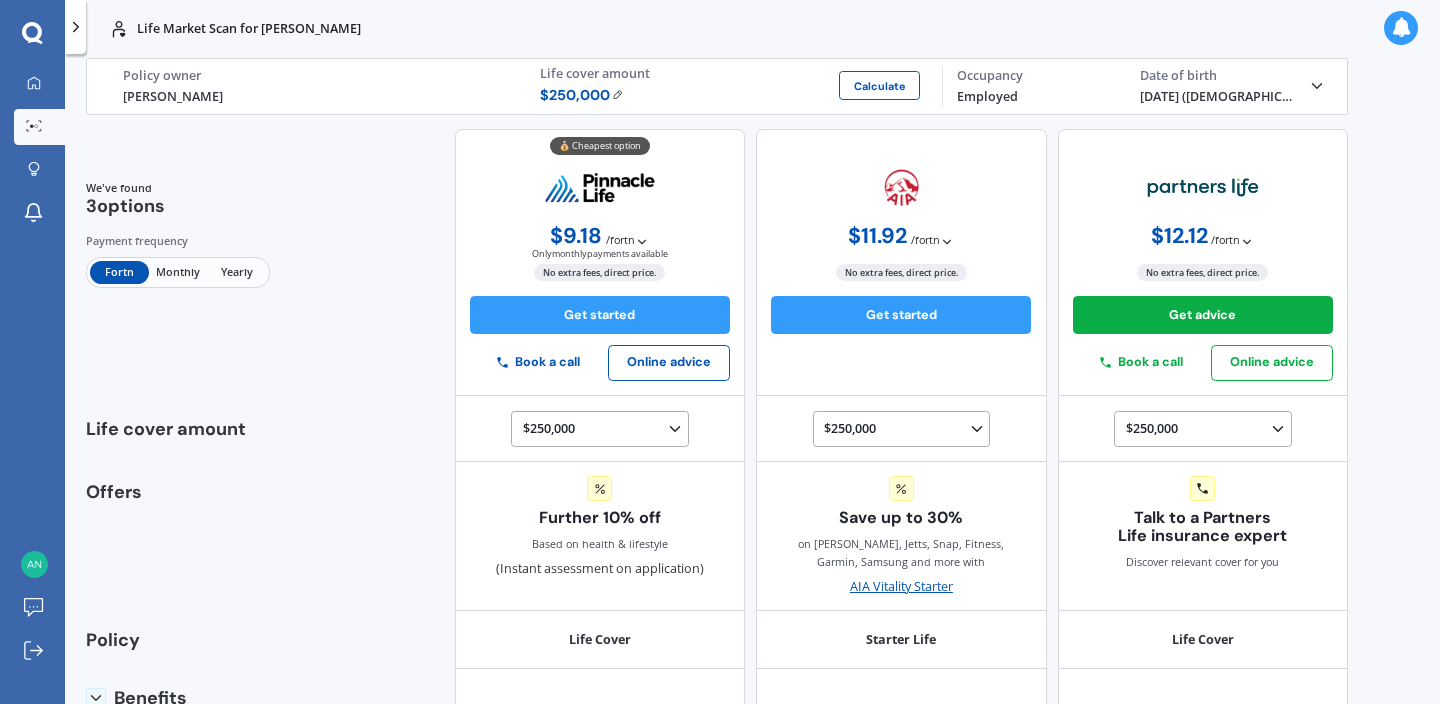 click at bounding box center [618, 94] 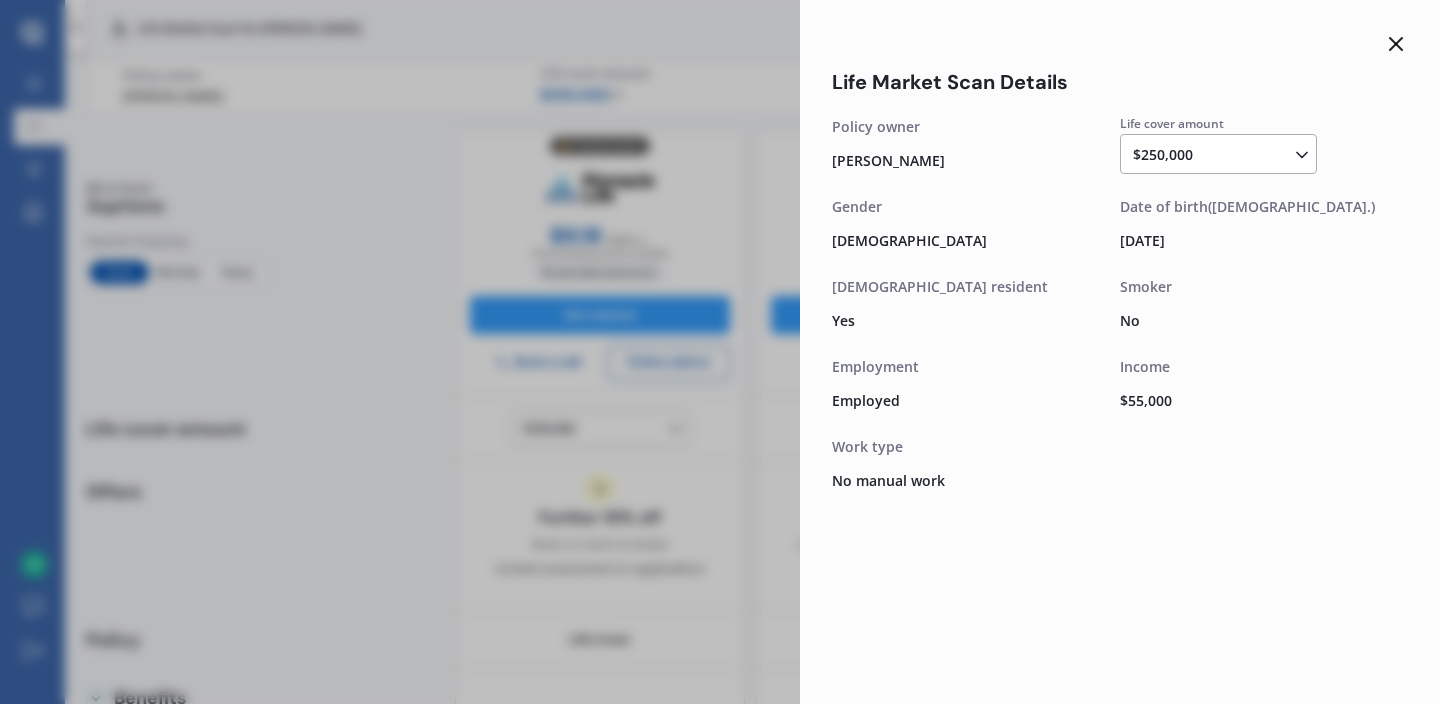 click on "$250,000 $100,000 $150,000 $200,000 $250,000 $300,000 $350,000 $400,000 $500,000 $750,000 $1,000,000 $1,250,000 $1,500,000 $1,750,000 $2,000,000+" at bounding box center (1222, 155) 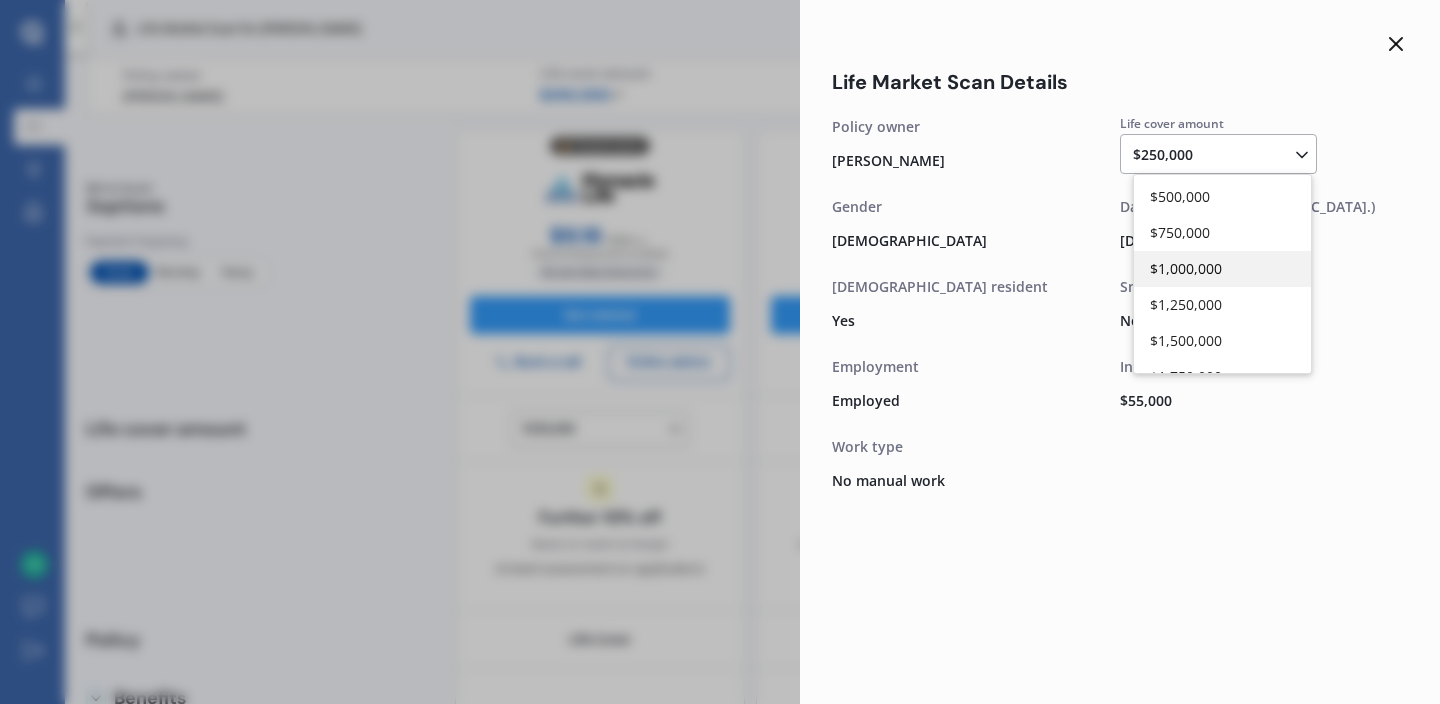 scroll, scrollTop: 246, scrollLeft: 0, axis: vertical 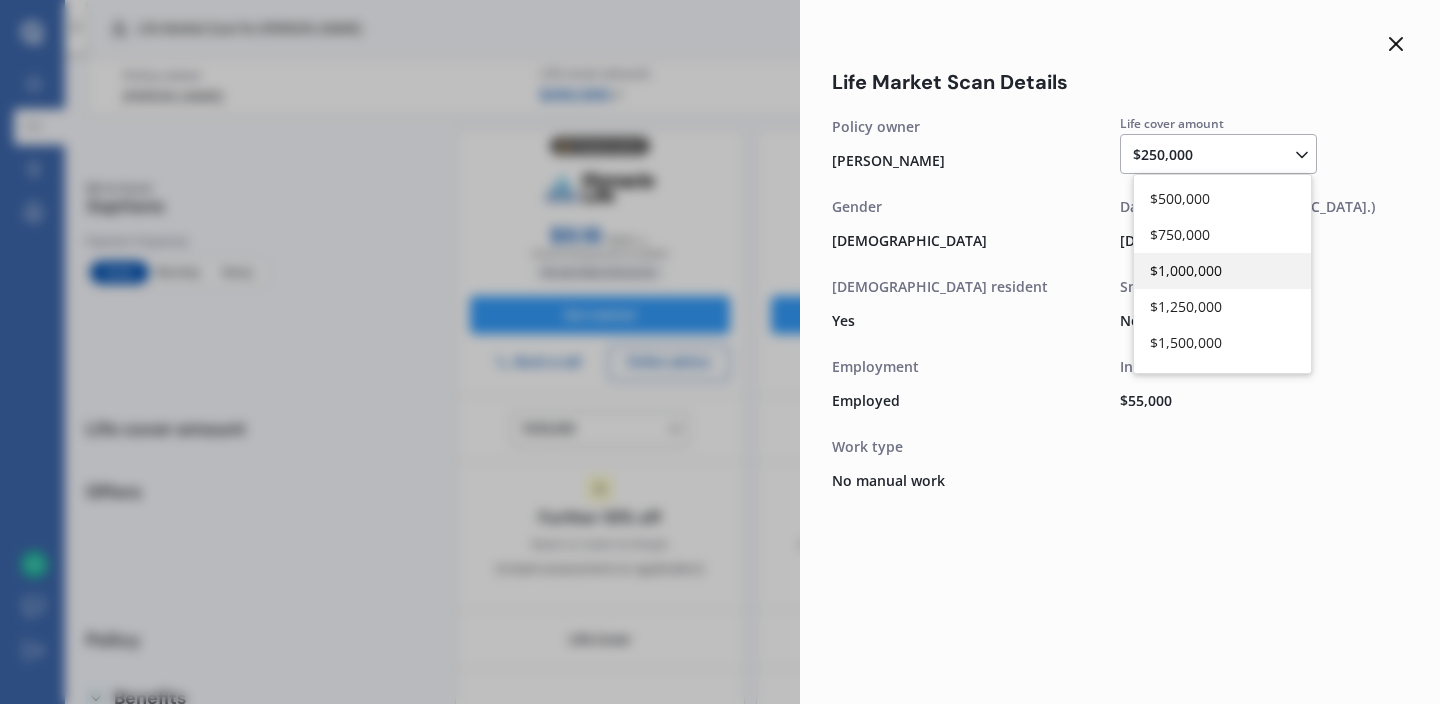 click on "$1,000,000" at bounding box center (1186, 270) 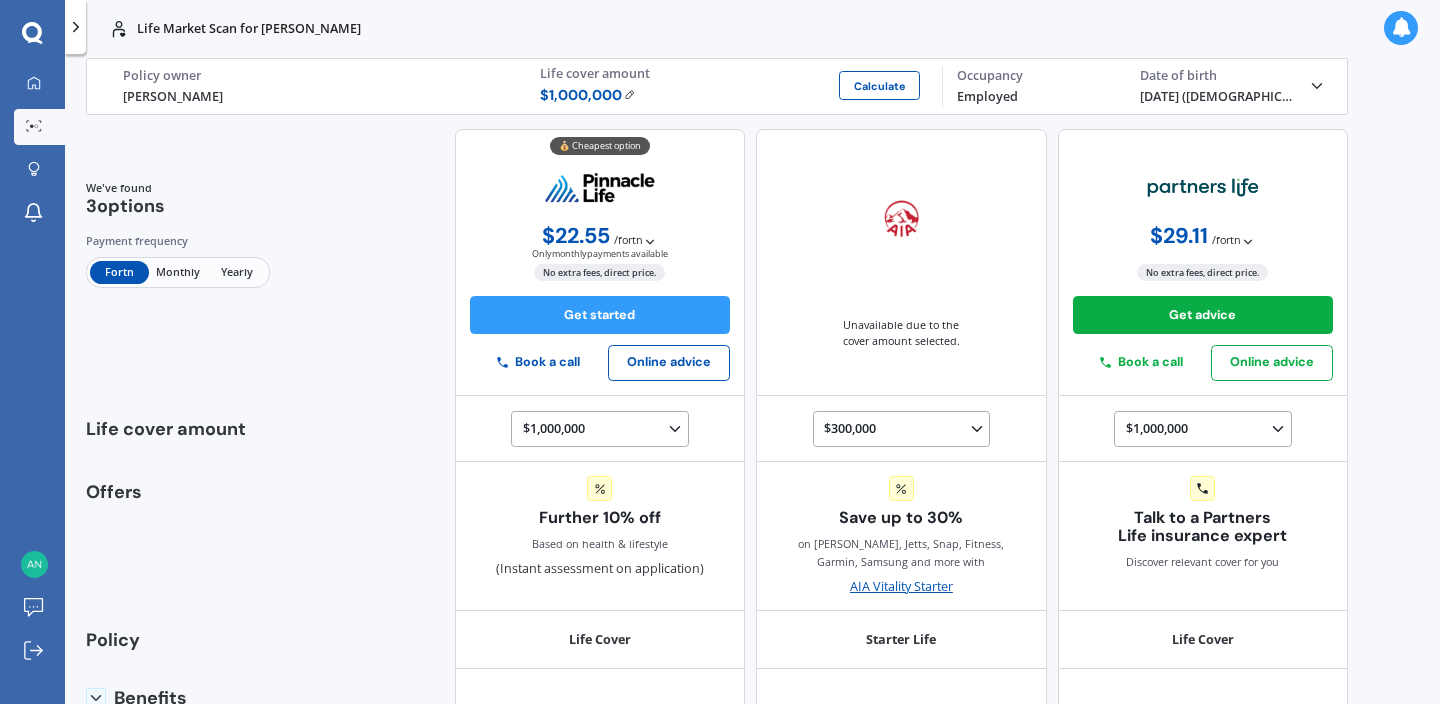 click 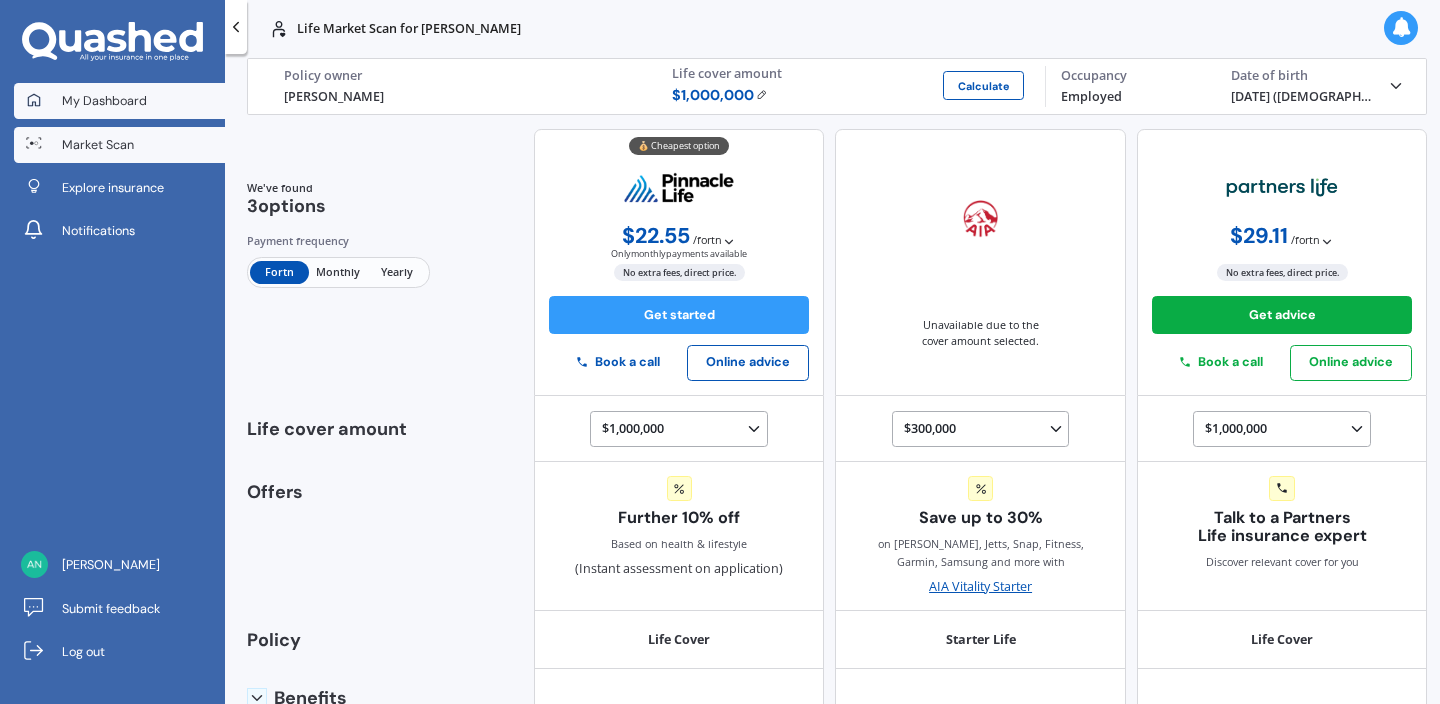 click on "My Dashboard" at bounding box center (104, 101) 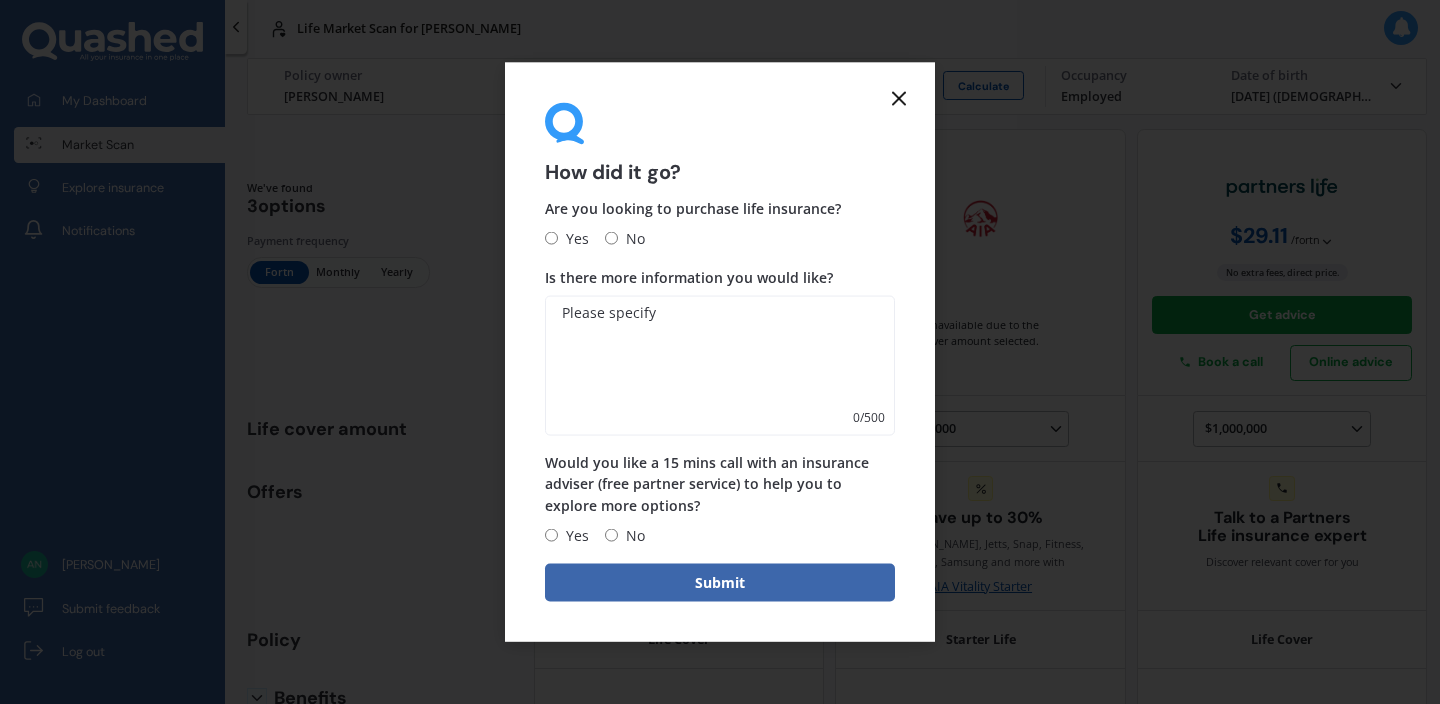 click on "Yes" at bounding box center [573, 238] 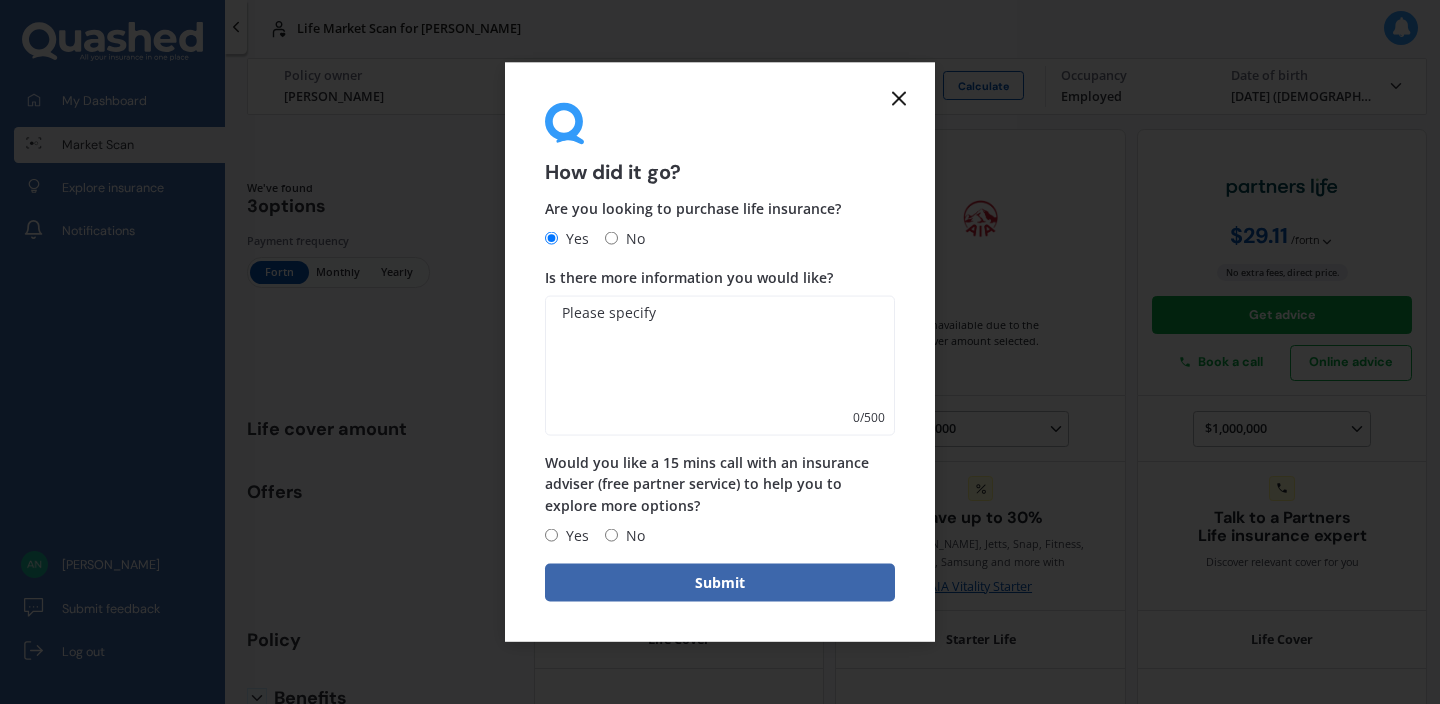 click on "No" at bounding box center (611, 535) 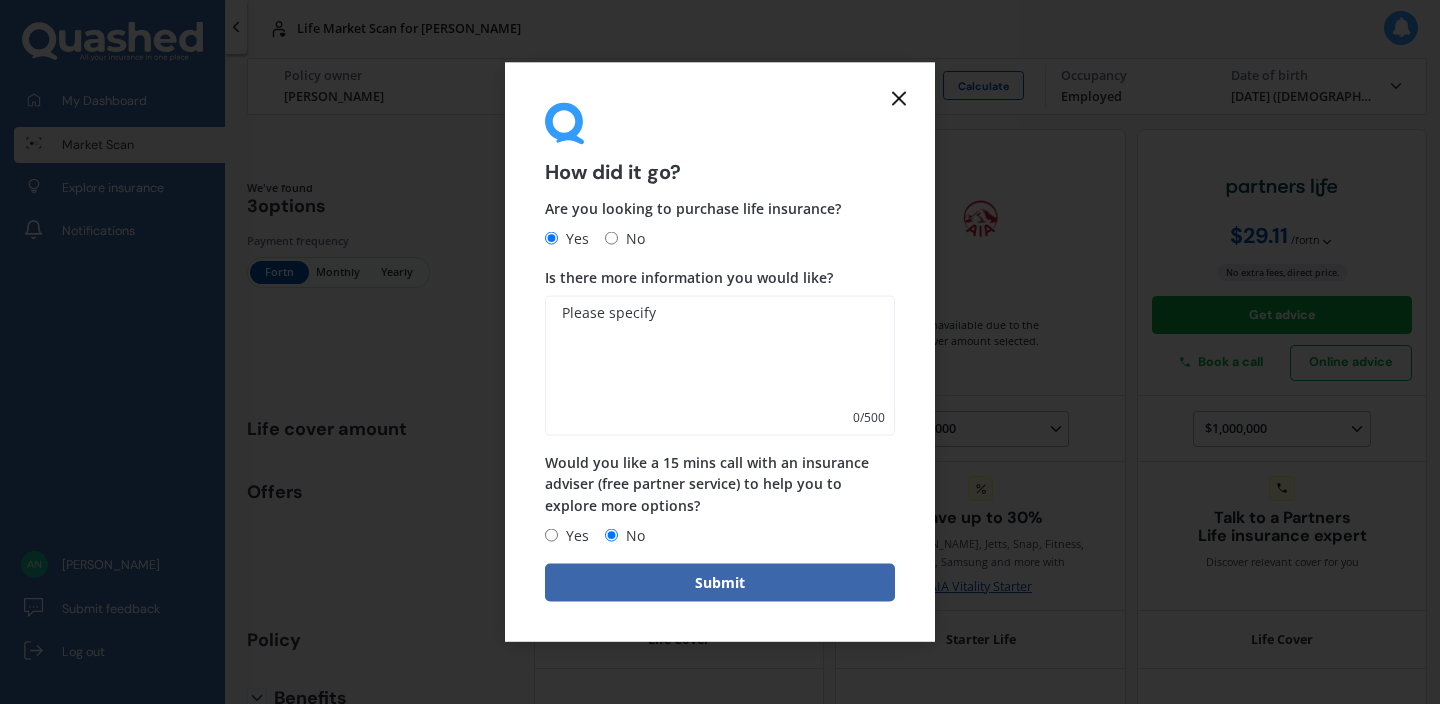 click 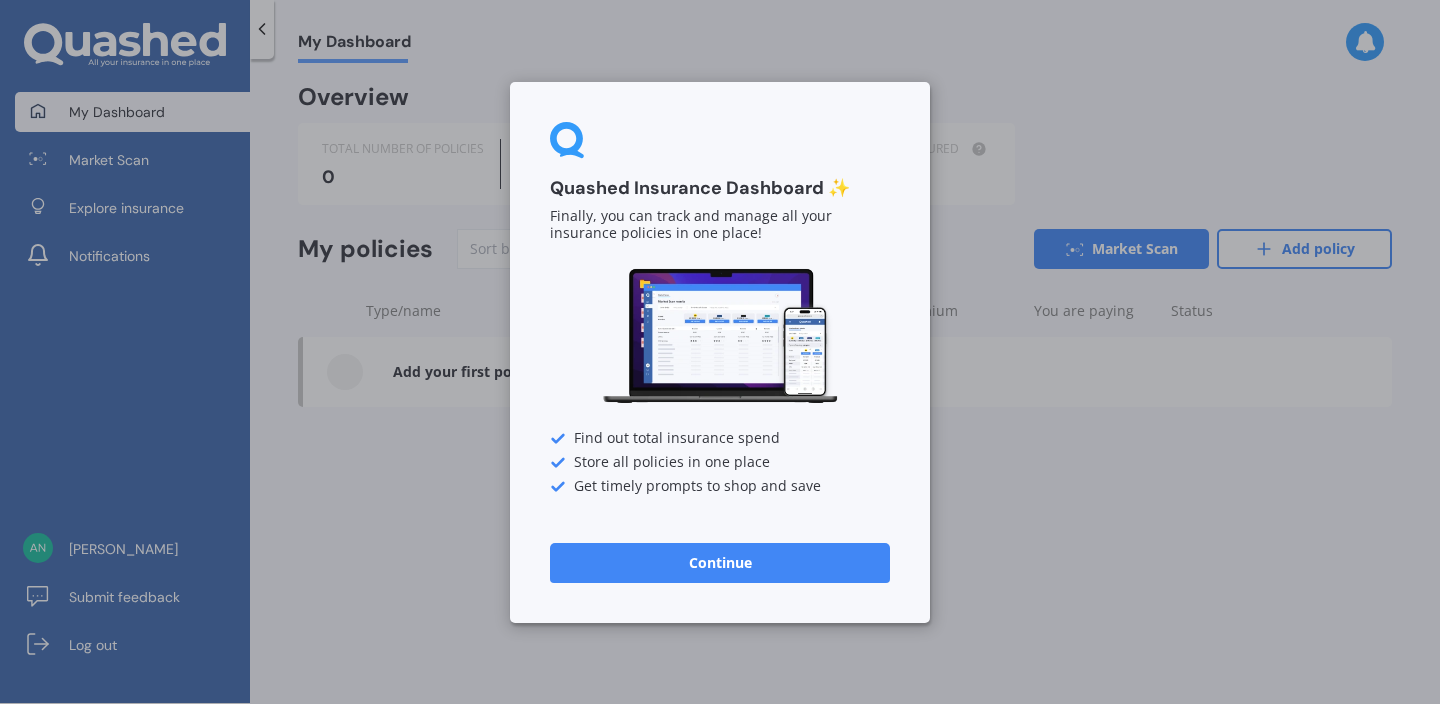 click on "Quashed Insurance Dashboard ✨ Finally, you can track and manage all your insurance policies in one place!  Find out total insurance spend  Store all policies in one place  Get timely prompts to shop and save Continue" at bounding box center (720, 352) 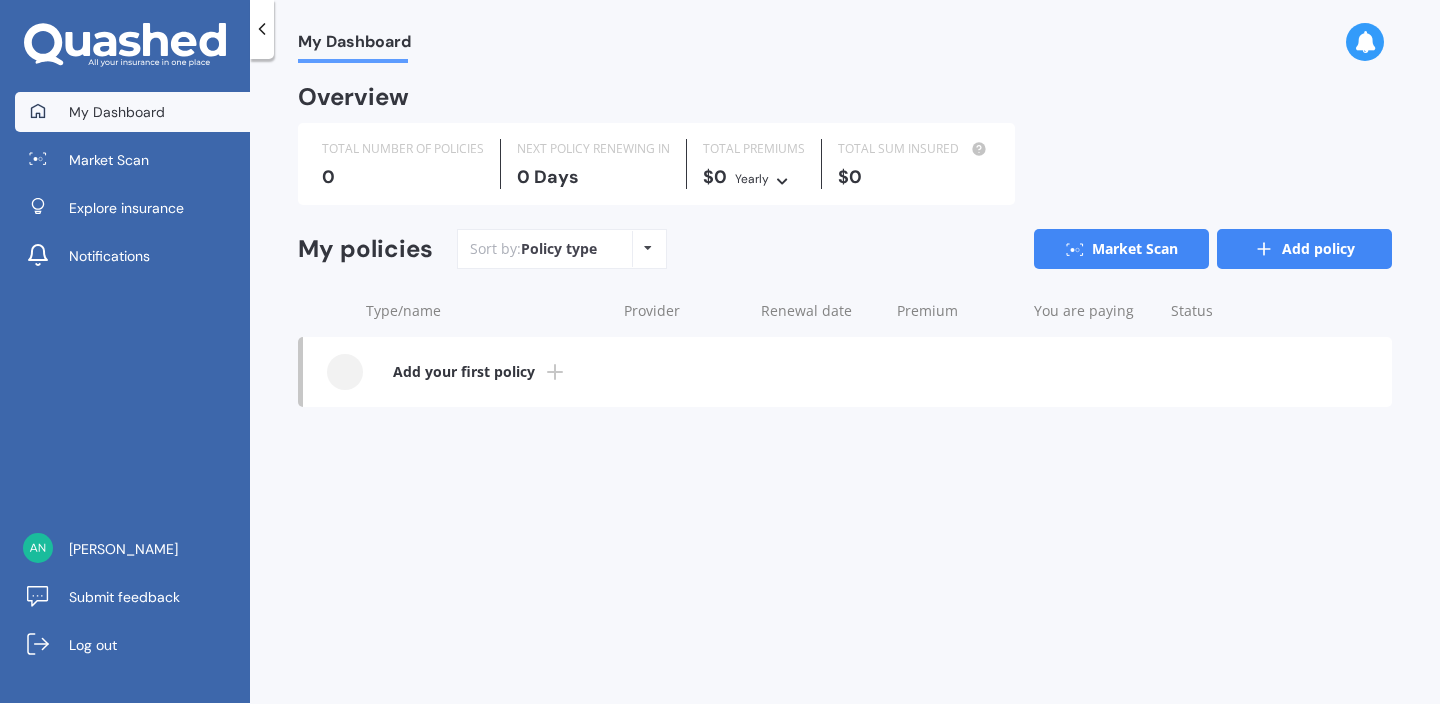 click on "Add policy" at bounding box center [1304, 249] 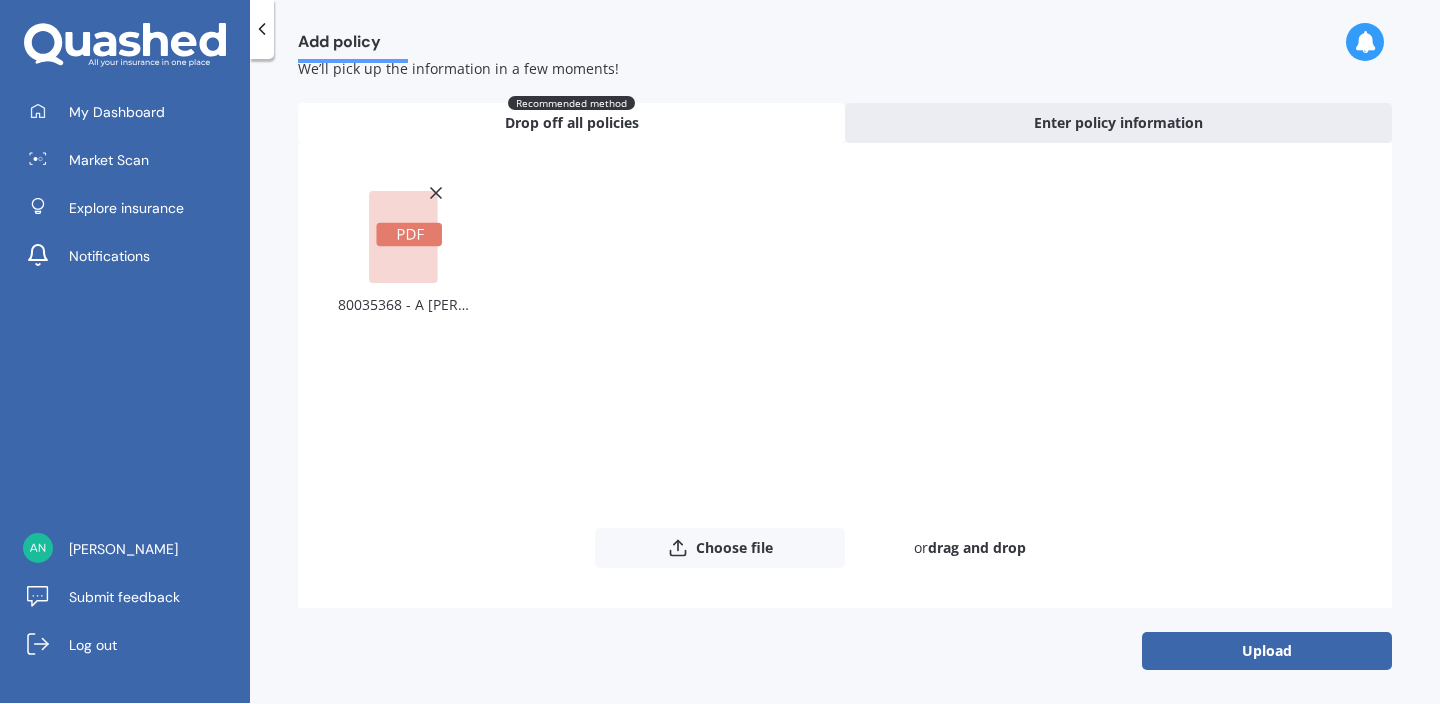 scroll, scrollTop: 64, scrollLeft: 0, axis: vertical 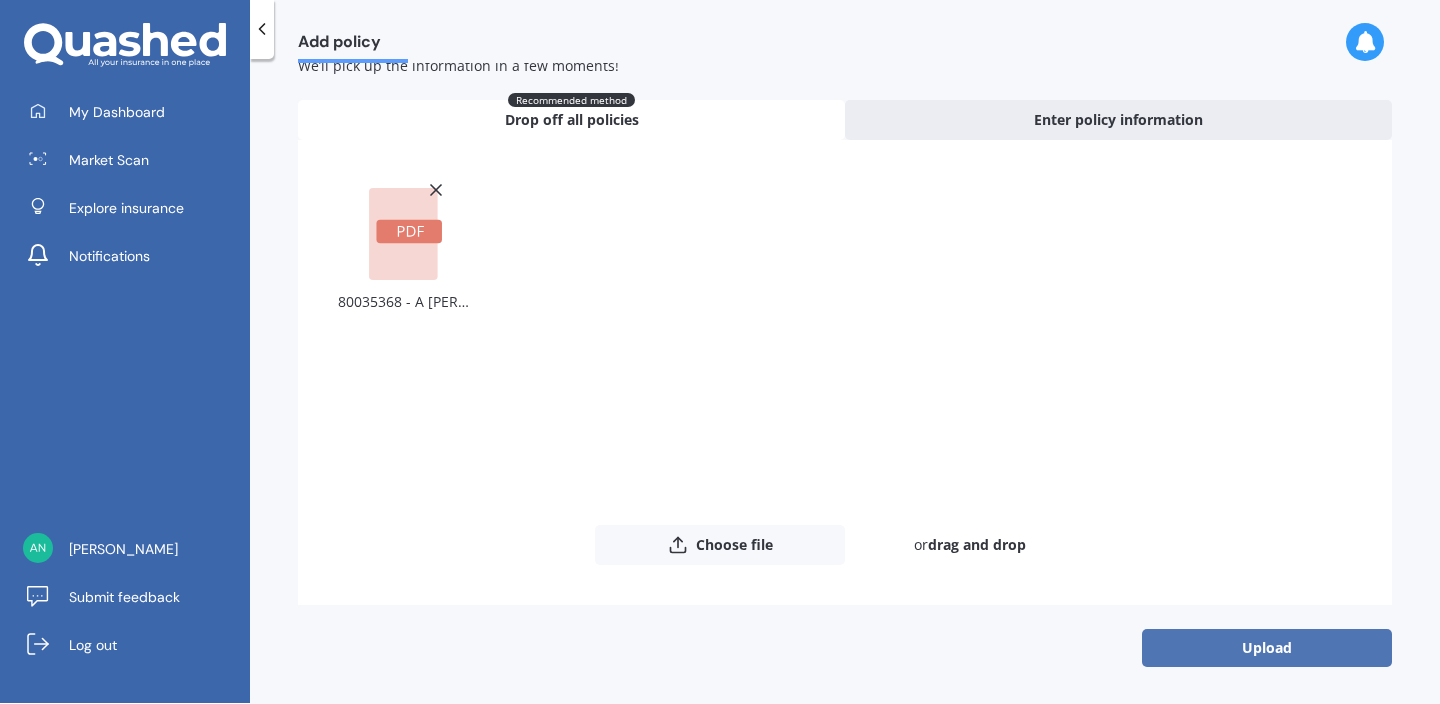 click on "Upload" at bounding box center [1267, 648] 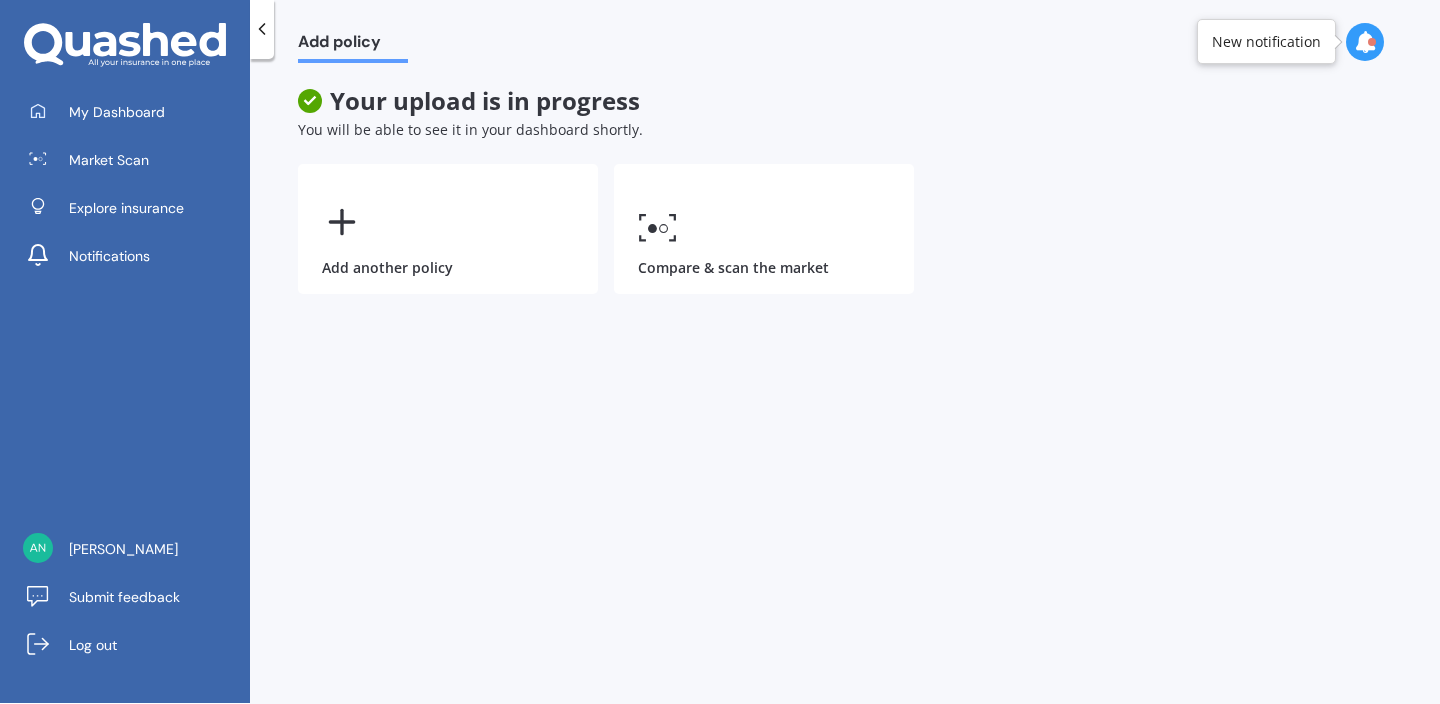 scroll, scrollTop: 0, scrollLeft: 0, axis: both 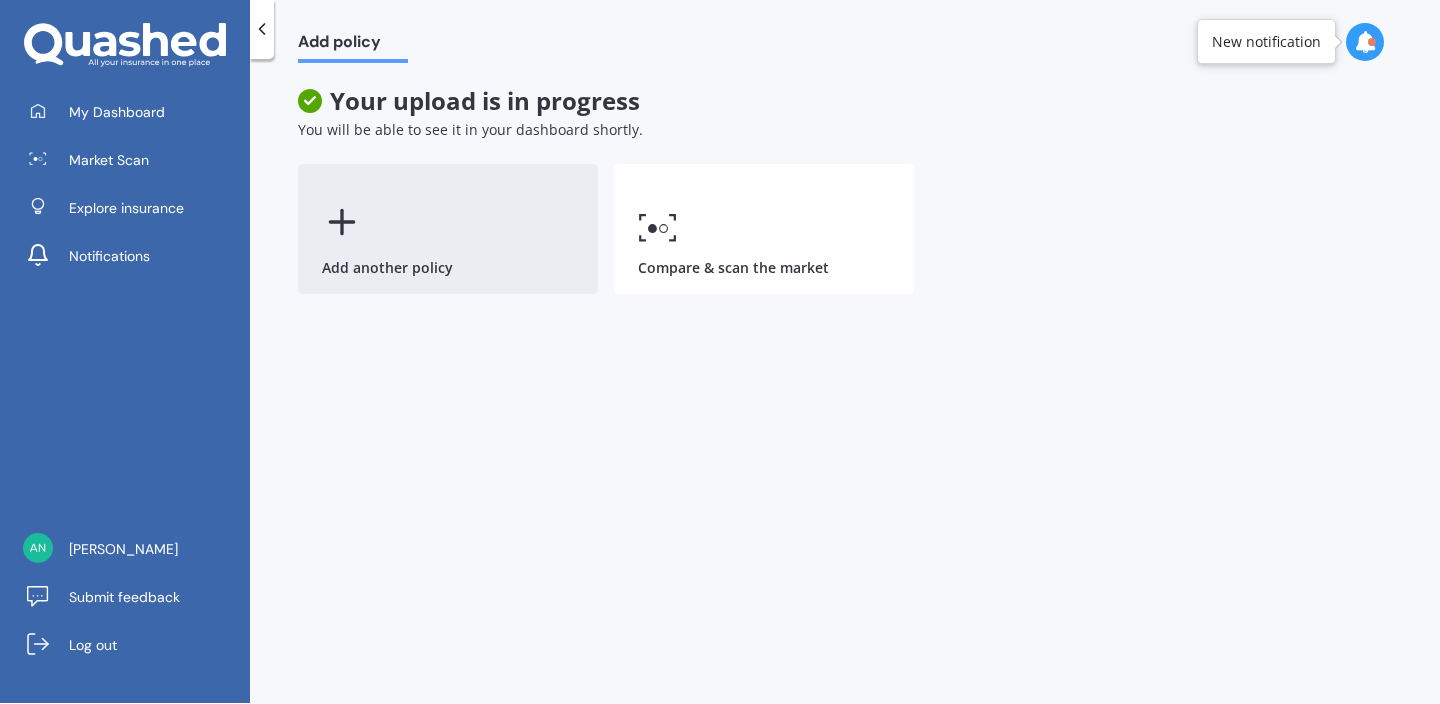 click on "Add another policy" at bounding box center (448, 229) 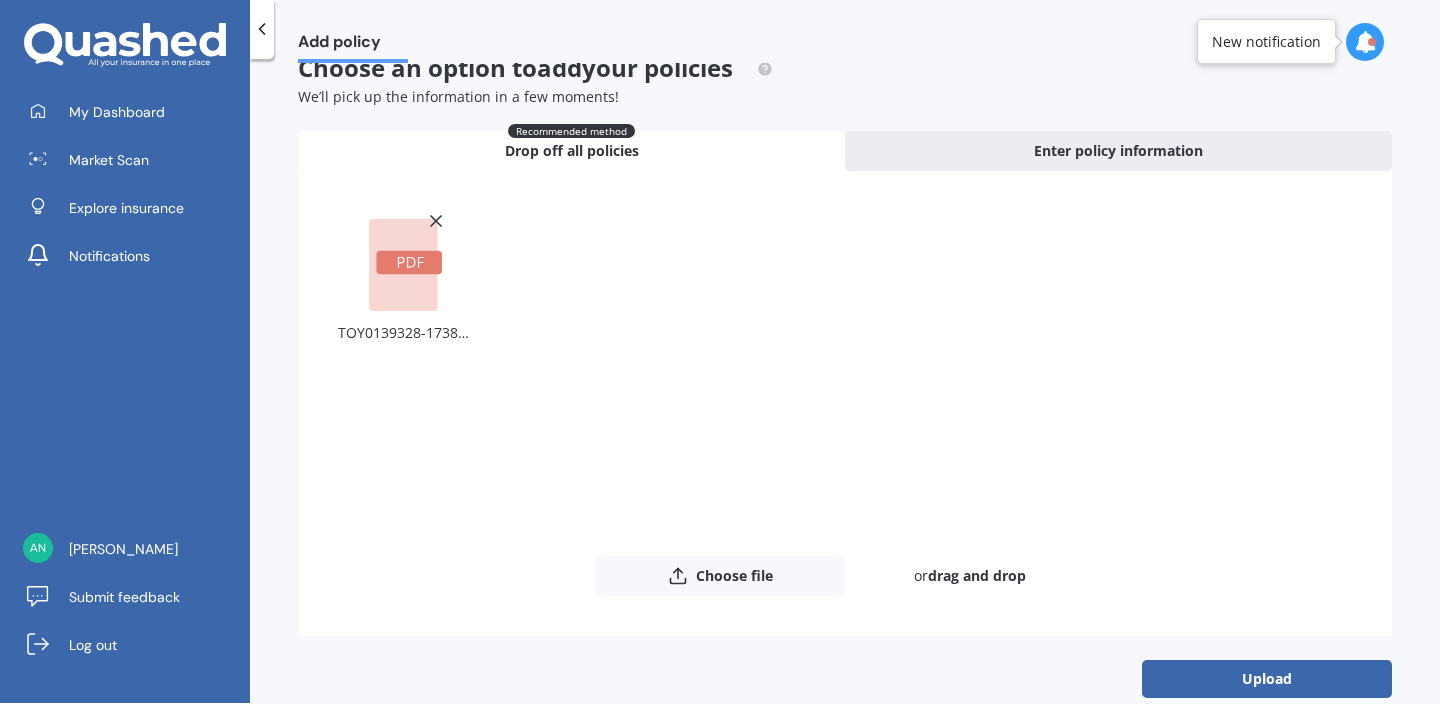 scroll, scrollTop: 64, scrollLeft: 0, axis: vertical 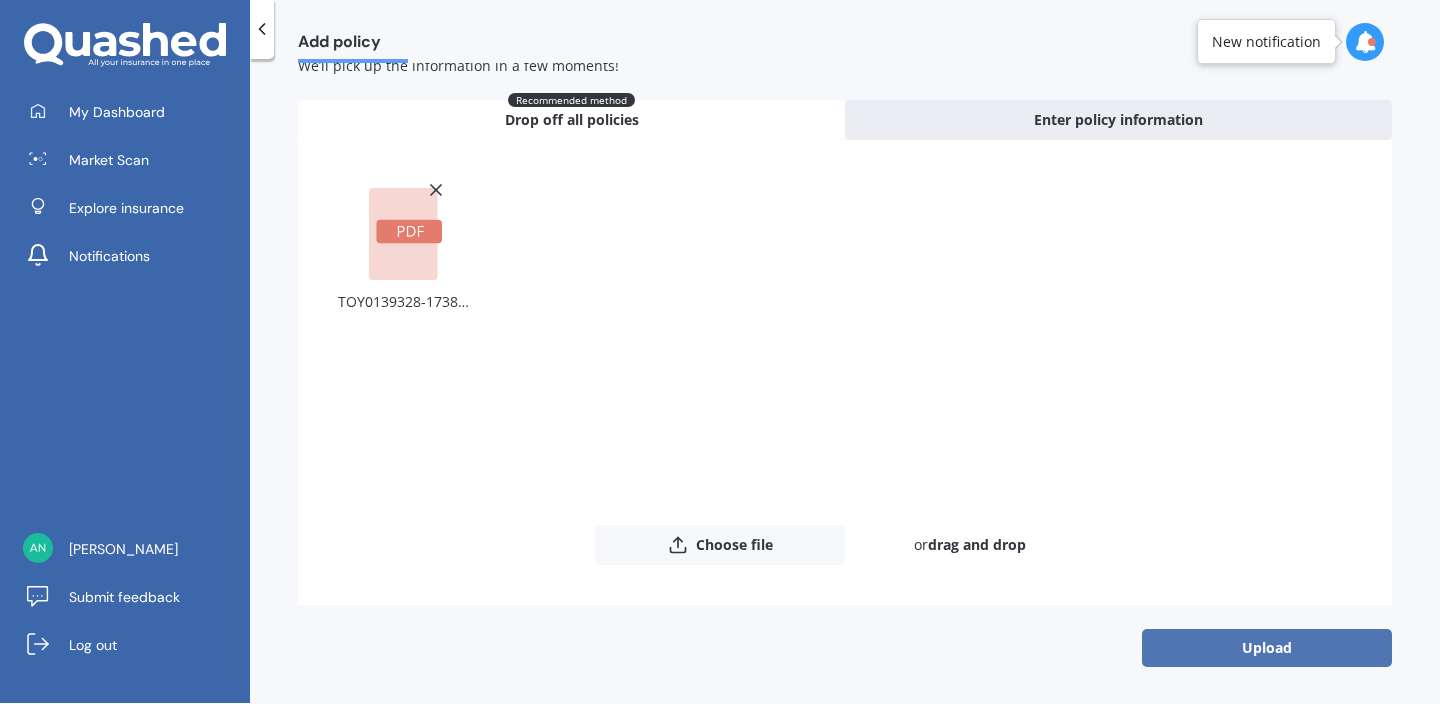 click on "Upload" at bounding box center [1267, 648] 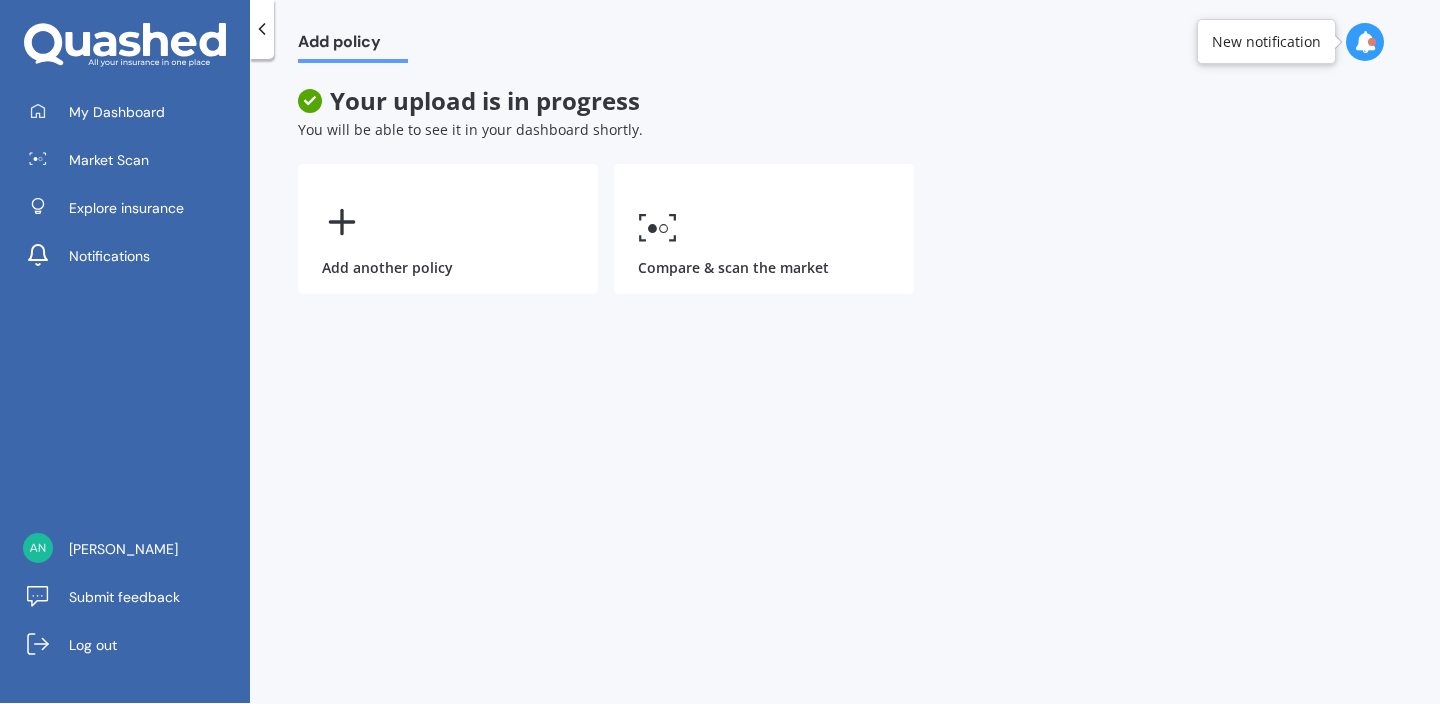 scroll, scrollTop: 0, scrollLeft: 0, axis: both 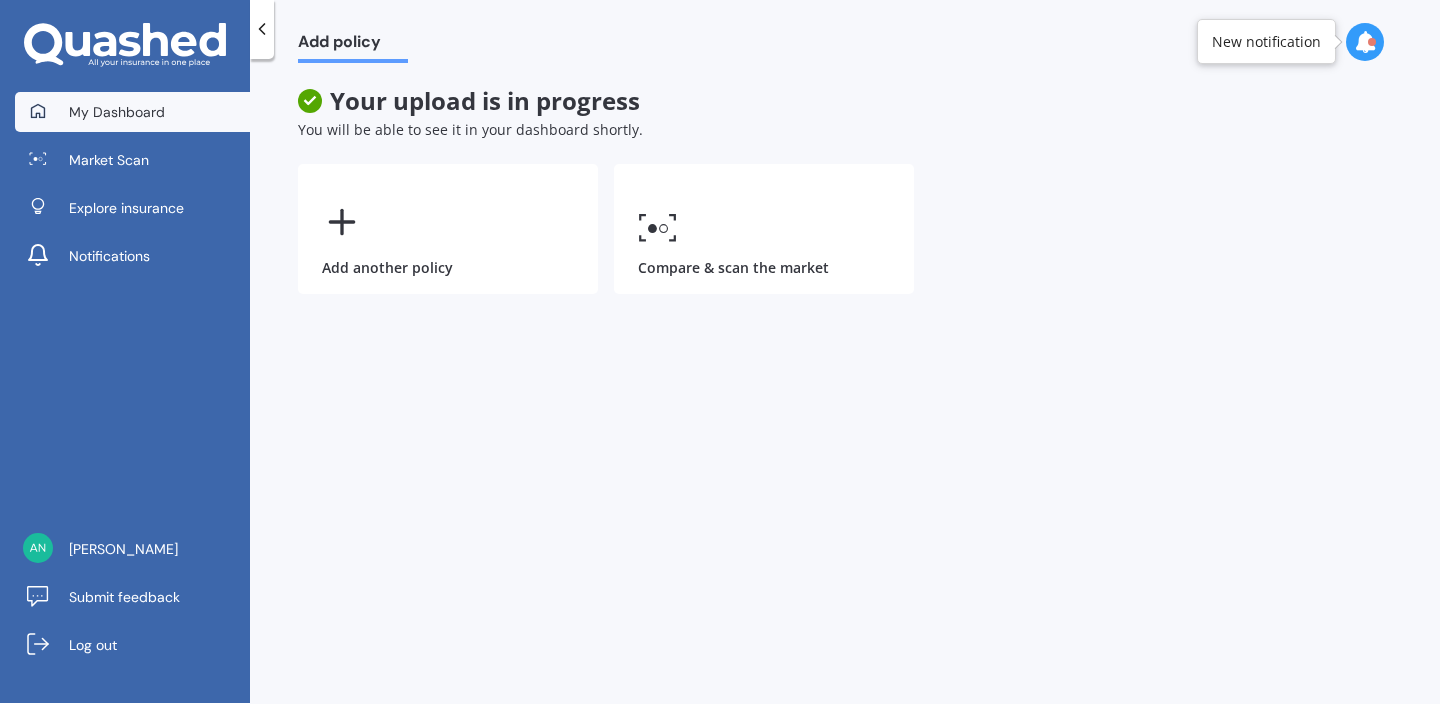 click on "My Dashboard" at bounding box center (117, 112) 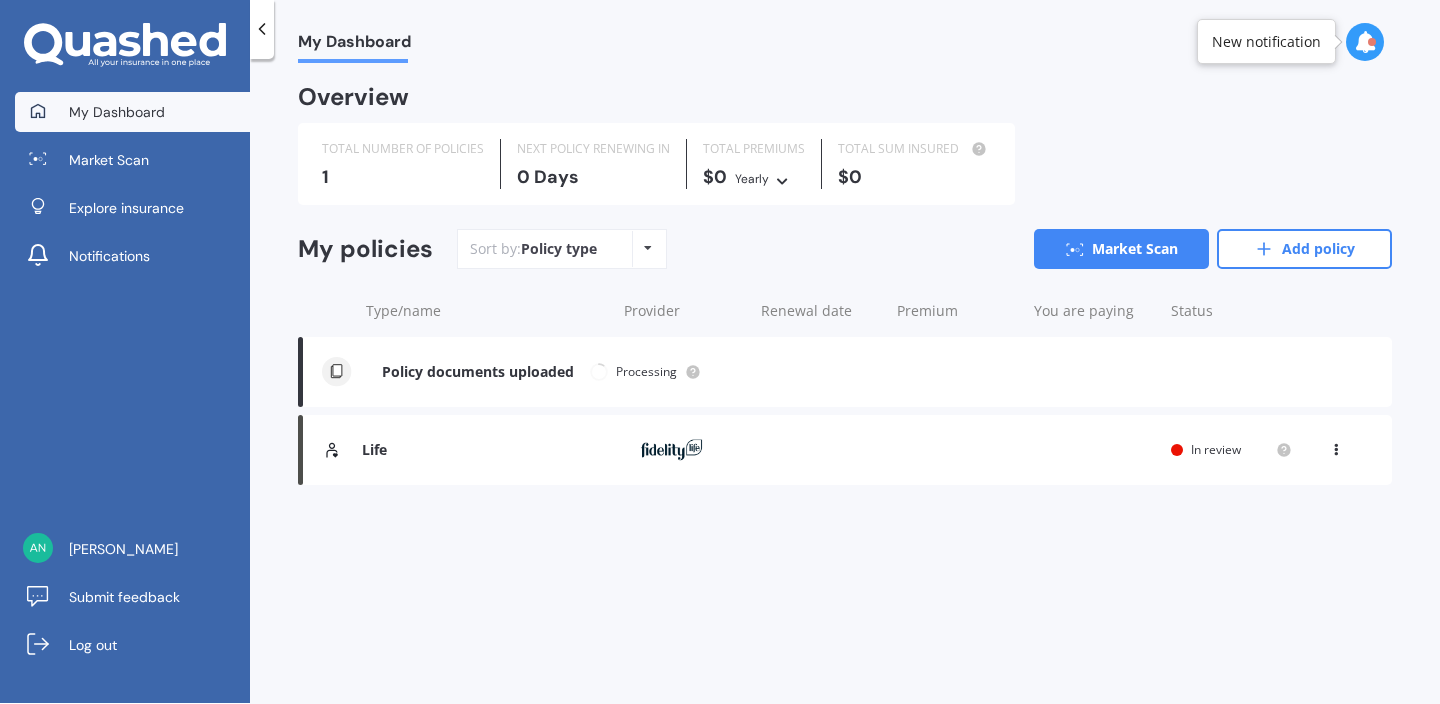 drag, startPoint x: 591, startPoint y: 186, endPoint x: 646, endPoint y: 174, distance: 56.293873 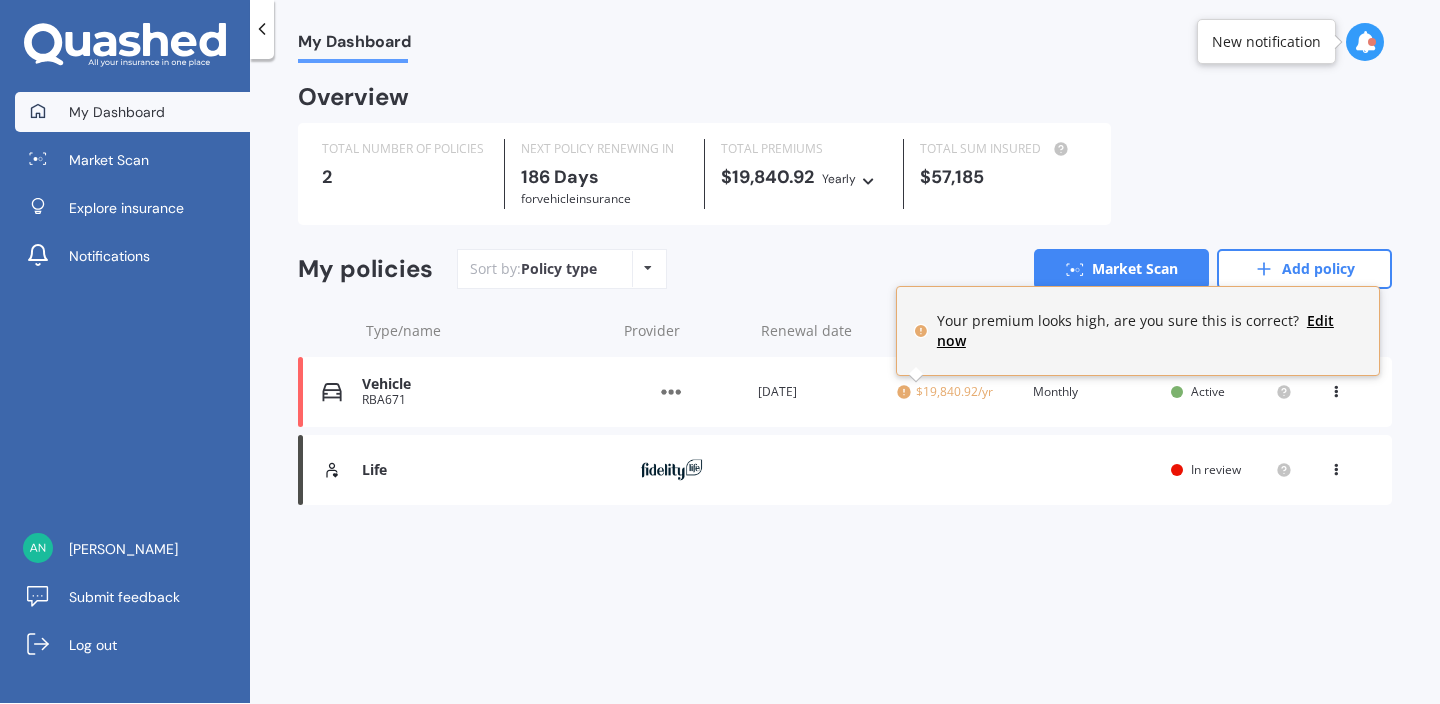 click 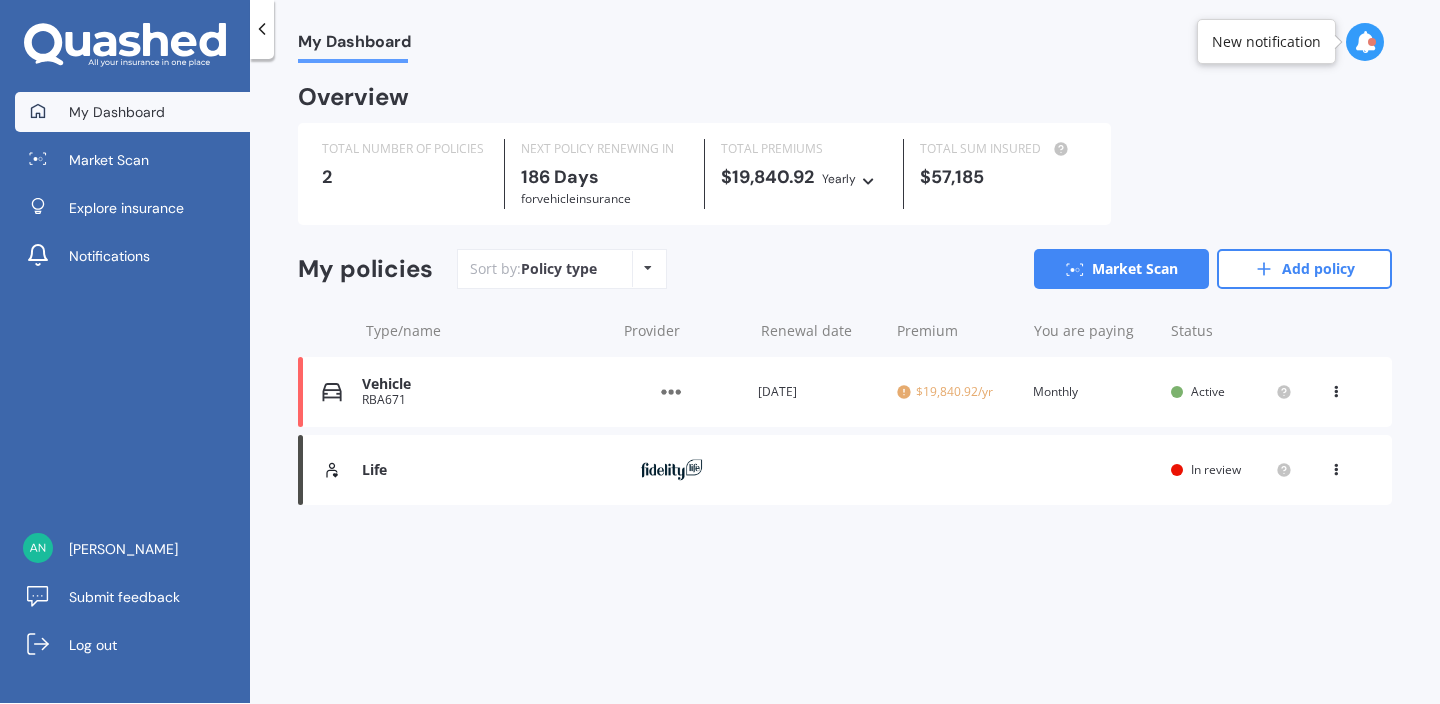 click on "$19,840.92/yr" at bounding box center (956, 392) 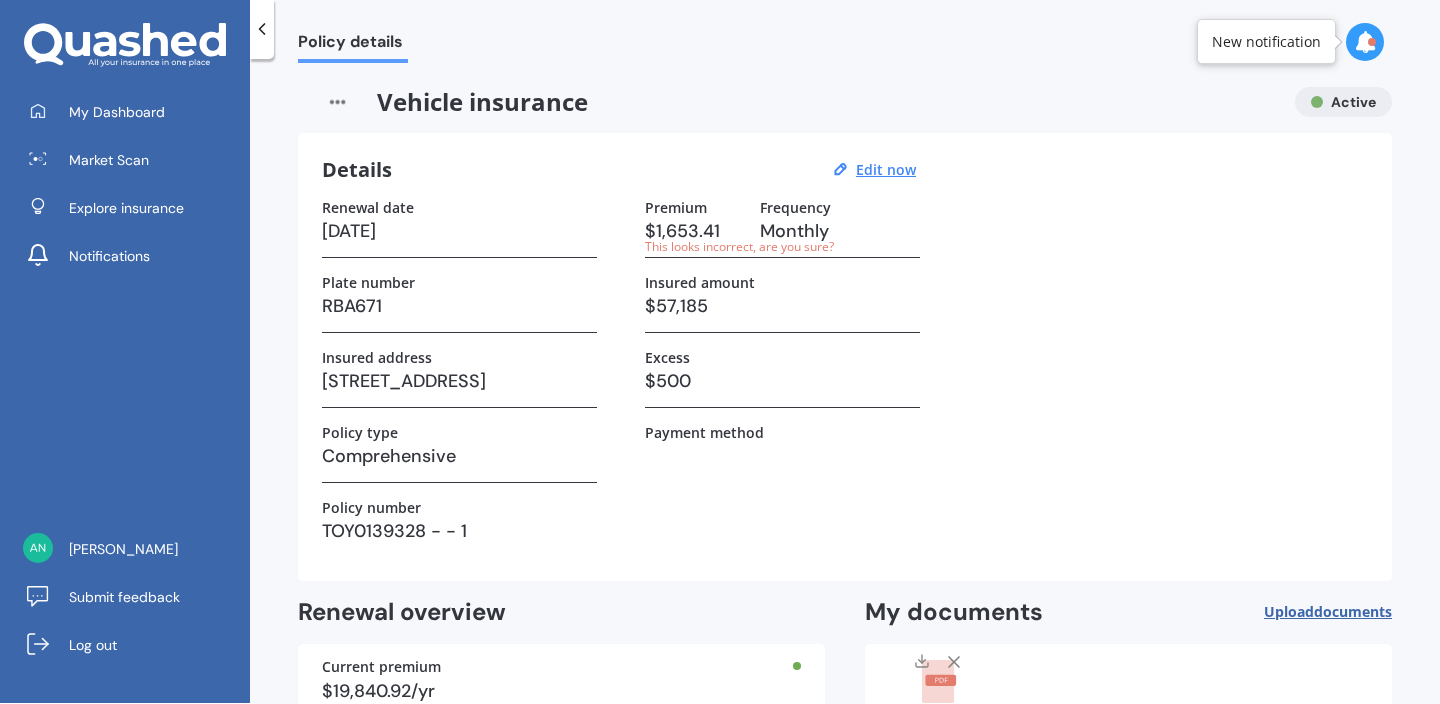 scroll, scrollTop: 4, scrollLeft: 0, axis: vertical 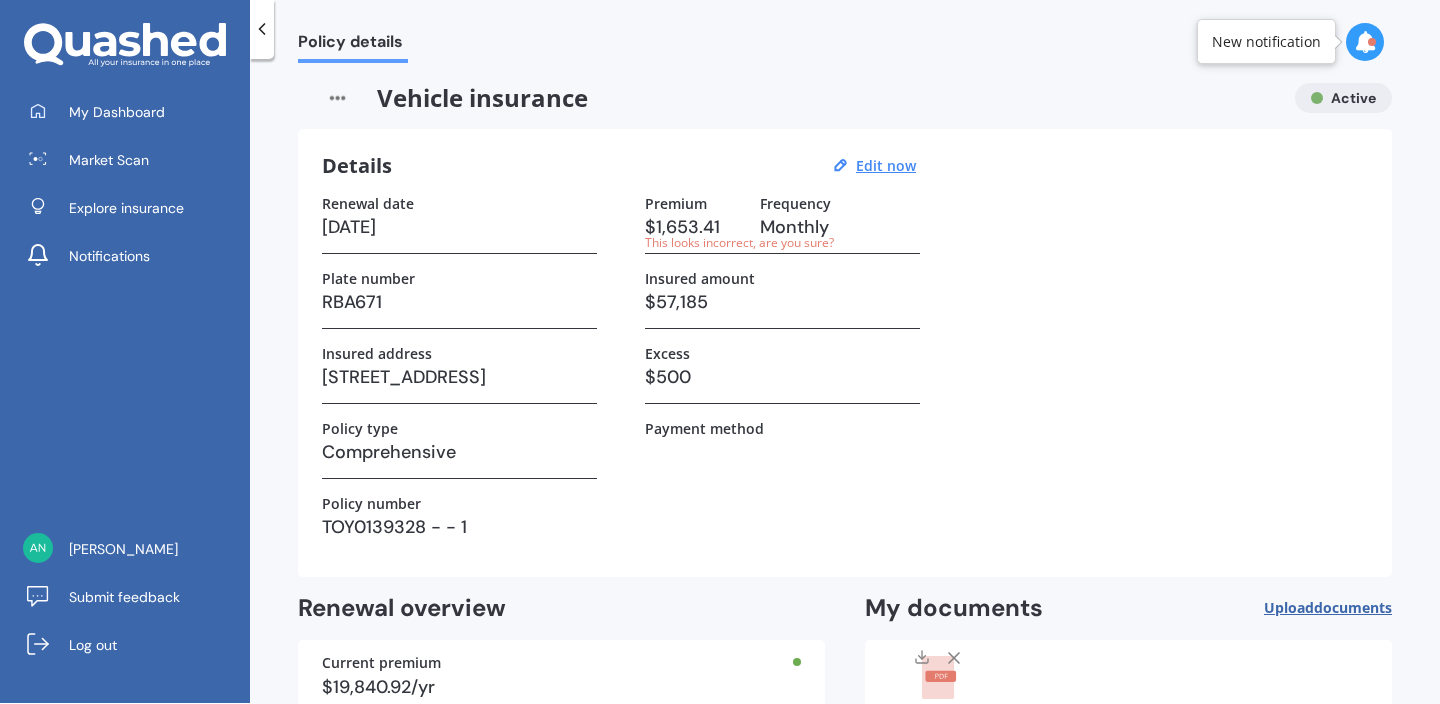click on "Monthly" at bounding box center (840, 227) 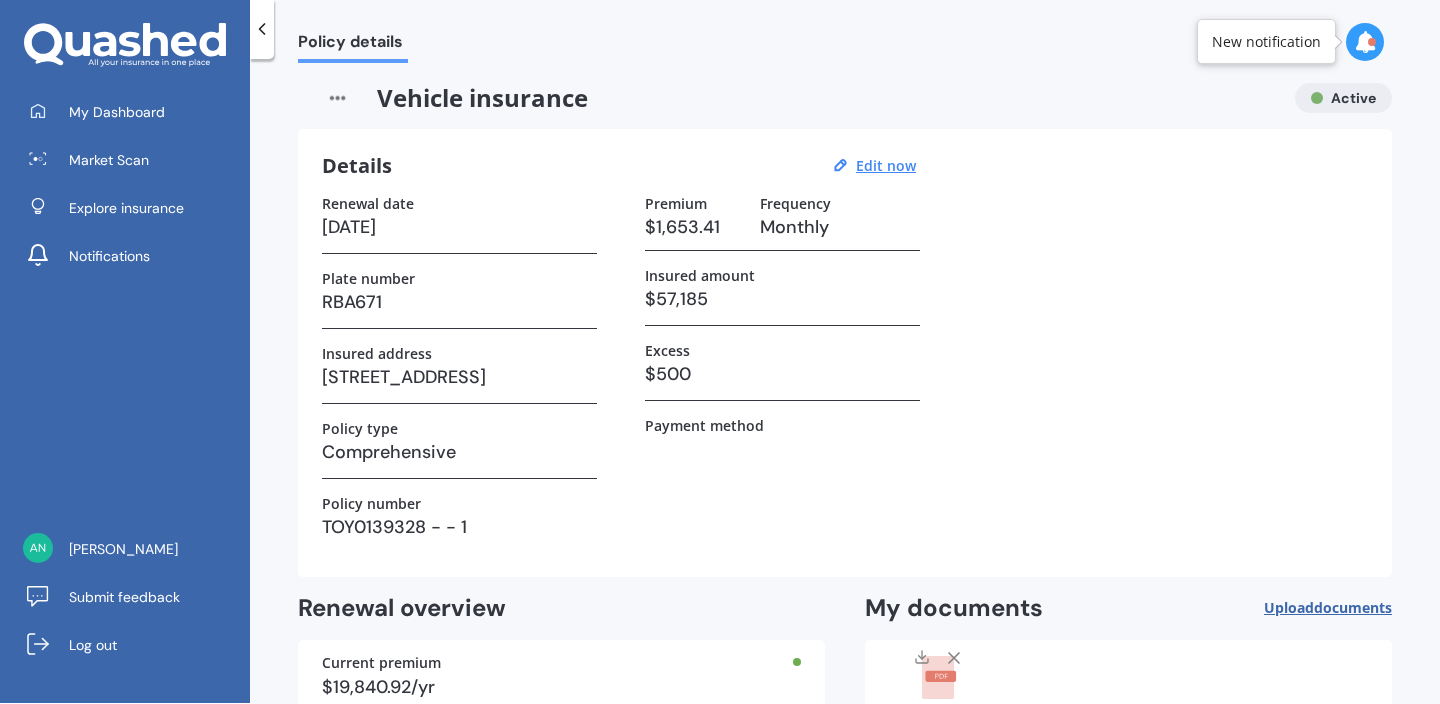 click on "Monthly" at bounding box center [840, 227] 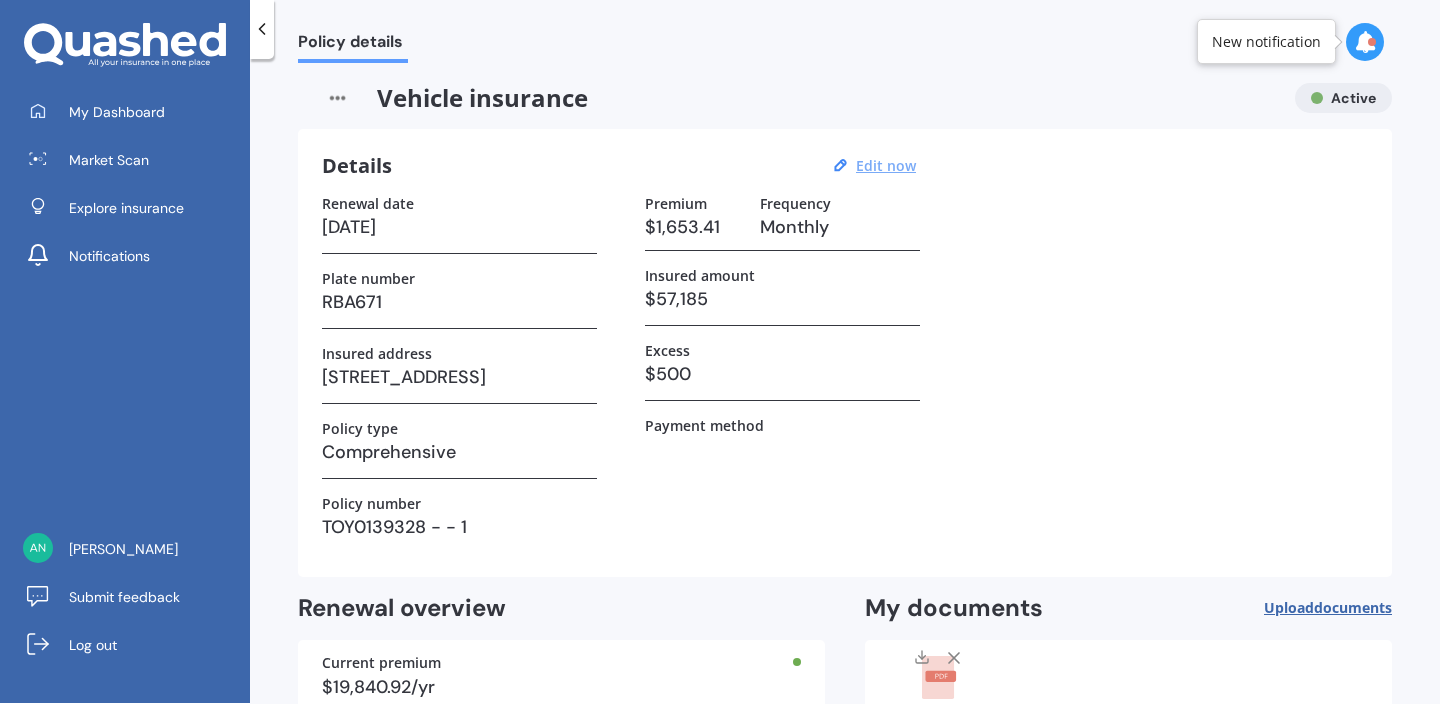 click on "Edit now" at bounding box center (886, 165) 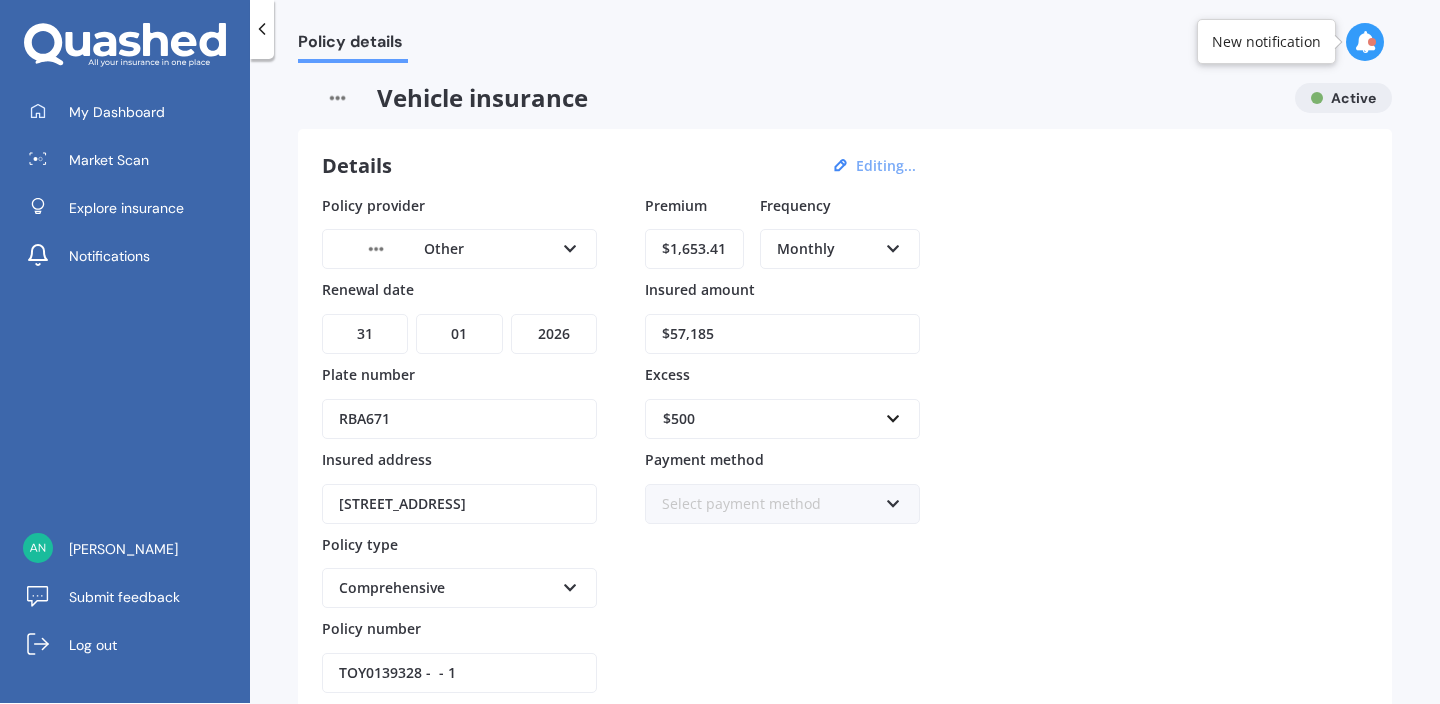 click on "Policy provider Other AA AMI AMP ANZ ASB Aioi Nissay Dowa Ando Assurant Autosure BNZ Co-Operative Bank Cove FMG Initio Kiwibank Lantern Lumley MAS NAC NZI Other Provident SBS Star Insure State Swann TSB Tower Trade Me Insurance Vero Westpac YOUI Renewal date DD 01 02 03 04 05 06 07 08 09 10 11 12 13 14 15 16 17 18 19 20 21 22 23 24 25 26 27 28 29 30 31 MM 01 02 03 04 05 06 07 08 09 10 11 12 YYYY 2027 2026 2025 2024 2023 2022 2021 2020 2019 2018 2017 2016 2015 2014 2013 2012 2011 2010 2009 2008 2007 2006 2005 2004 2003 2002 2001 2000 1999 1998 1997 1996 1995 1994 1993 1992 1991 1990 1989 1988 1987 1986 1985 1984 1983 1982 1981 1980 1979 1978 1977 1976 1975 1974 1973 1972 1971 1970 1969 1968 1967 1966 1965 1964 1963 1962 1961 1960 1959 1958 1957 1956 1955 1954 1953 1952 1951 1950 1949 1948 1947 1946 1945 1944 1943 1942 1941 1940 1939 1938 1937 1936 1935 1934 1933 1932 1931 1930 1929 1928 Plate number RBA671 Insured address 3 / 26 Cheviot StreetChristchurch, 8024 Policy type Comprehensive Comprehensive Premium" at bounding box center (845, 444) 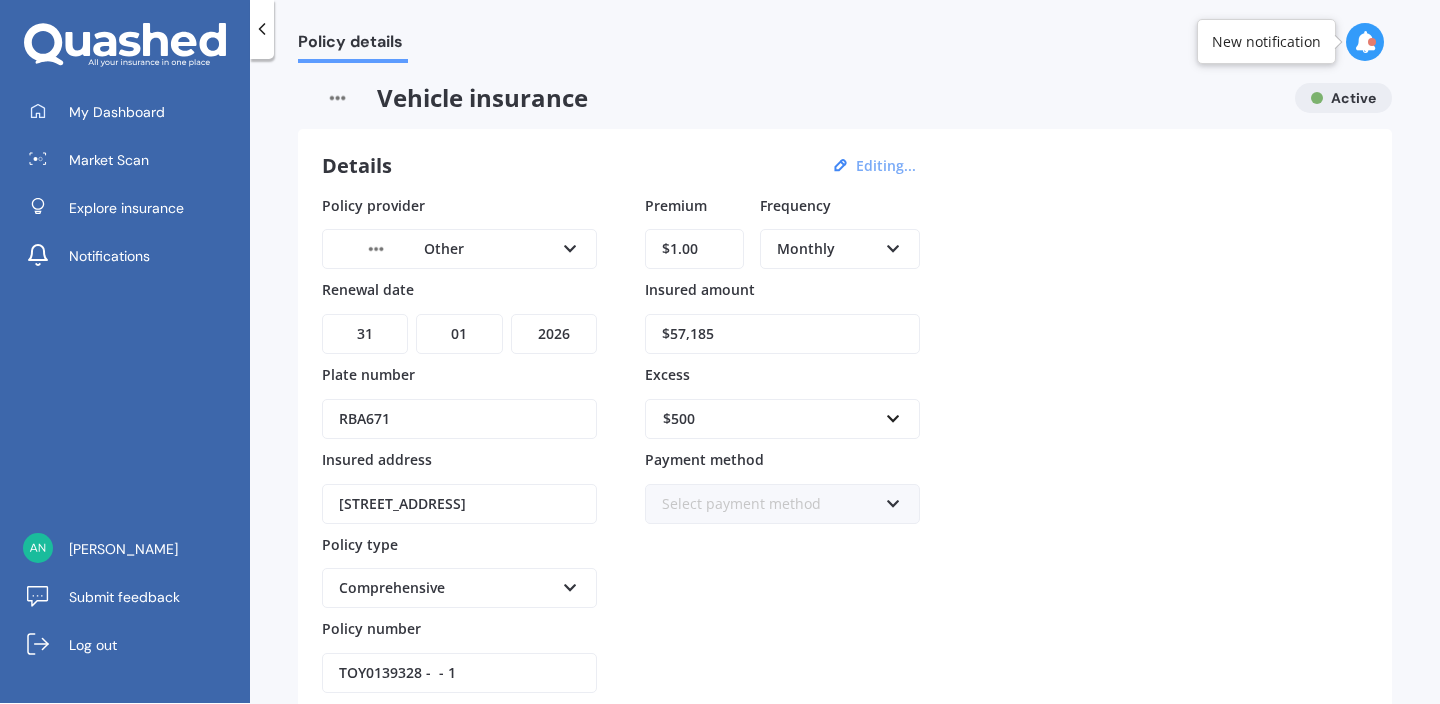type on "3 / 26 Cheviot StreetChristchurch, 8024" 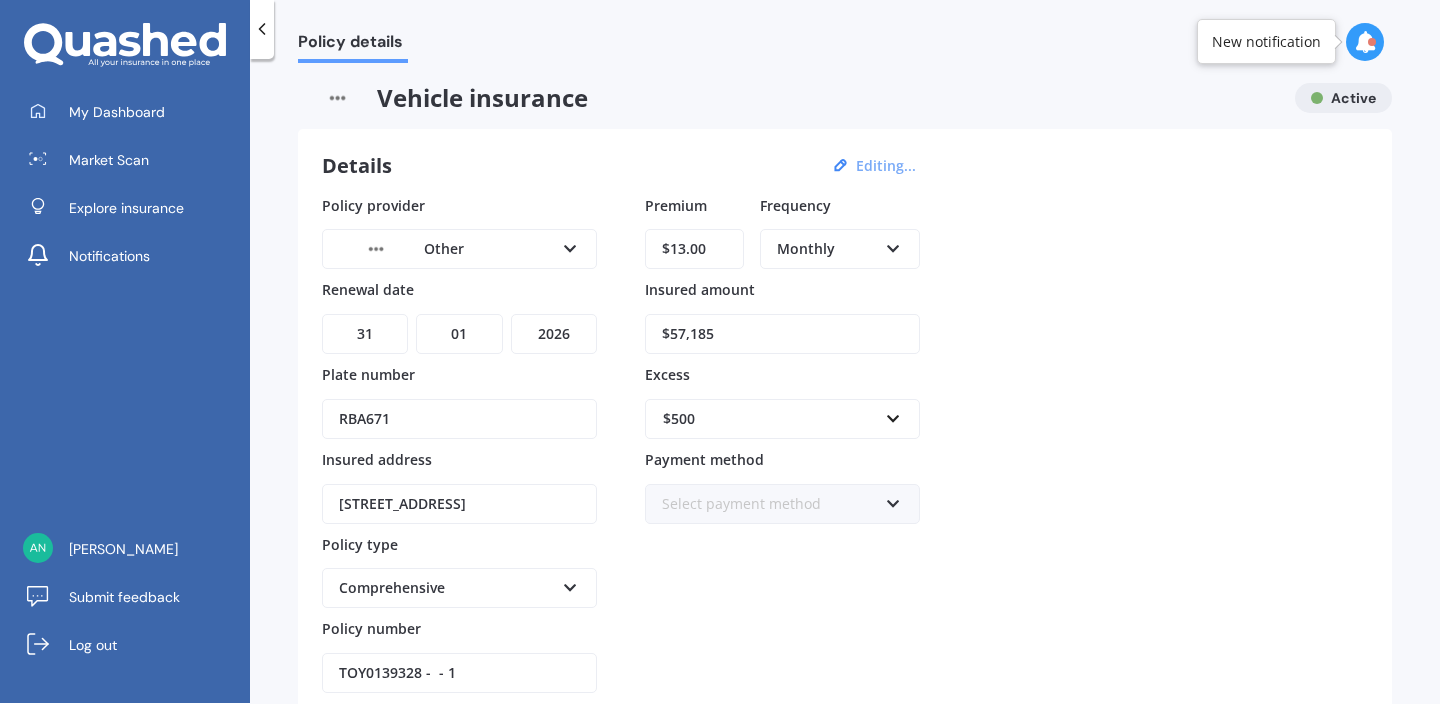 type on "3 / 26 Cheviot StreetChristchurch, 8024" 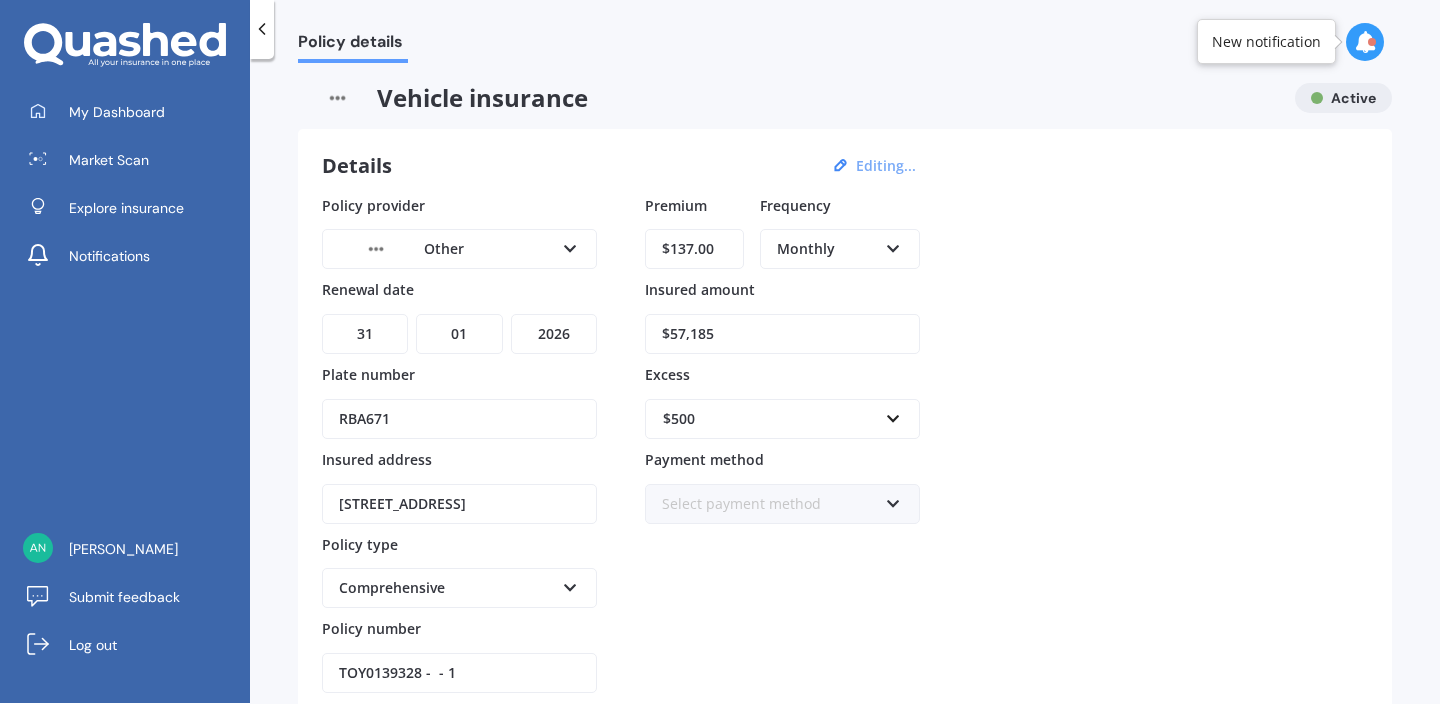 type on "$137.00" 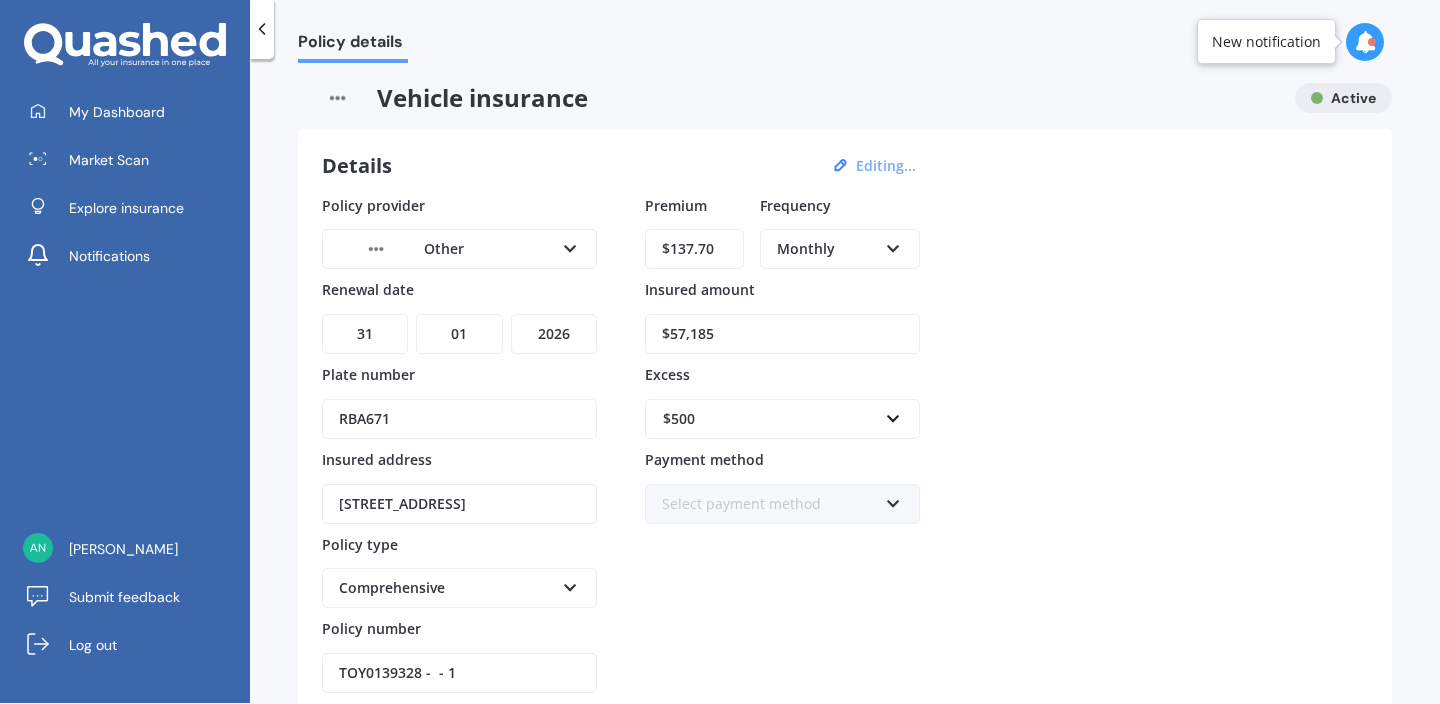 type on "3 / 26 Cheviot StreetChristchurch, 8024" 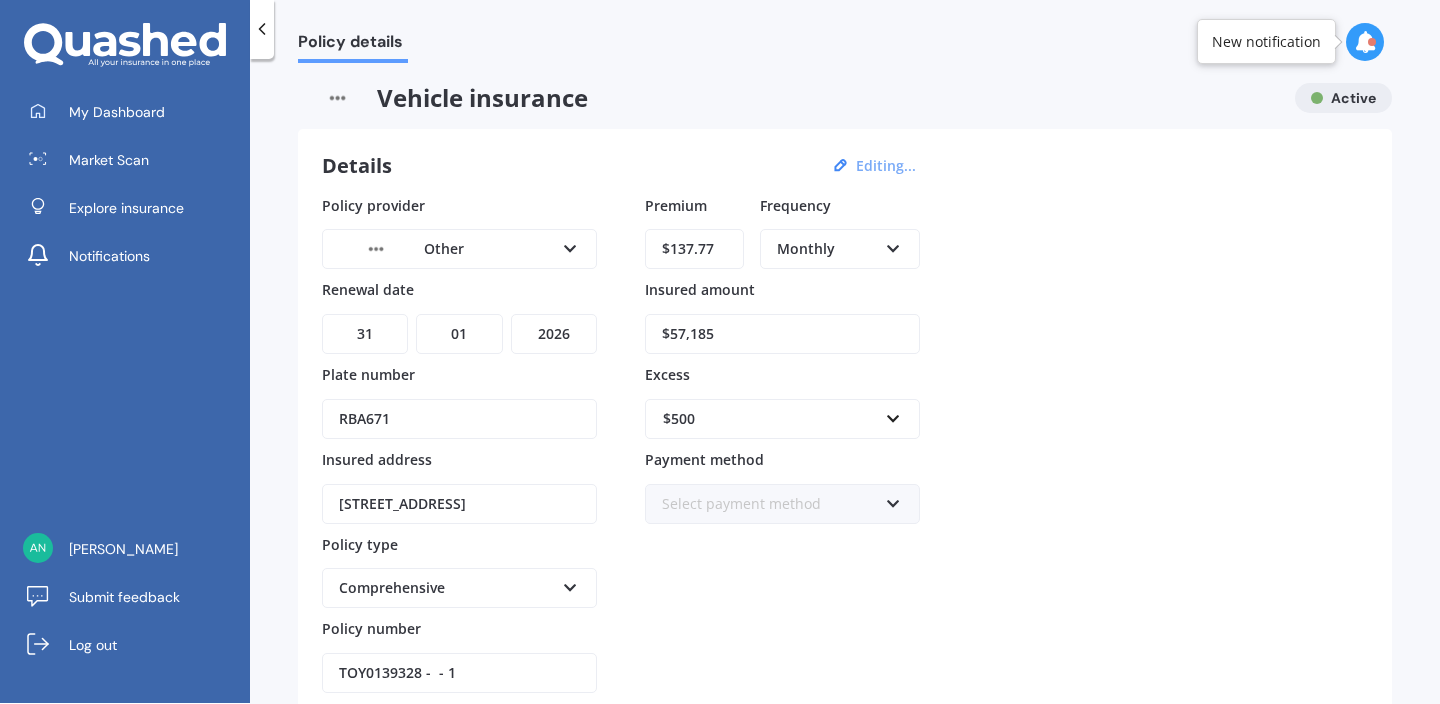 type on "$137.77" 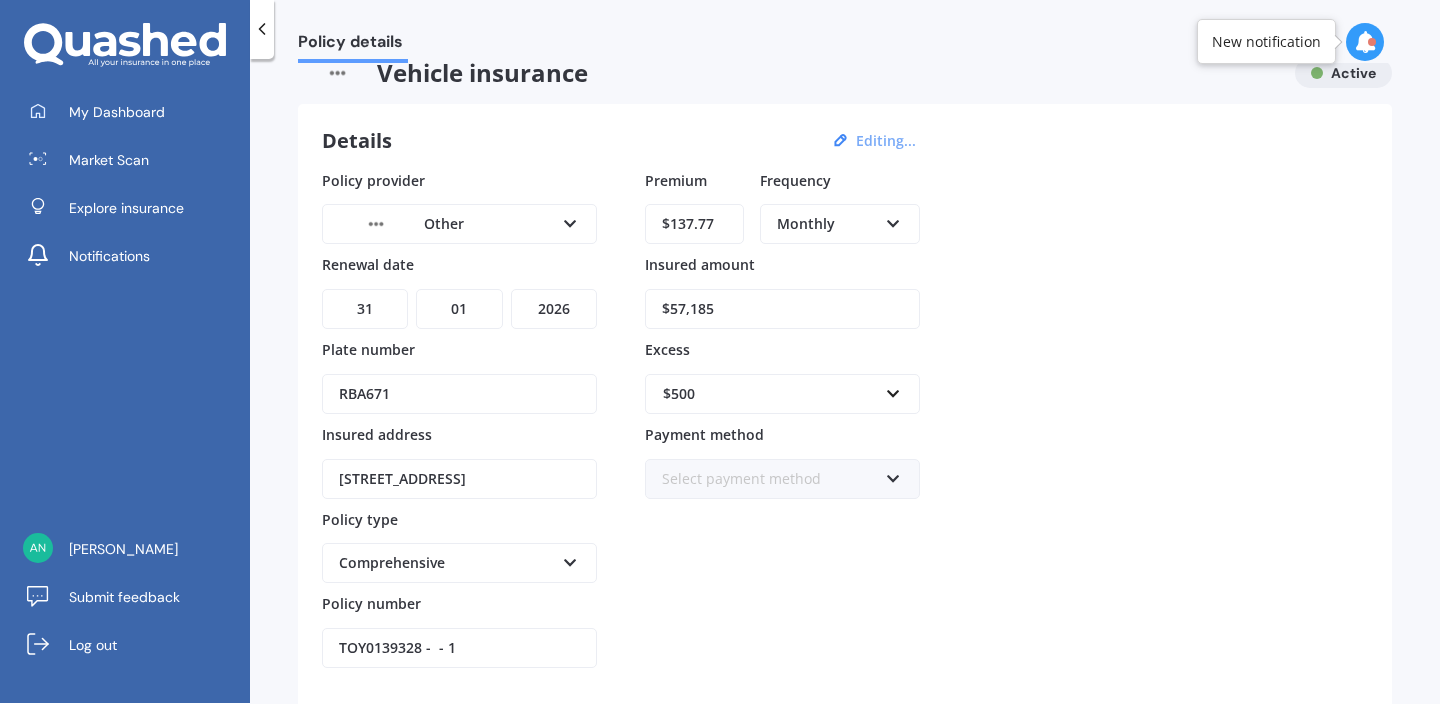 scroll, scrollTop: 35, scrollLeft: 0, axis: vertical 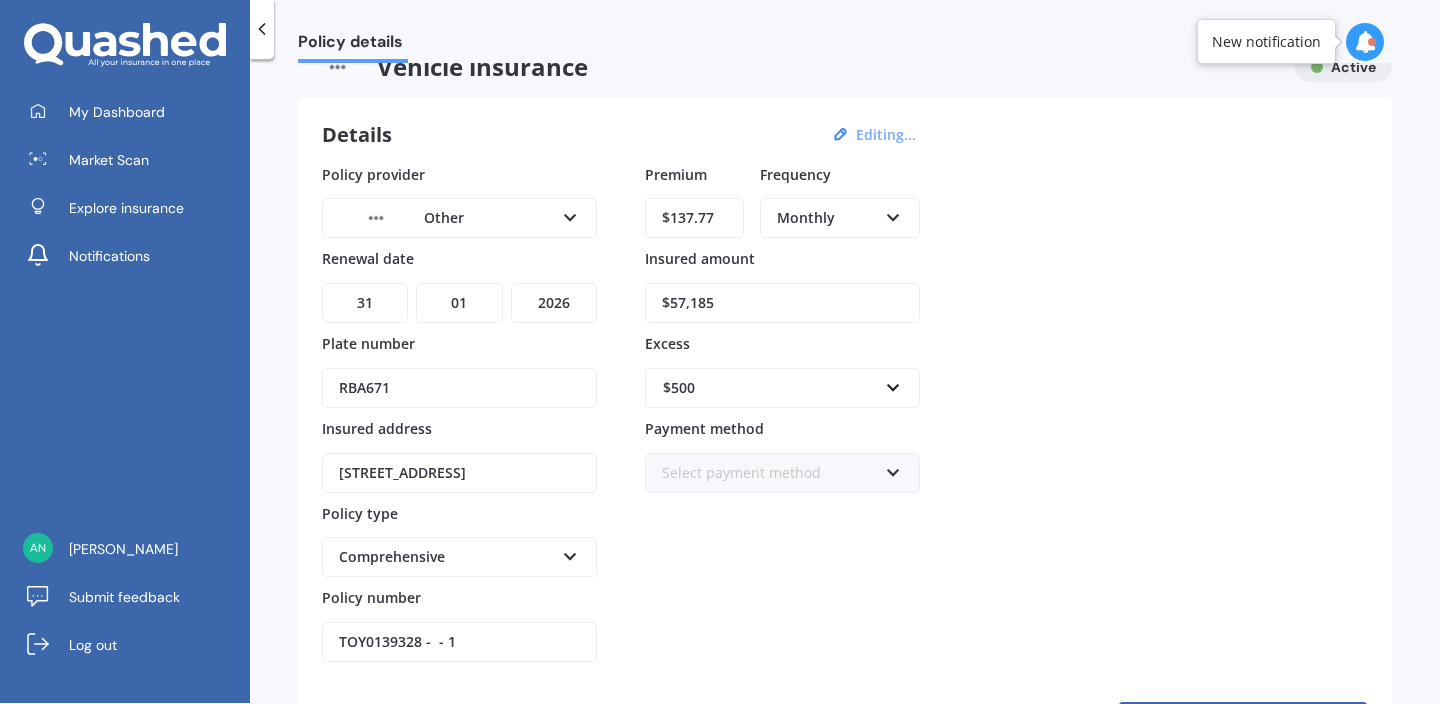 drag, startPoint x: 339, startPoint y: 475, endPoint x: 672, endPoint y: 482, distance: 333.07358 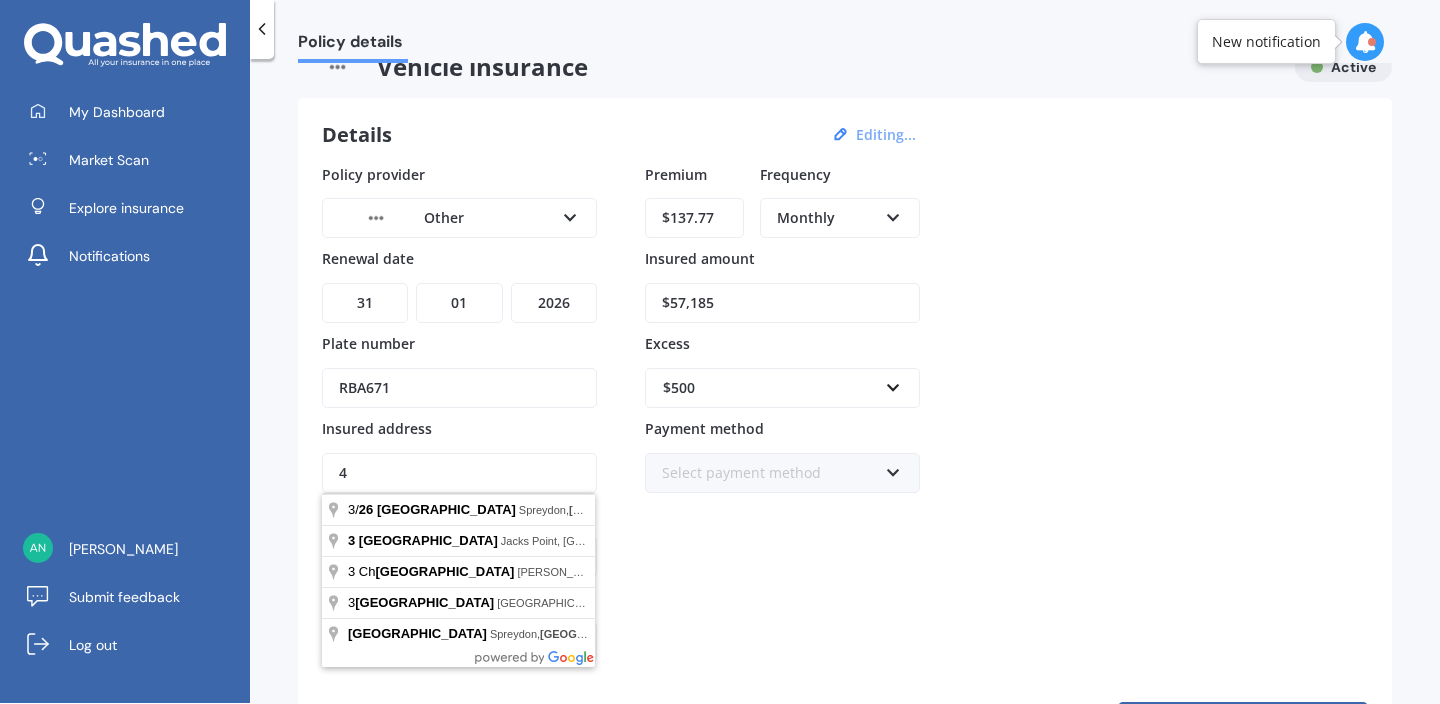 scroll, scrollTop: 0, scrollLeft: 0, axis: both 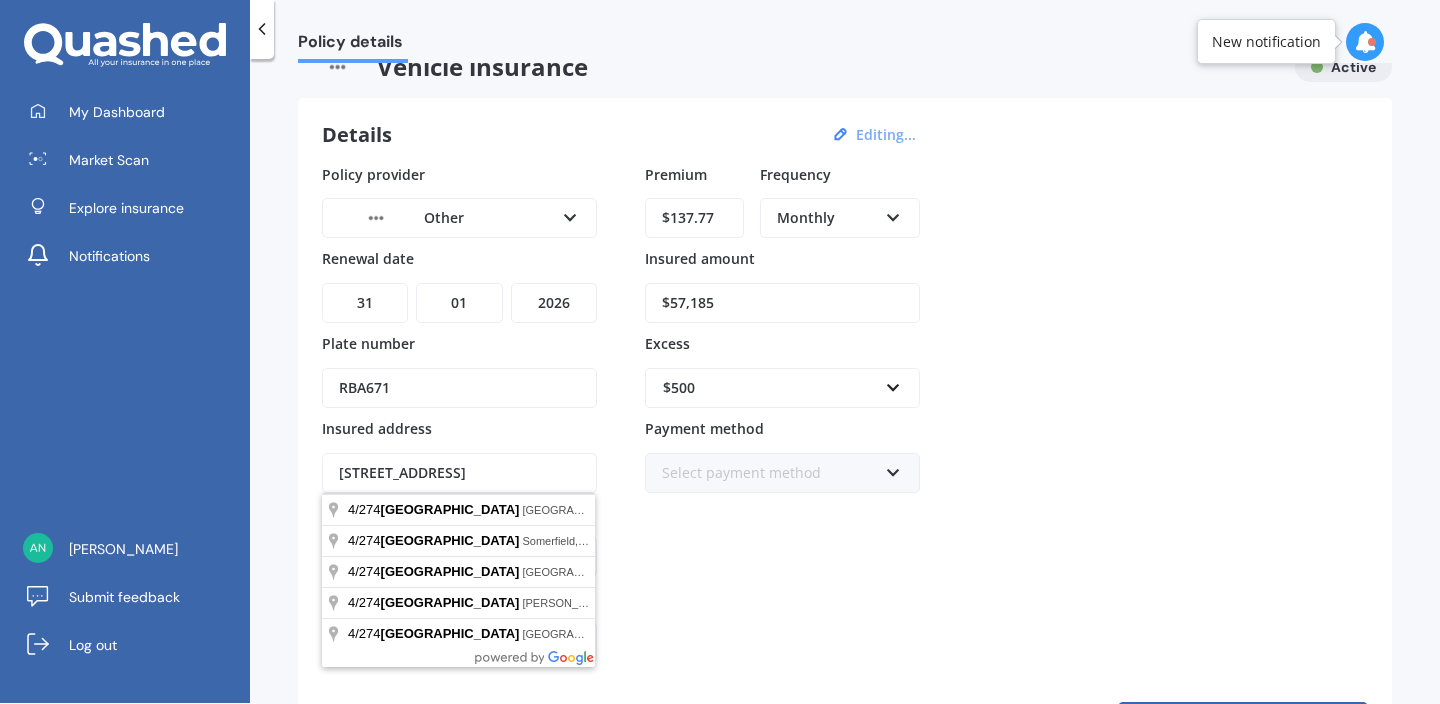 type on "4/274 Selwyn Street, Somerfield, Christchurch 8024" 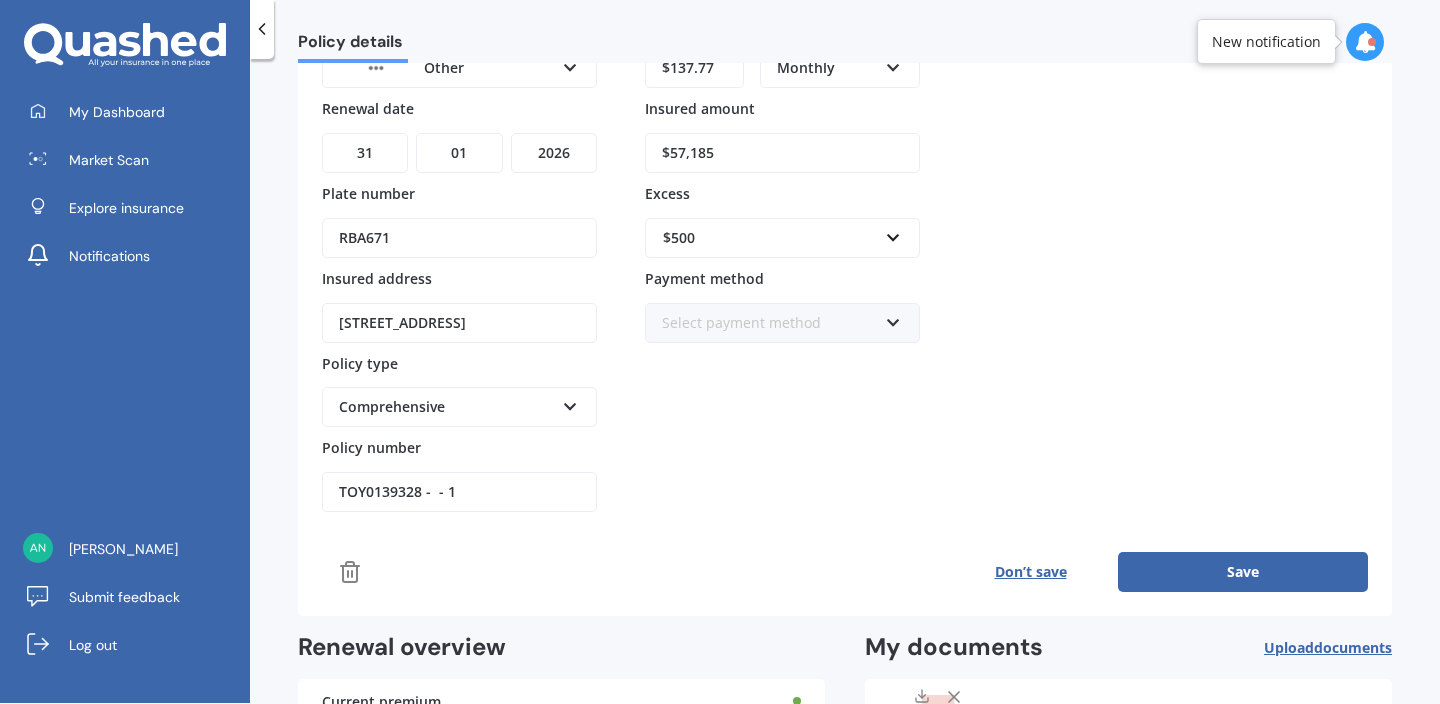 scroll, scrollTop: 270, scrollLeft: 0, axis: vertical 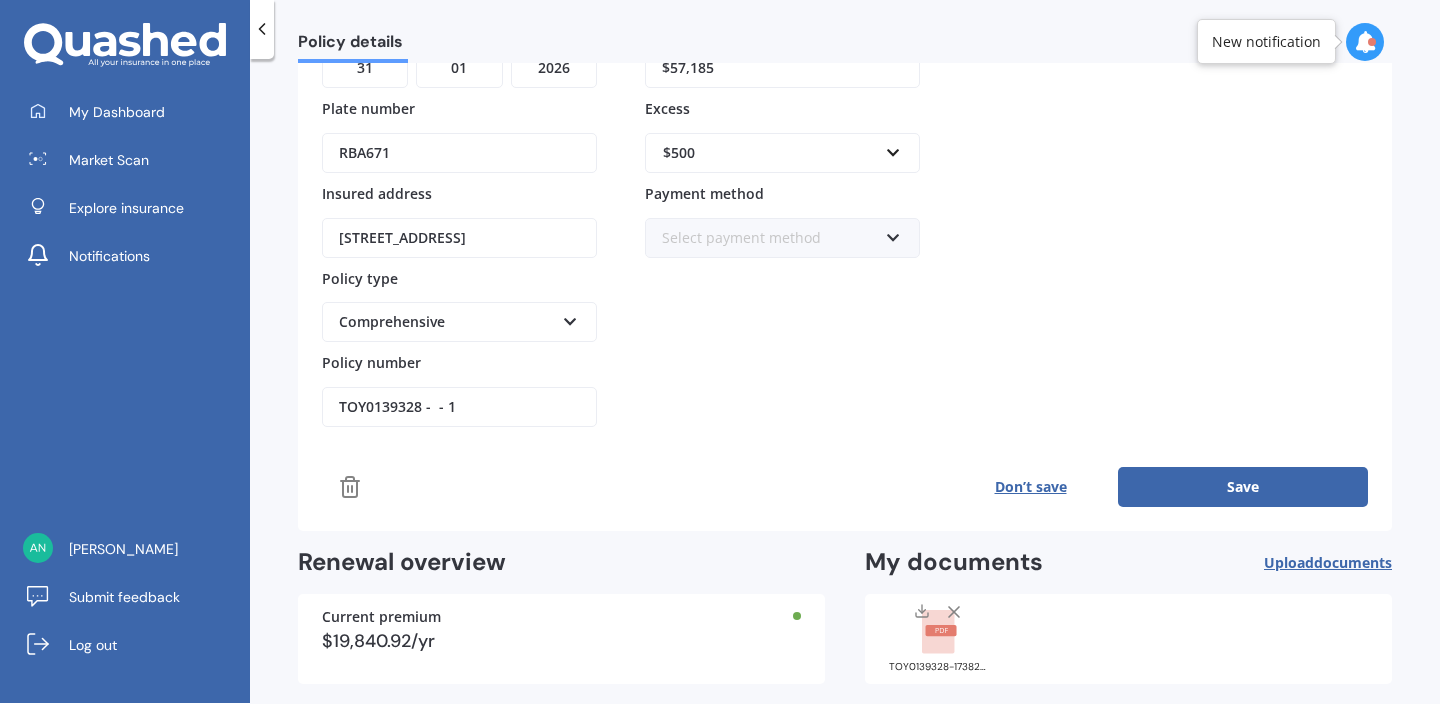 click on "Save" at bounding box center (1243, 487) 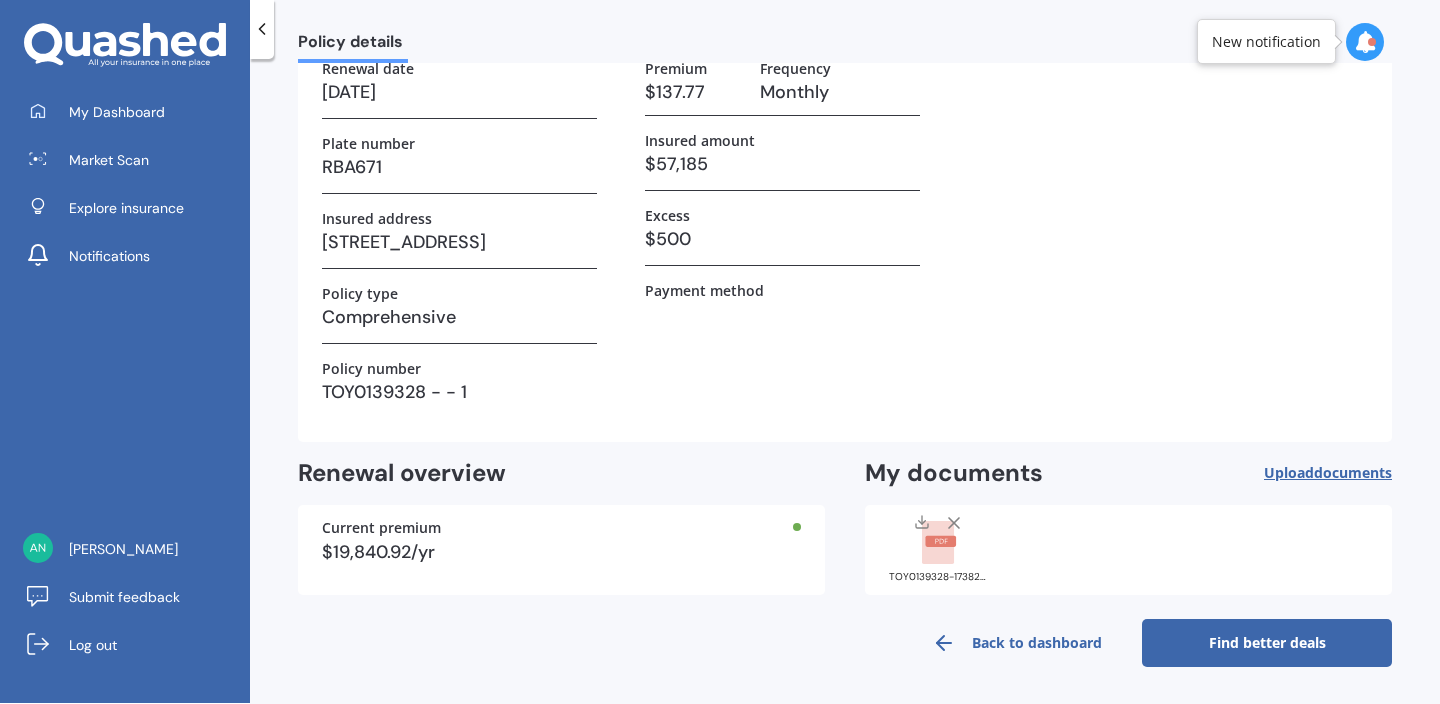 scroll, scrollTop: 139, scrollLeft: 0, axis: vertical 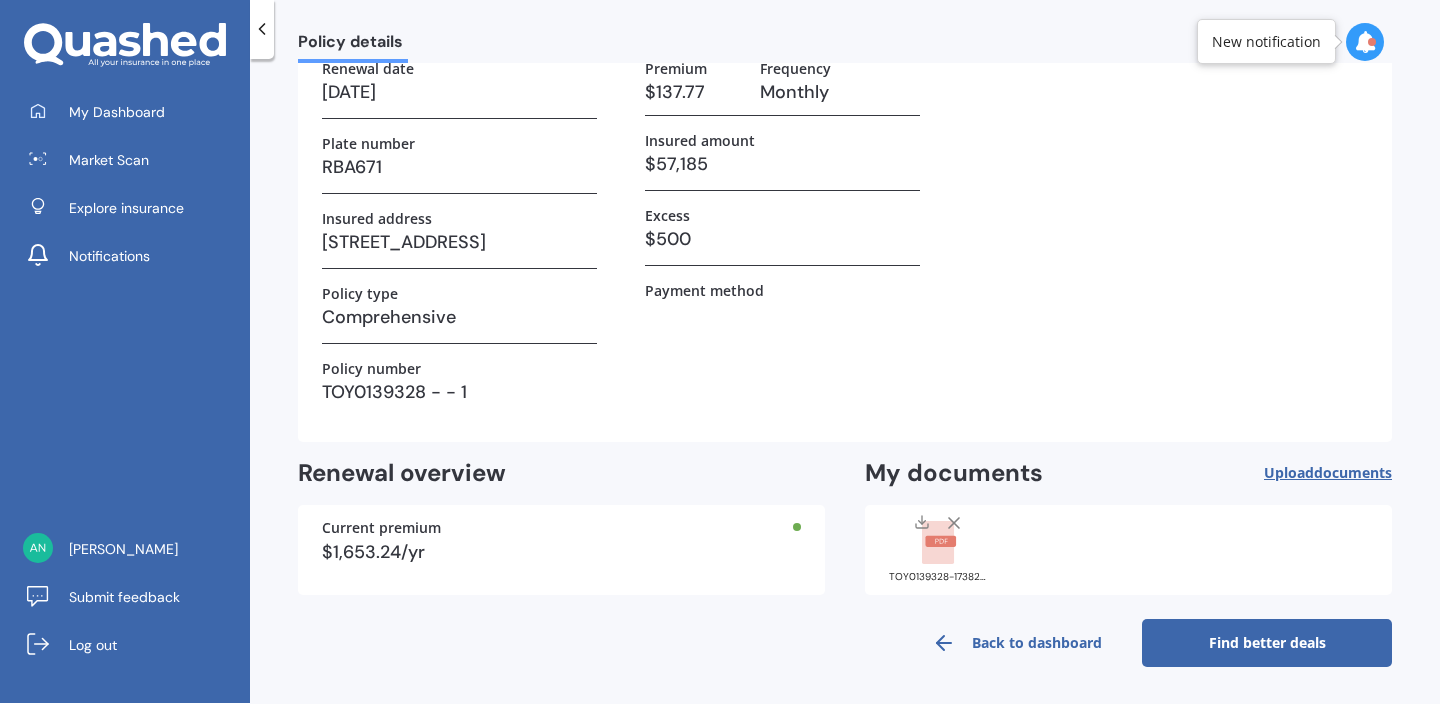 drag, startPoint x: 1043, startPoint y: 644, endPoint x: 965, endPoint y: 595, distance: 92.11406 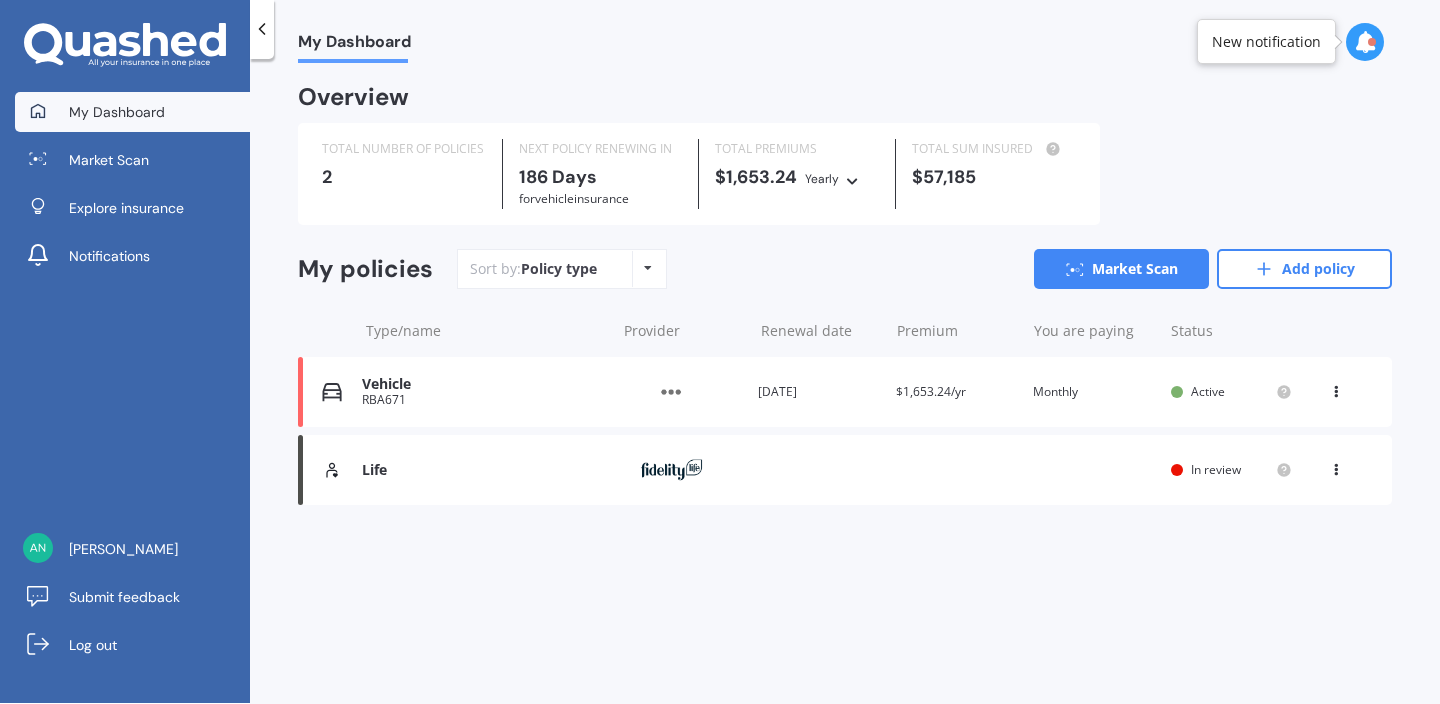 scroll, scrollTop: 0, scrollLeft: 0, axis: both 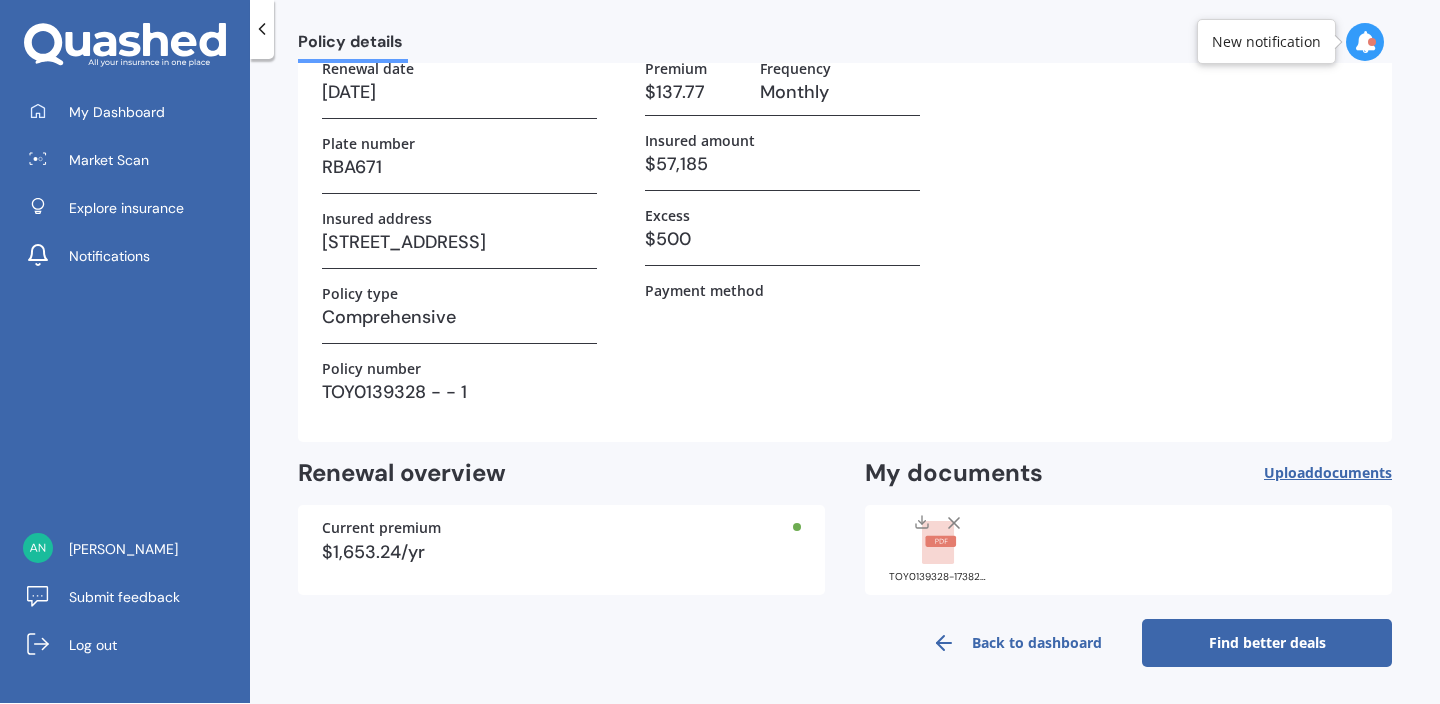 click on "Find better deals" at bounding box center (1267, 643) 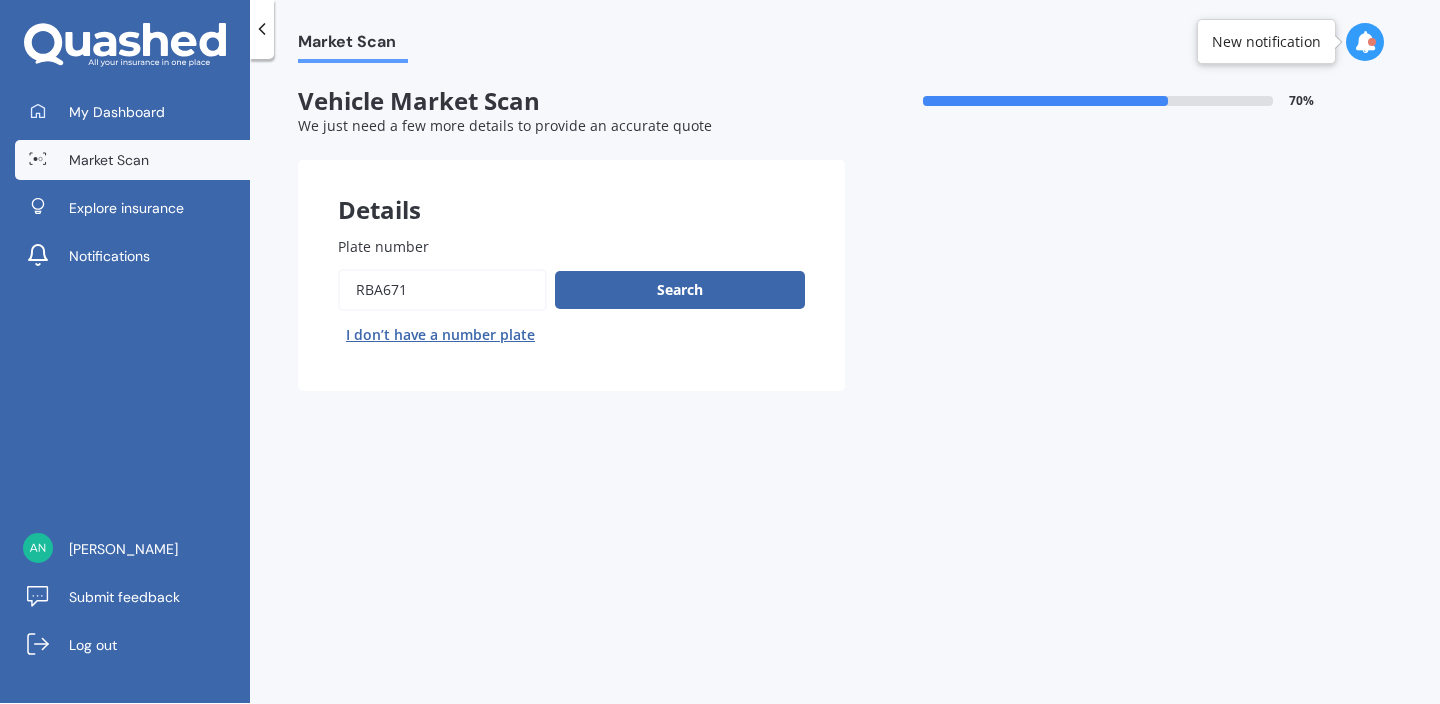 scroll, scrollTop: 0, scrollLeft: 0, axis: both 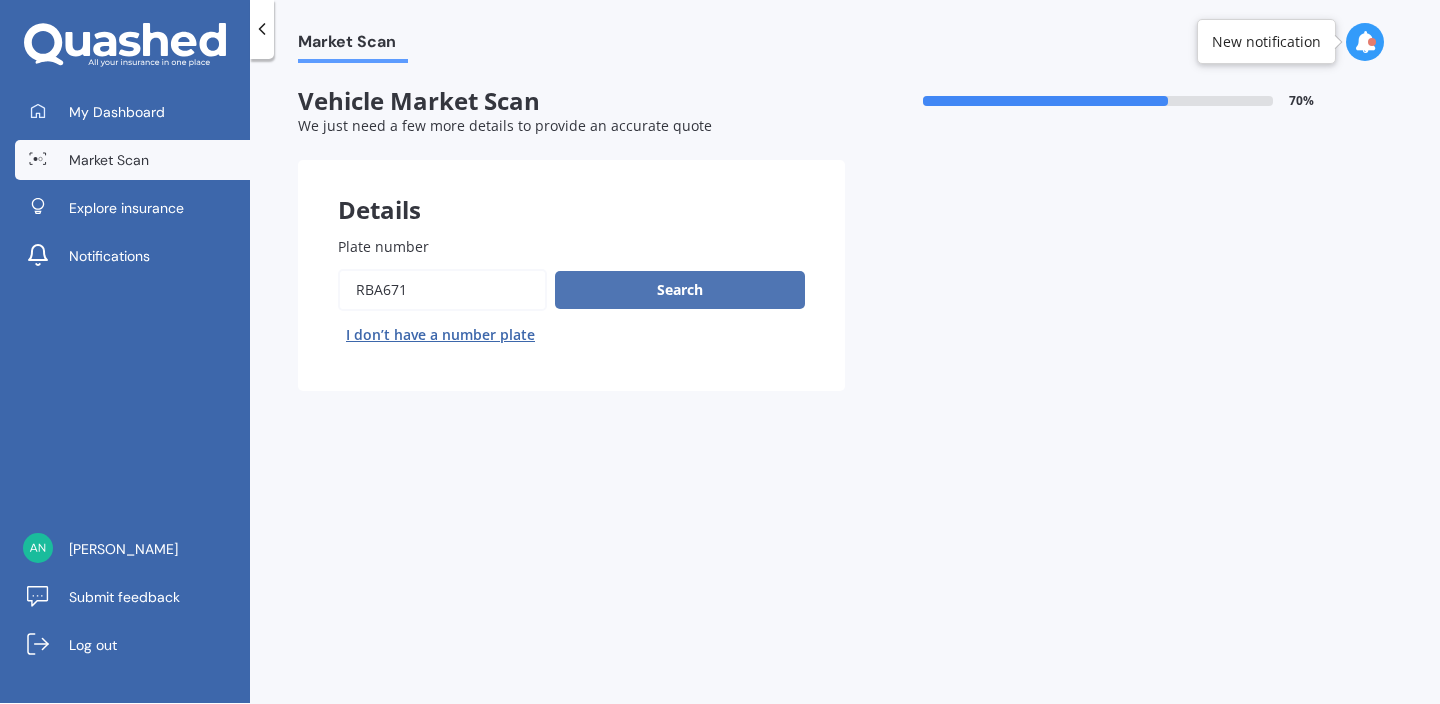 click on "Search" at bounding box center (680, 290) 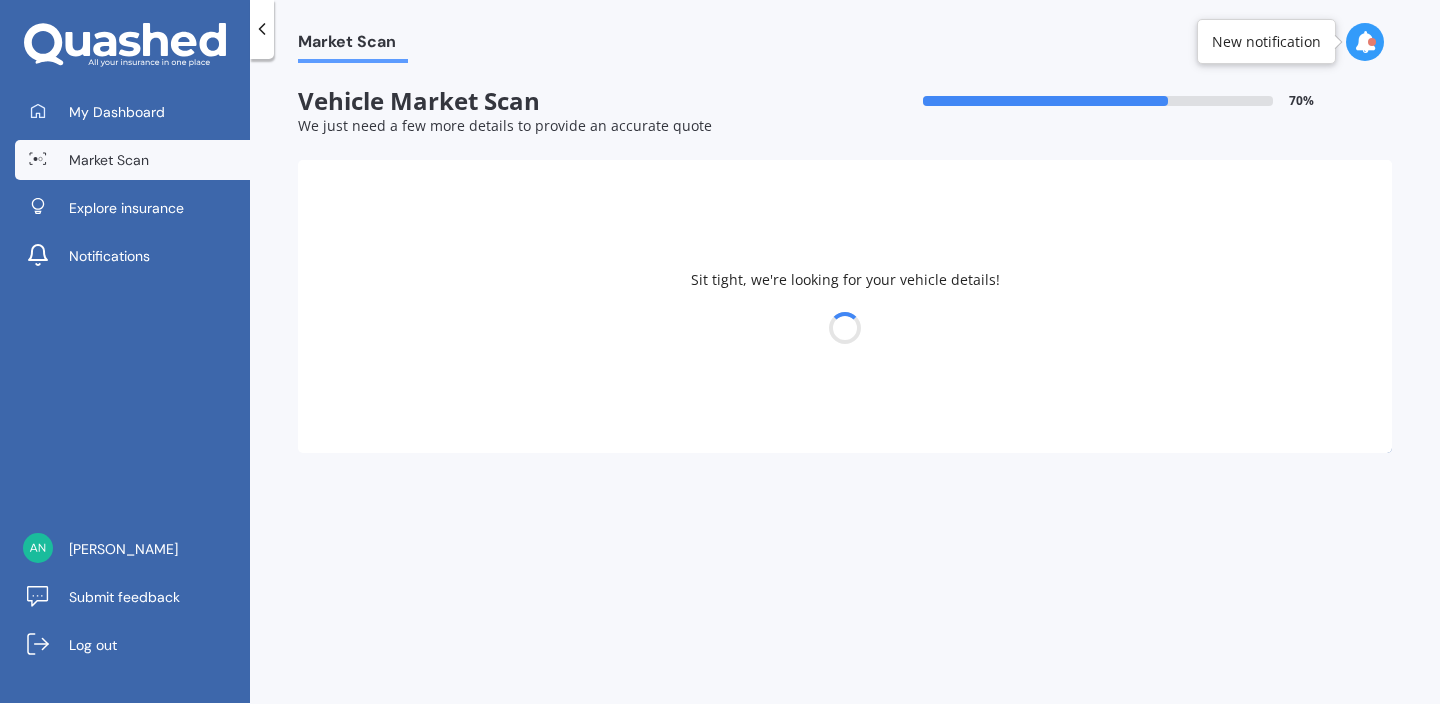 select on "TOYOTA" 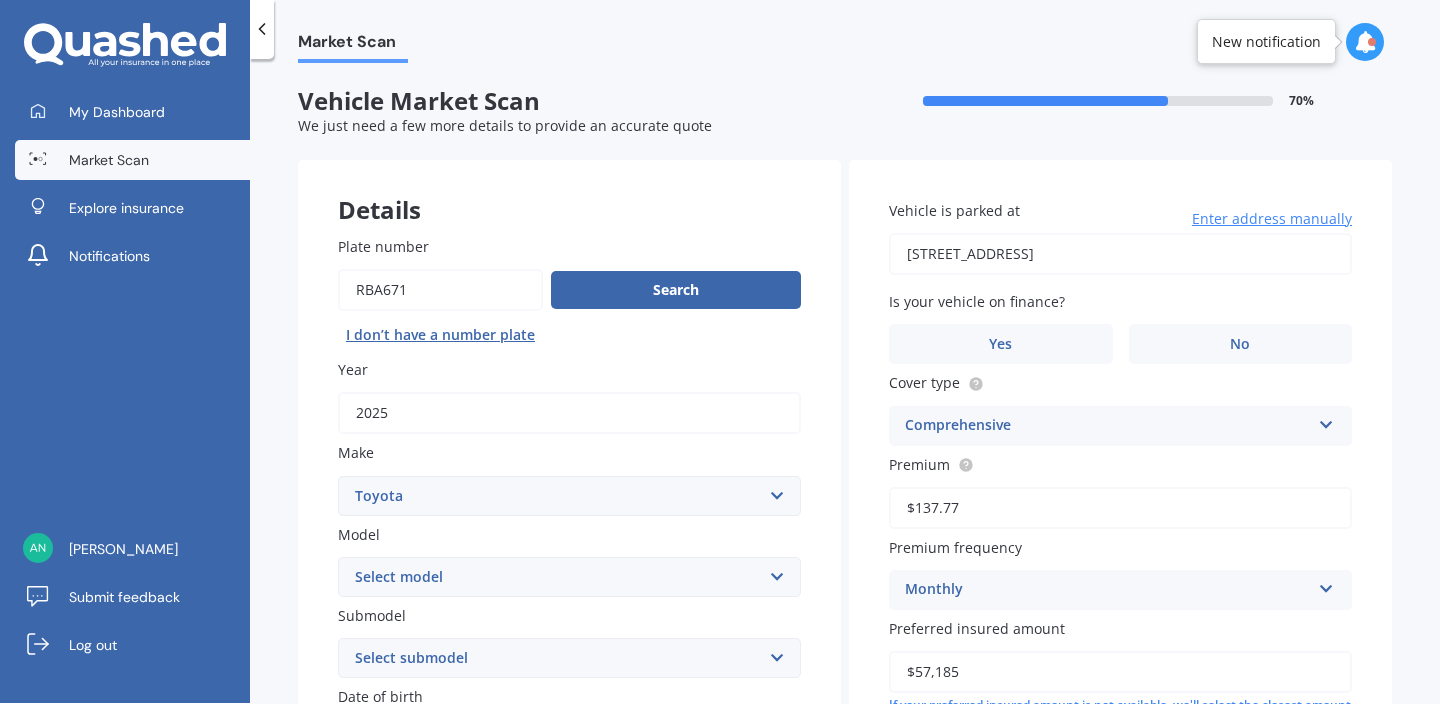 click on "Select model 4 Runner 86 Allex Allion Alphard Altezza Aqua Aristo Aurion Auris Avalon Avensis AYGO bB Belta Blade Blizzard 4WD Brevis Bundera 4WD C-HR Caldina Cami Camry Carib Carina Cavalier Celica Celsior Century Ceres Chaser Coaster Corolla Corona Corsa Cressida Cresta Crown Curren Cynos Deliboy Duet Dyna Echo Esquire Estima FJ Fortuner Funcargo Gaia Gracia Grande Granvia Harrier Hiace Highlander HILUX Ipsum iQ Isis IST Kluger Landcruiser LANDCRUISER PRADO Levin Liteace Marino Mark 2 Mark X Mirai MR-S MR2 Nadia Noah Nova Opa Paseo Passo Pixis Platz Porte Premio Previa MPV Prius Probox Progres Qualis Ractis RAIZE Raum RAV-4 Regius Van Runx Rush Sai Scepter Sera Sienta Soarer Spacio Spade Sprinter Starlet Succeed Supra Surf Tank Tarago Tercel Townace Toyo-ace Trueno Tundra Vanguard Vellfire Verossa Vienta Vista Vitz Voltz Voxy Will Windom Wish Yaris" at bounding box center [569, 577] 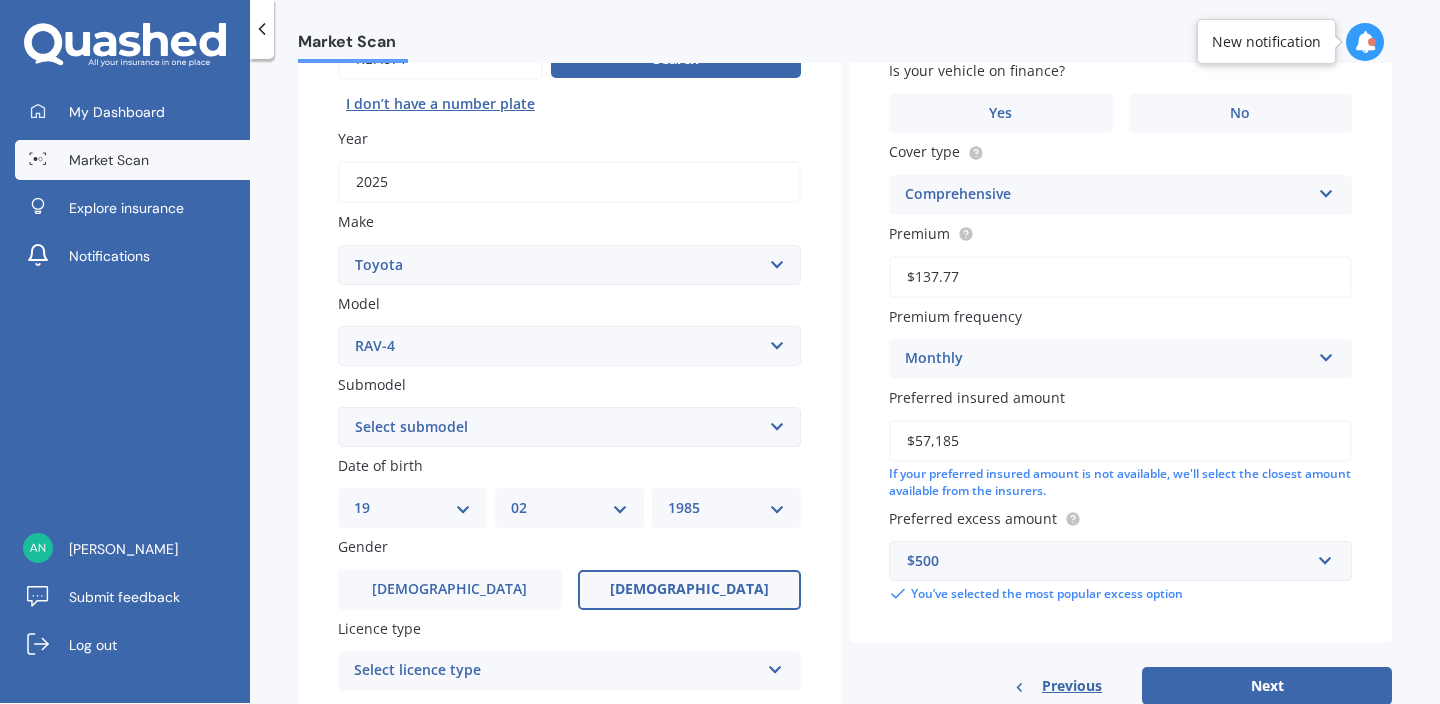 scroll, scrollTop: 248, scrollLeft: 0, axis: vertical 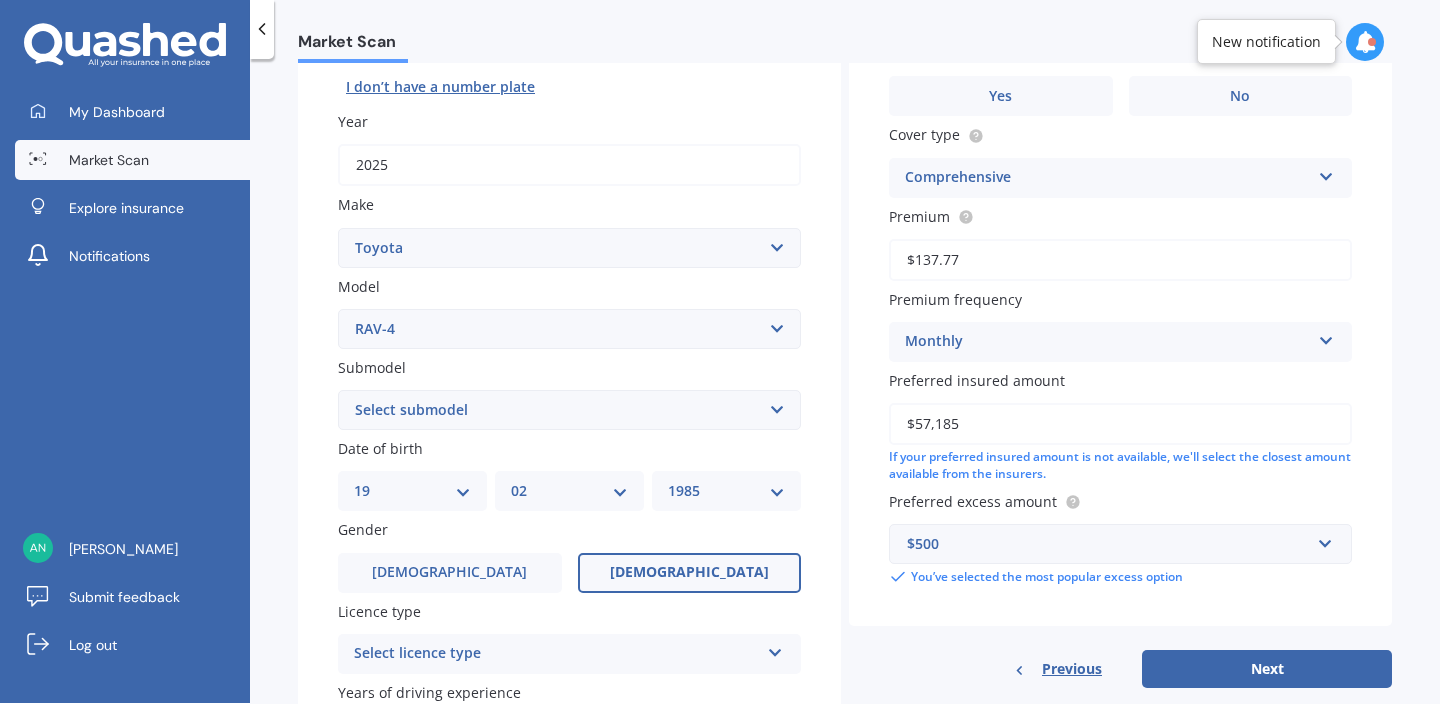click on "Select submodel Diesel EV GX SUV 2.2/4WD/6AT Hybrid Hybrid 2WD Petrol" at bounding box center (569, 410) 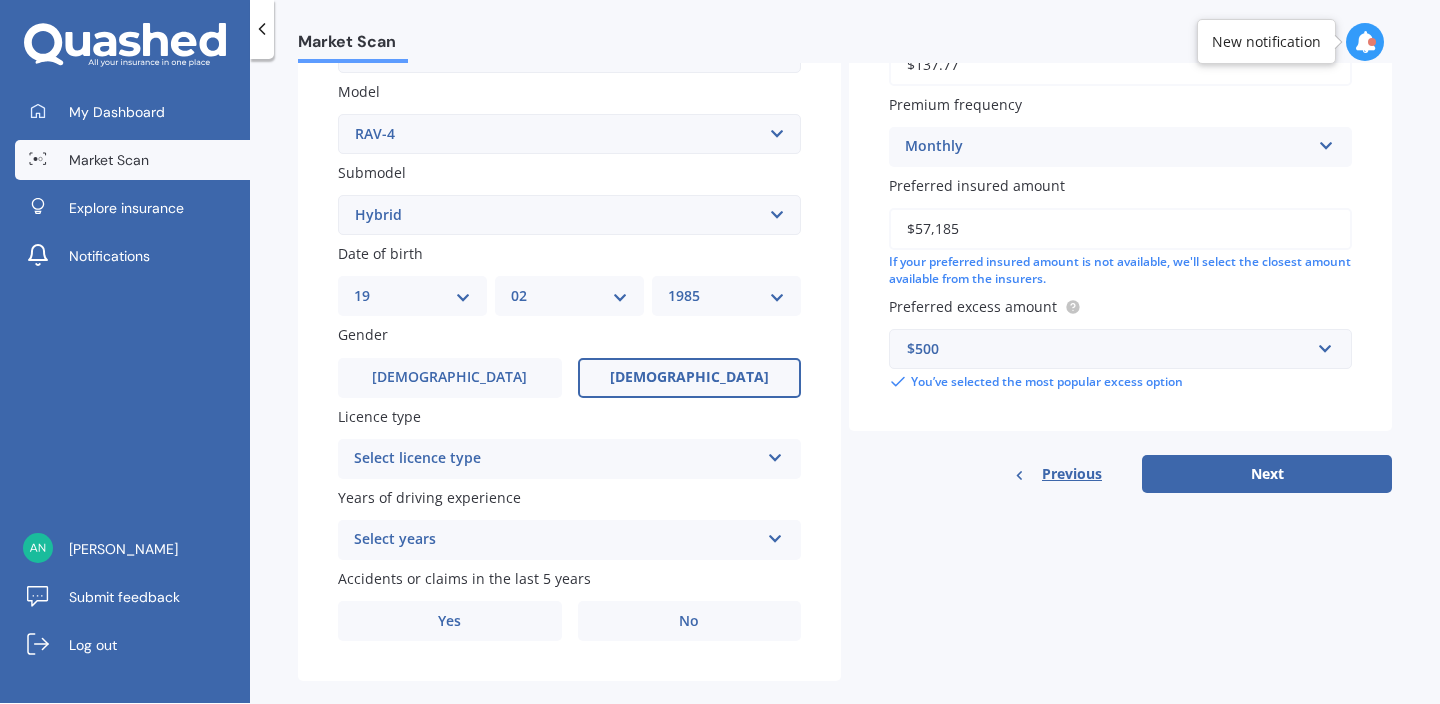 scroll, scrollTop: 444, scrollLeft: 0, axis: vertical 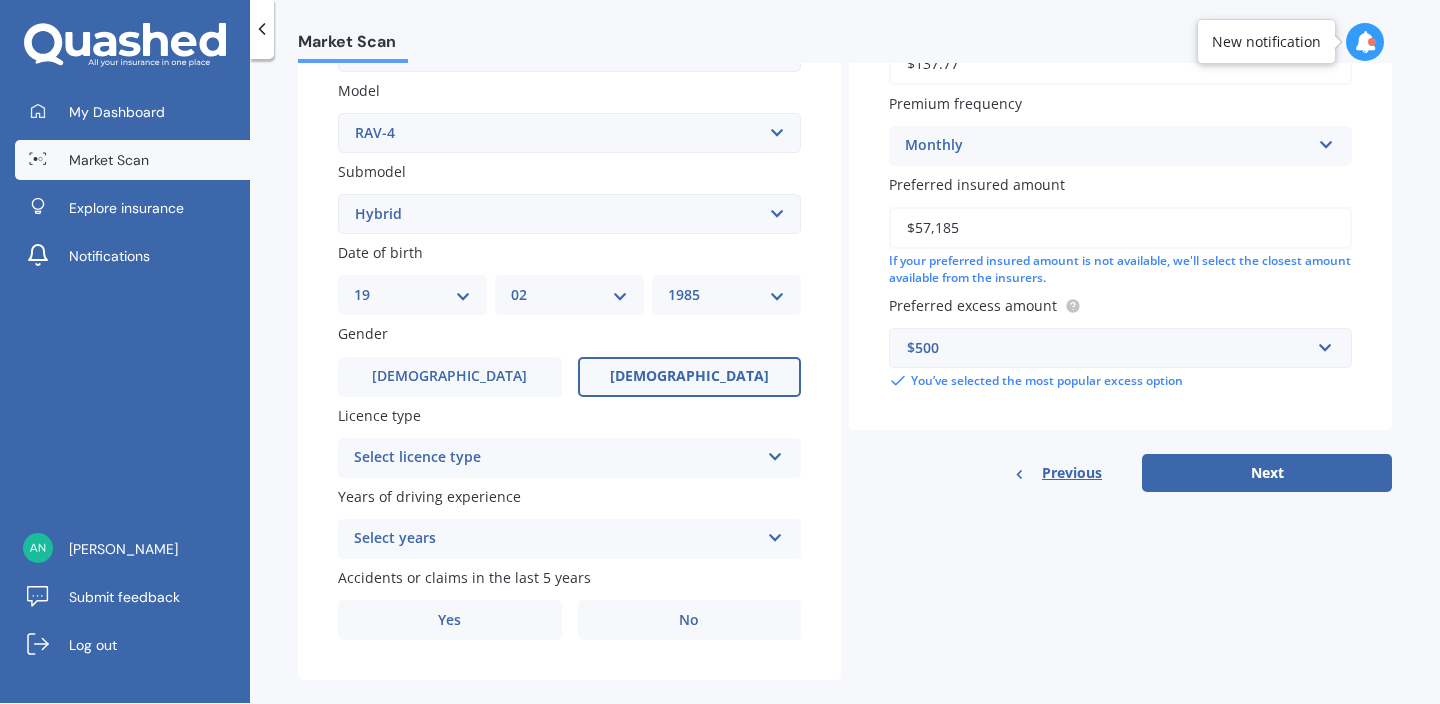 click on "Select licence type" at bounding box center [556, 458] 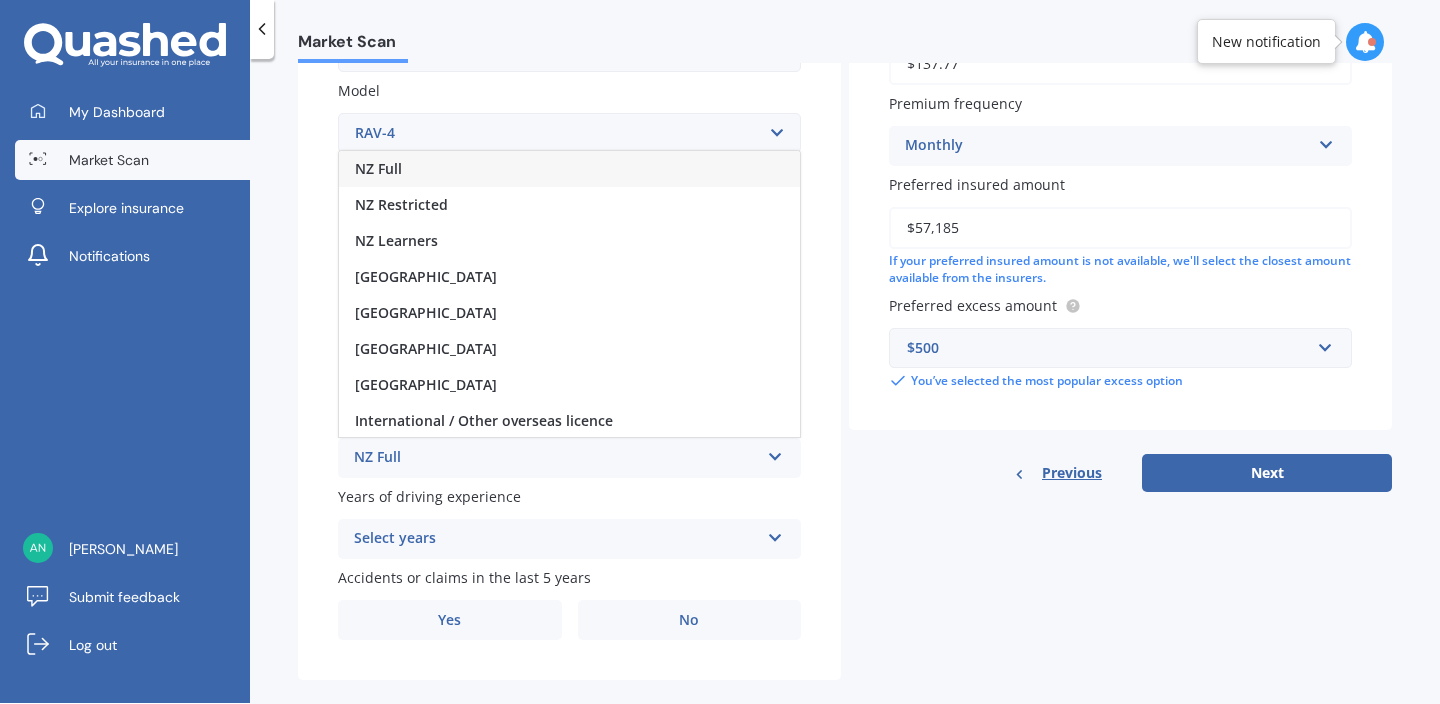 click on "NZ Full" at bounding box center [569, 169] 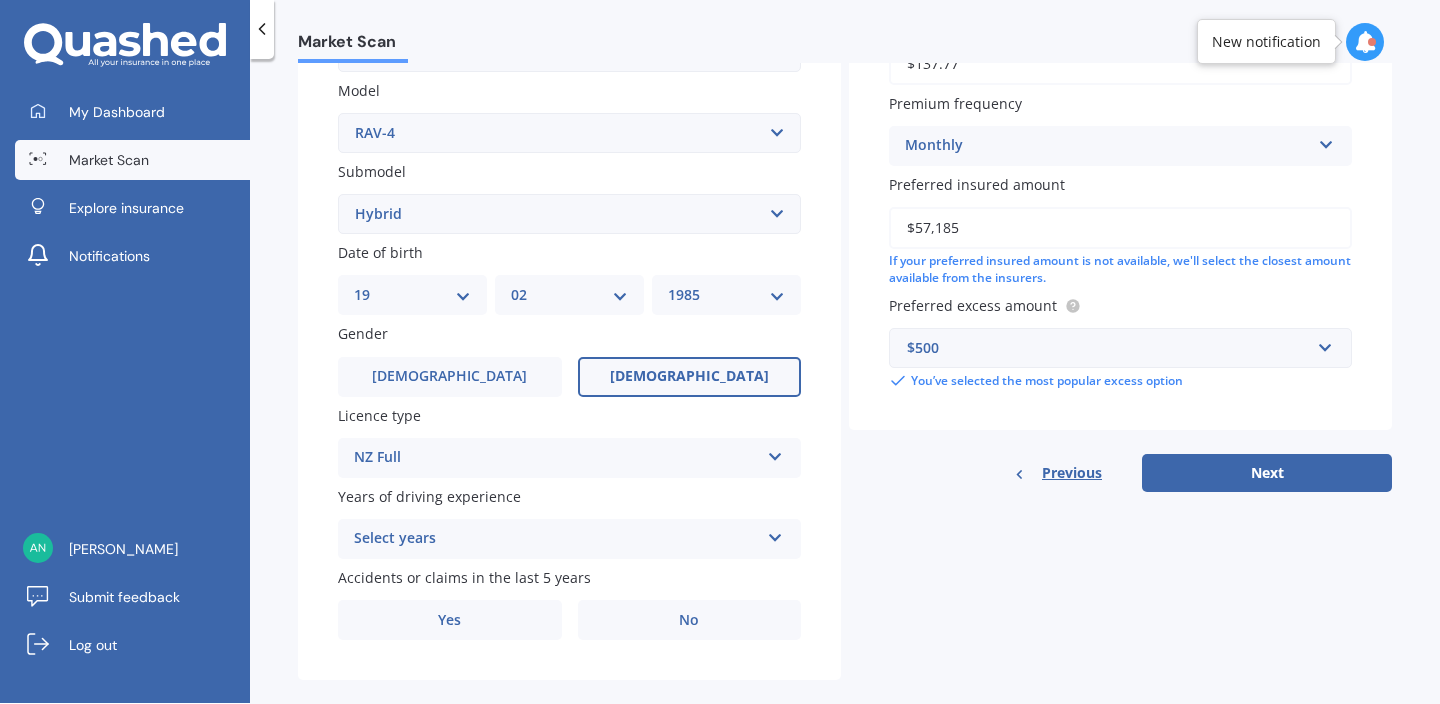 click on "Select years 5 or more years 4 years 3 years 2 years 1 year" at bounding box center [569, 539] 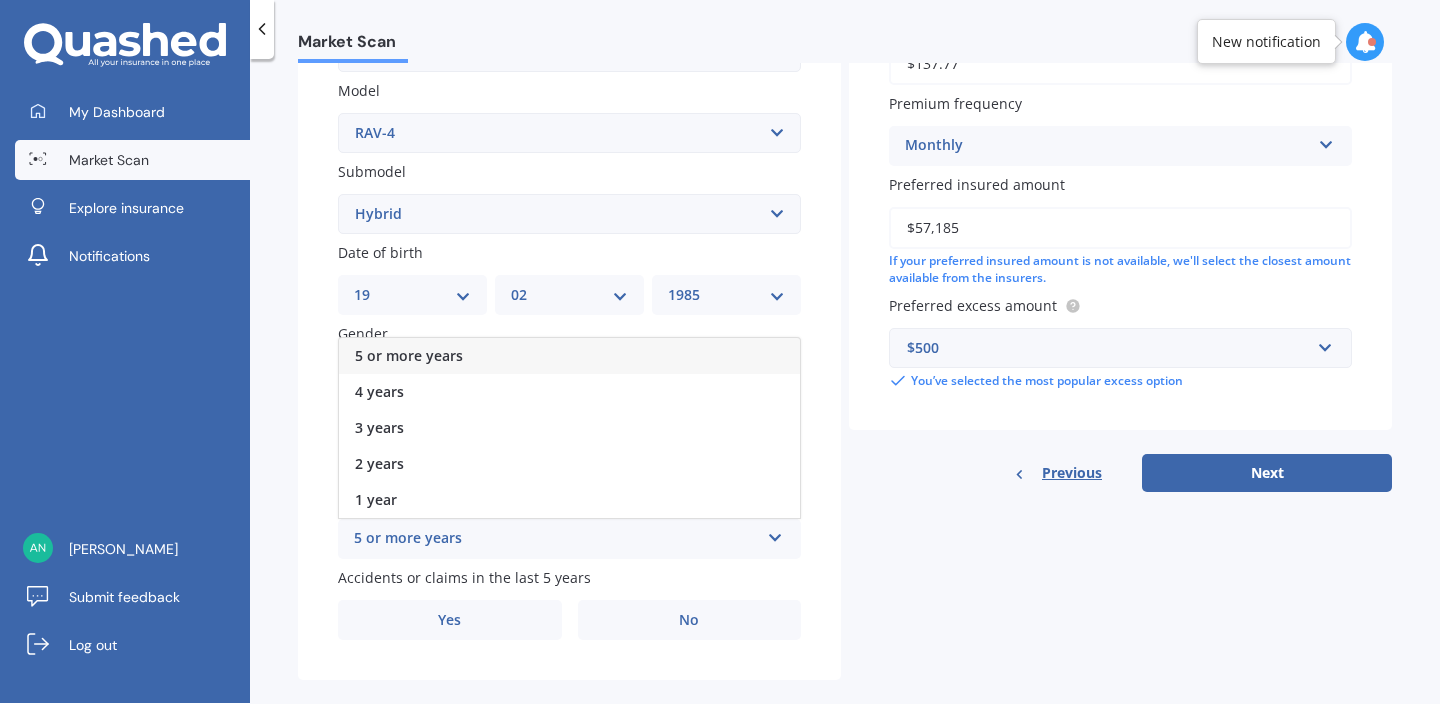 click on "5 or more years" at bounding box center (409, 355) 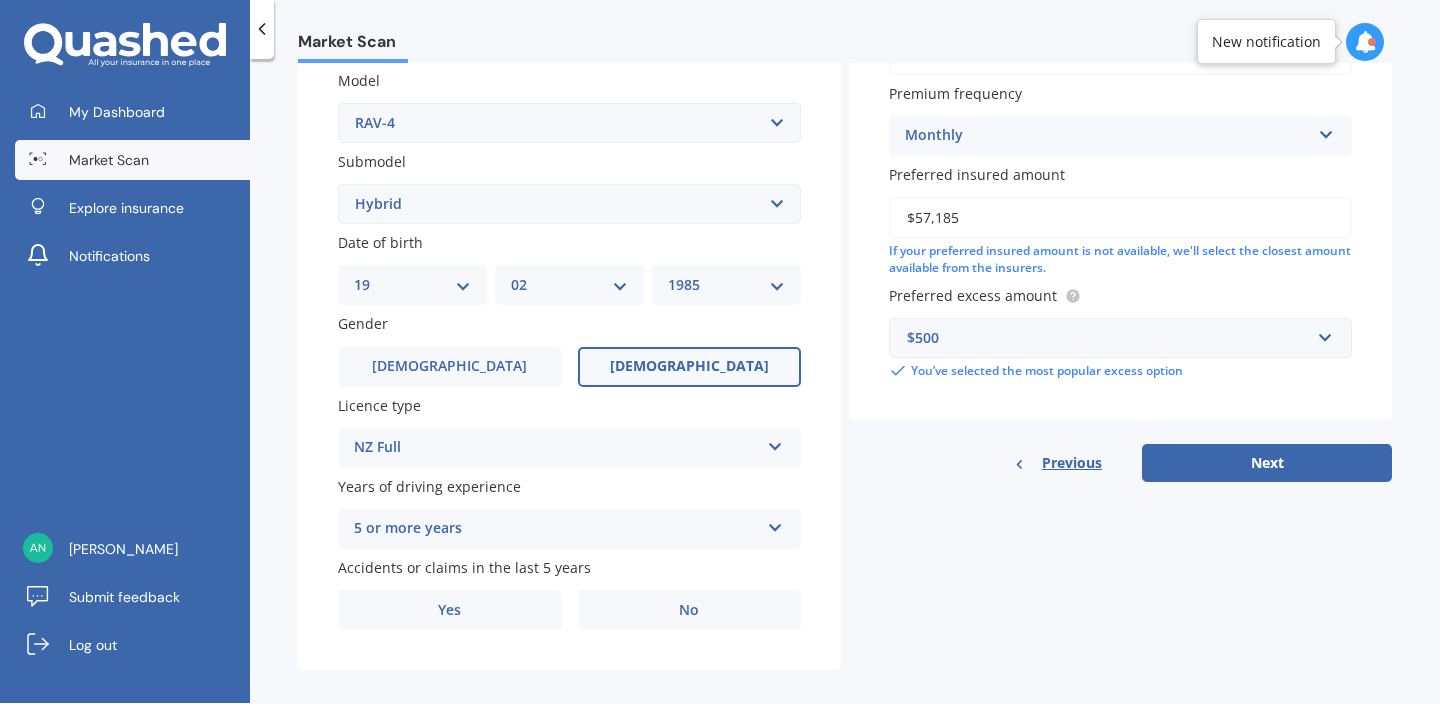 scroll, scrollTop: 473, scrollLeft: 0, axis: vertical 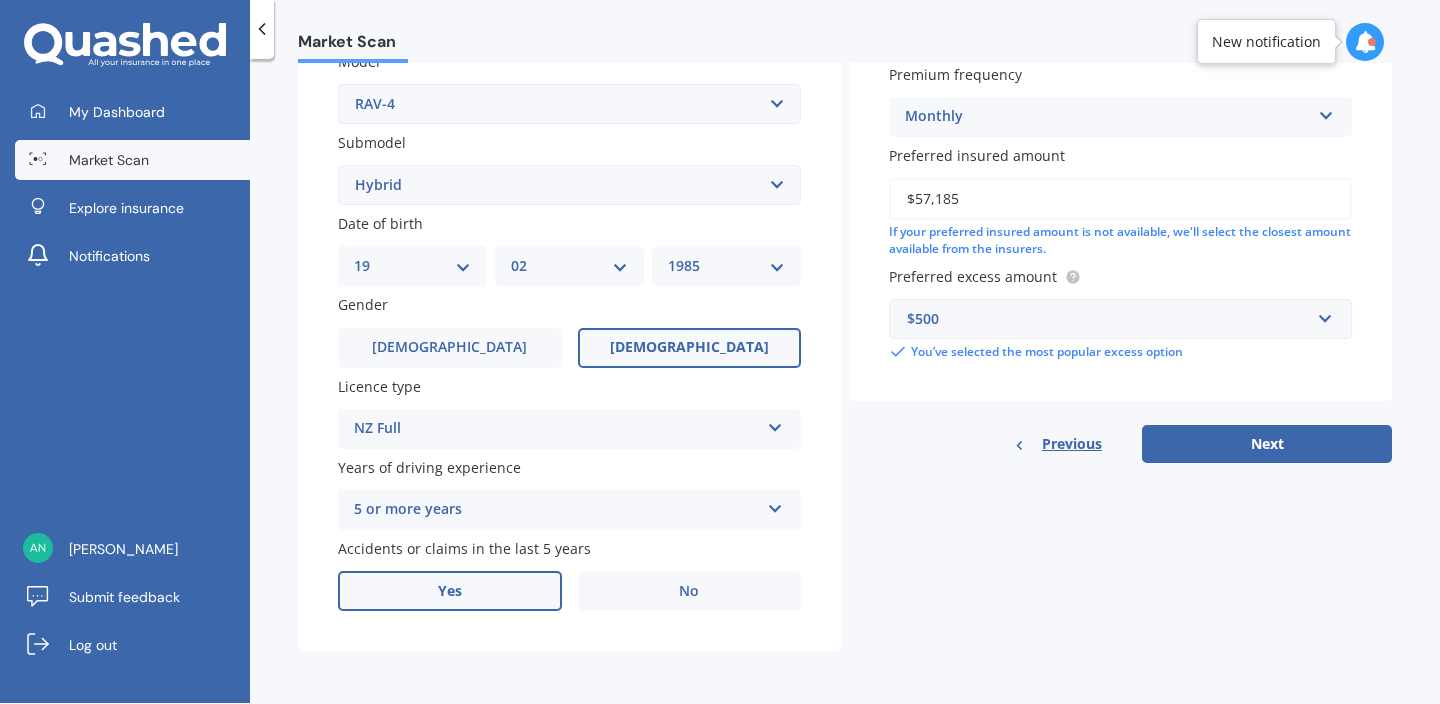 click on "Yes" at bounding box center [450, 591] 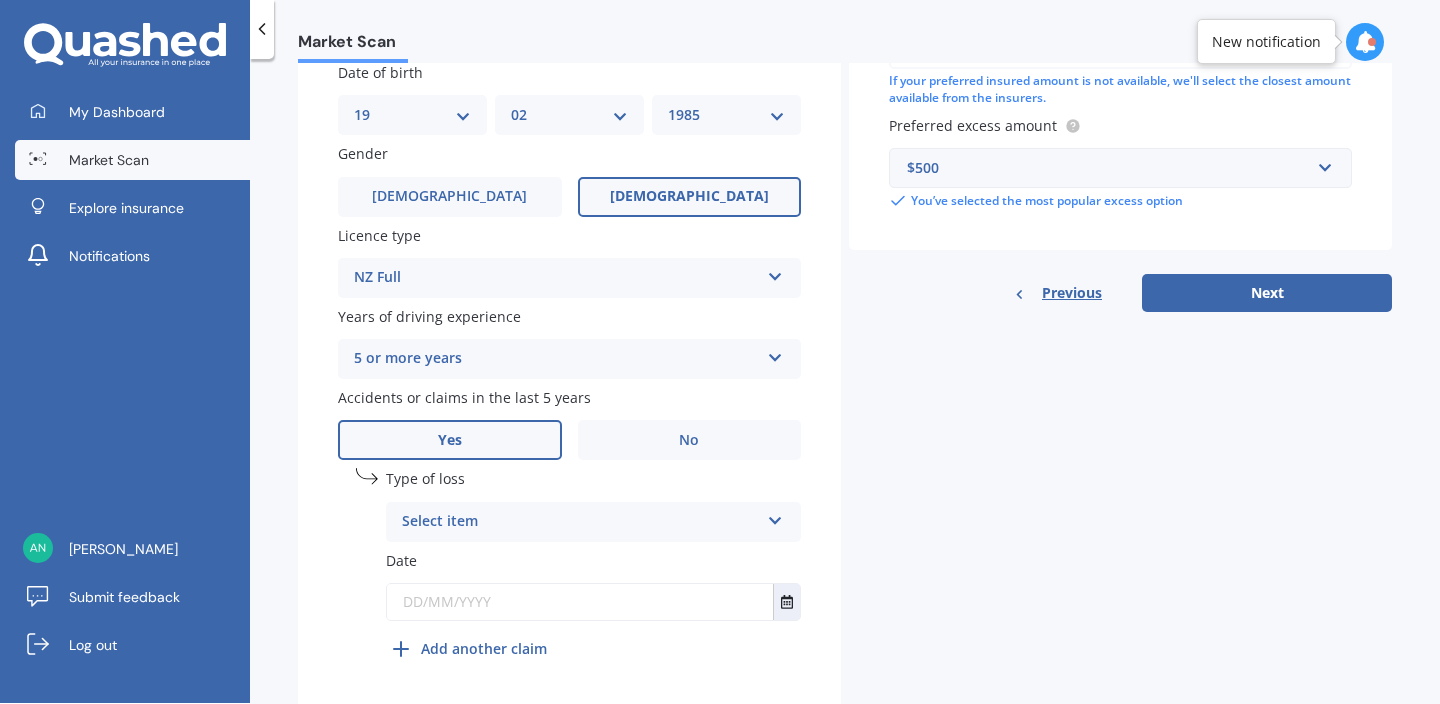 scroll, scrollTop: 629, scrollLeft: 0, axis: vertical 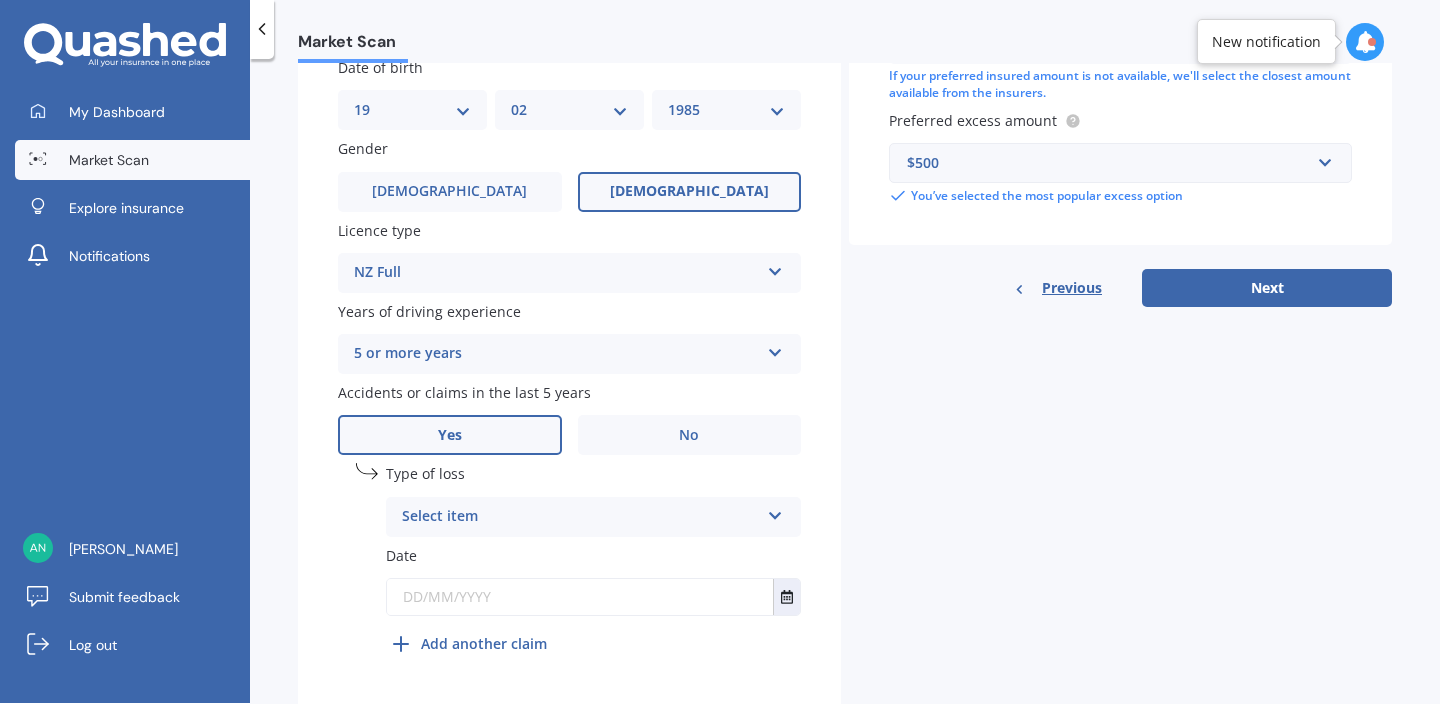 click on "Select item" at bounding box center (580, 517) 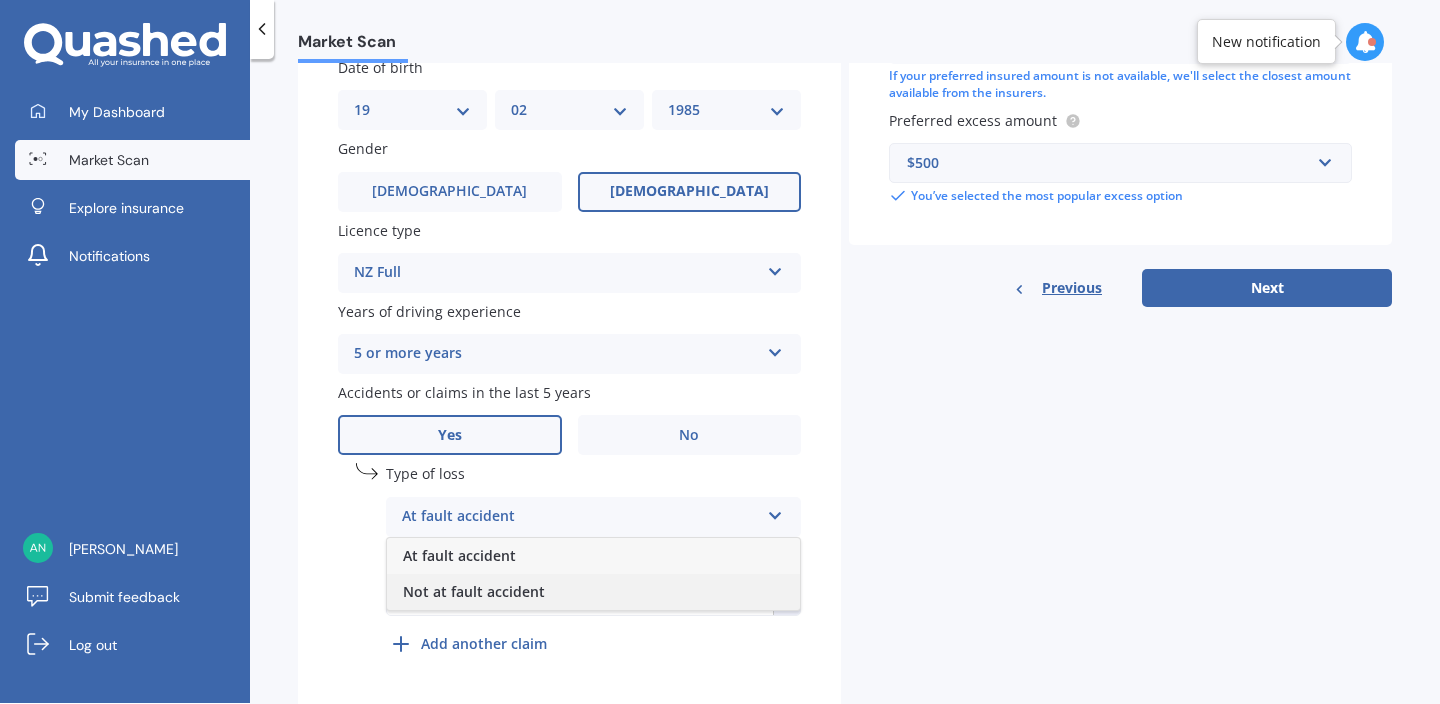 click on "Not at fault accident" at bounding box center (474, 591) 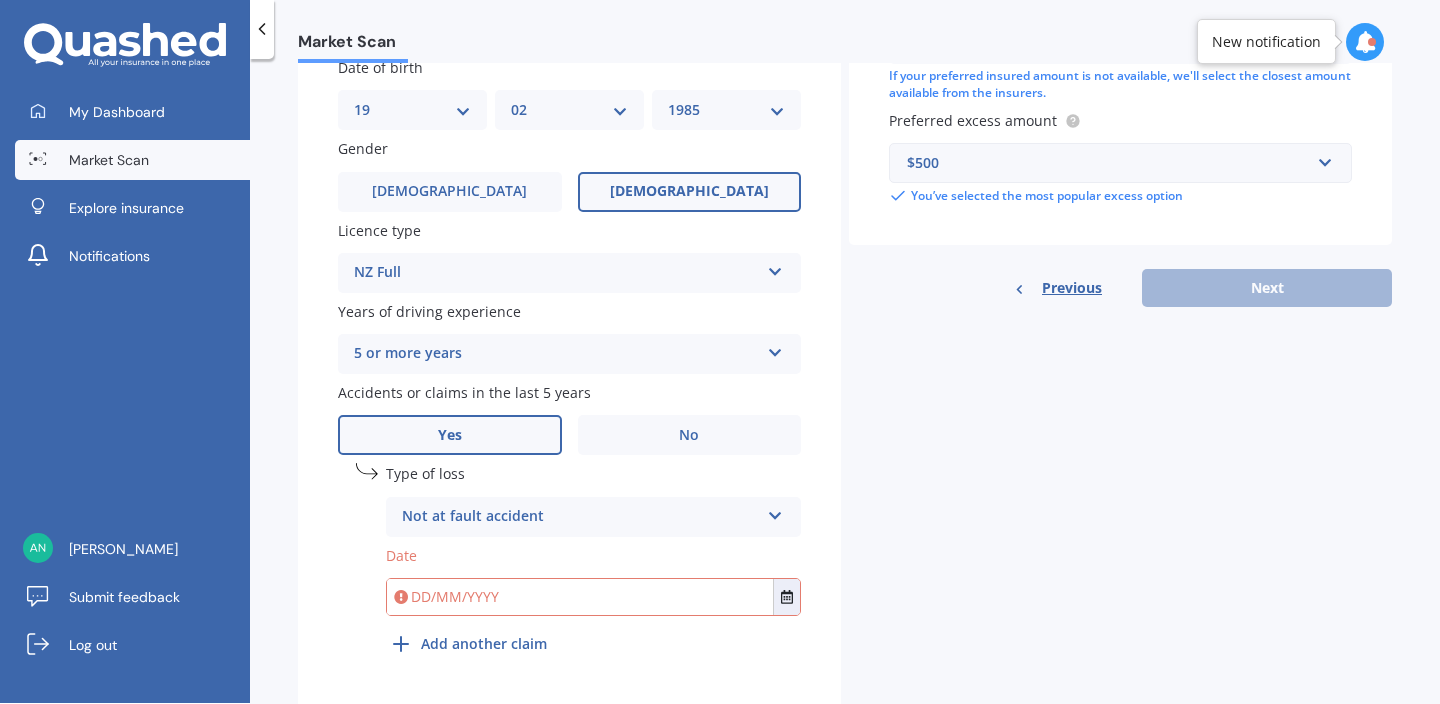 click at bounding box center (580, 597) 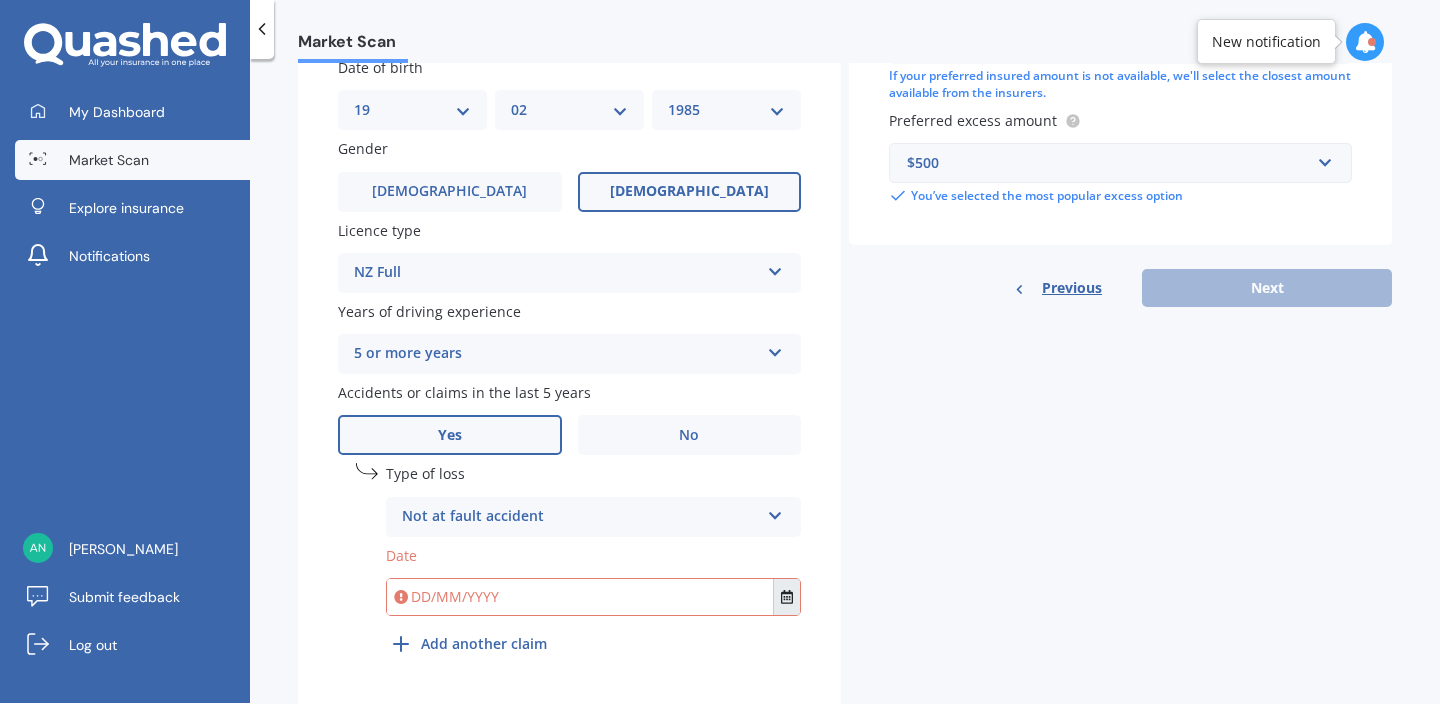 click at bounding box center [786, 597] 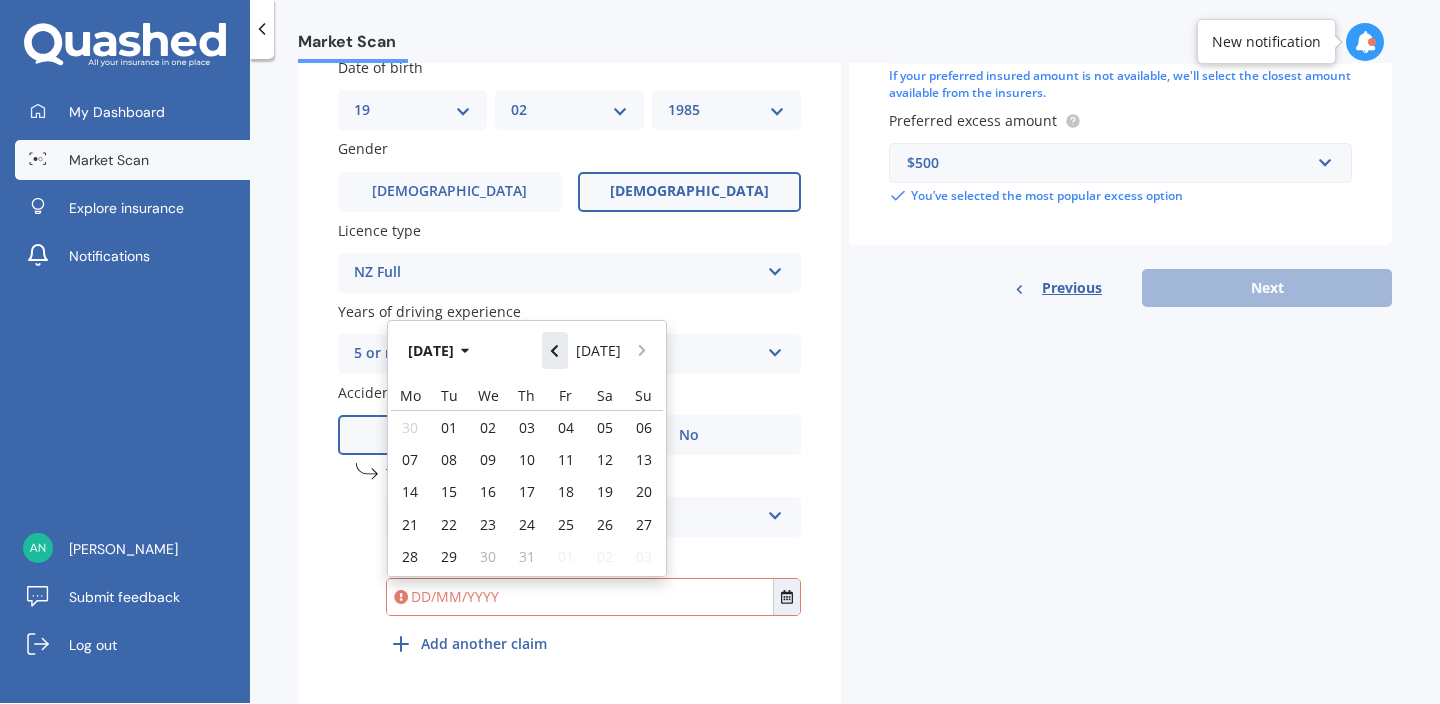 click 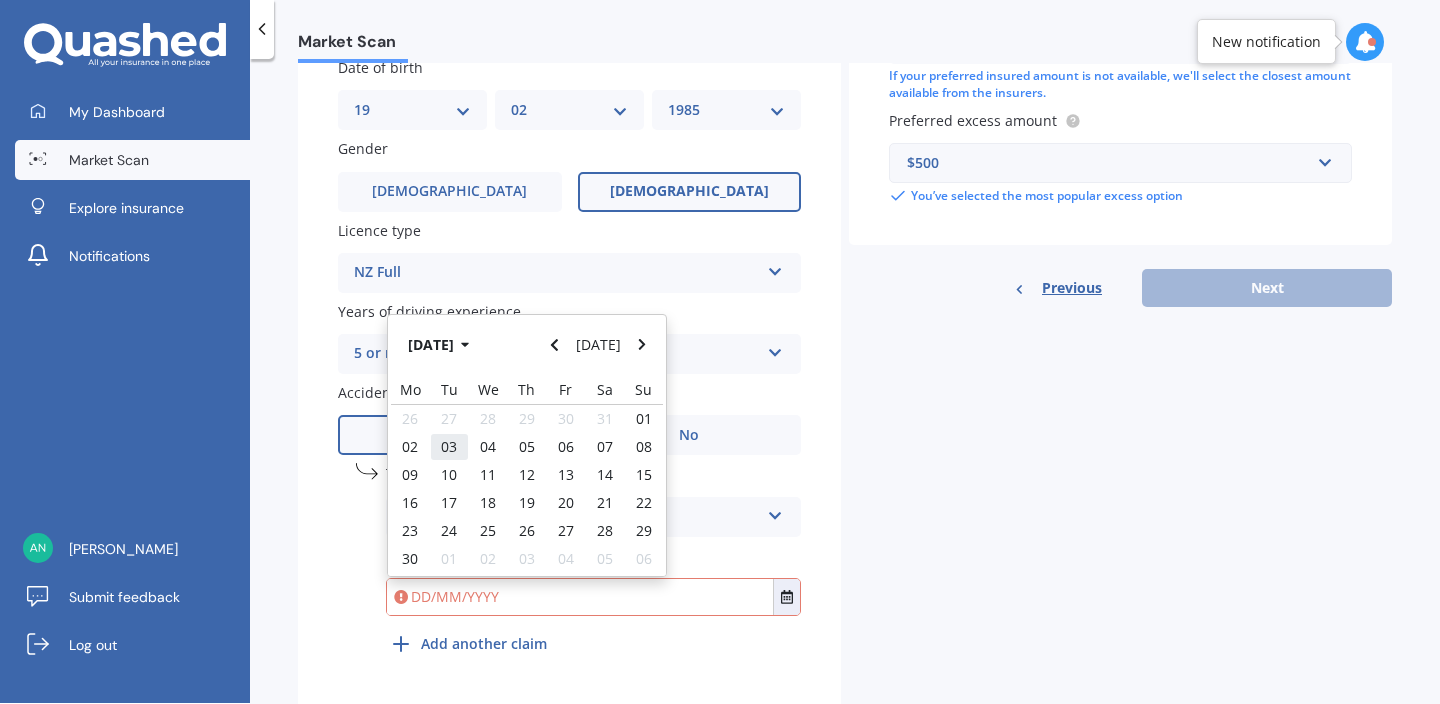 click on "03" at bounding box center [449, 447] 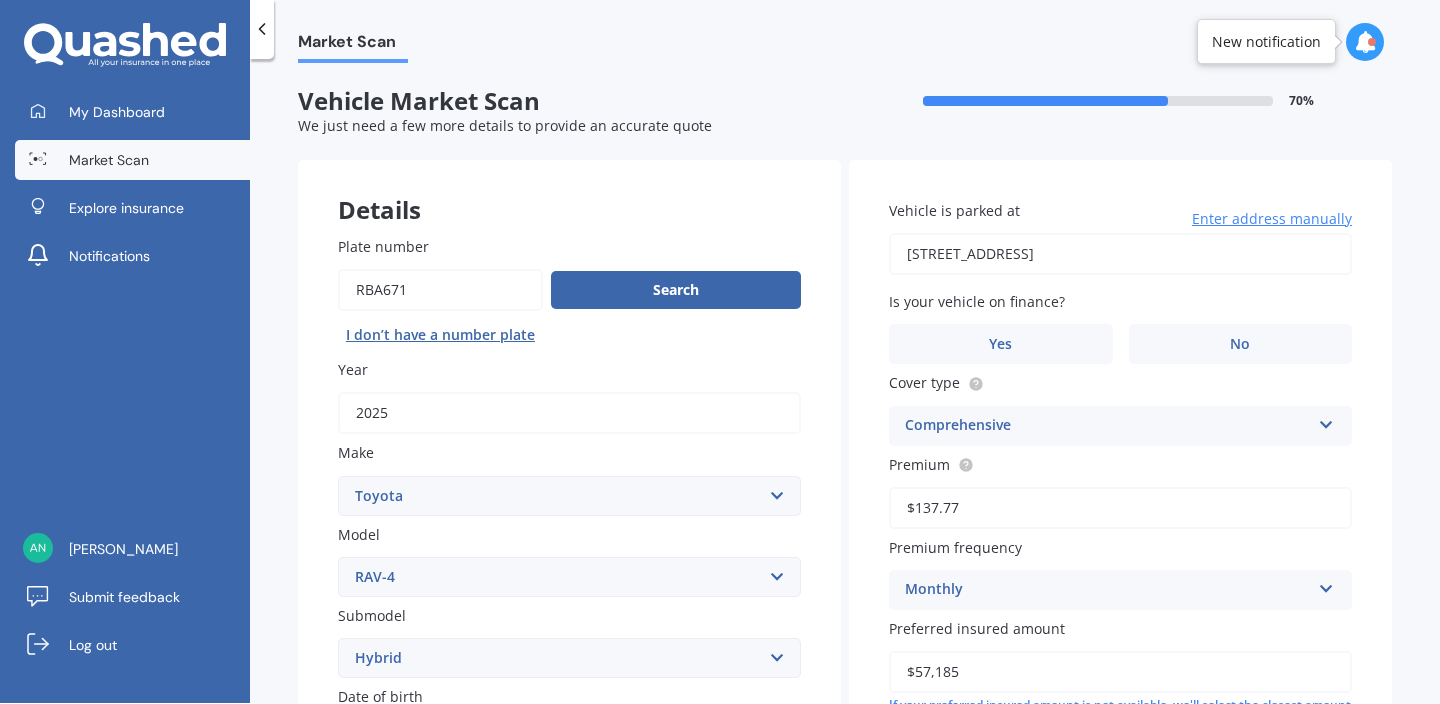 scroll, scrollTop: 4, scrollLeft: 0, axis: vertical 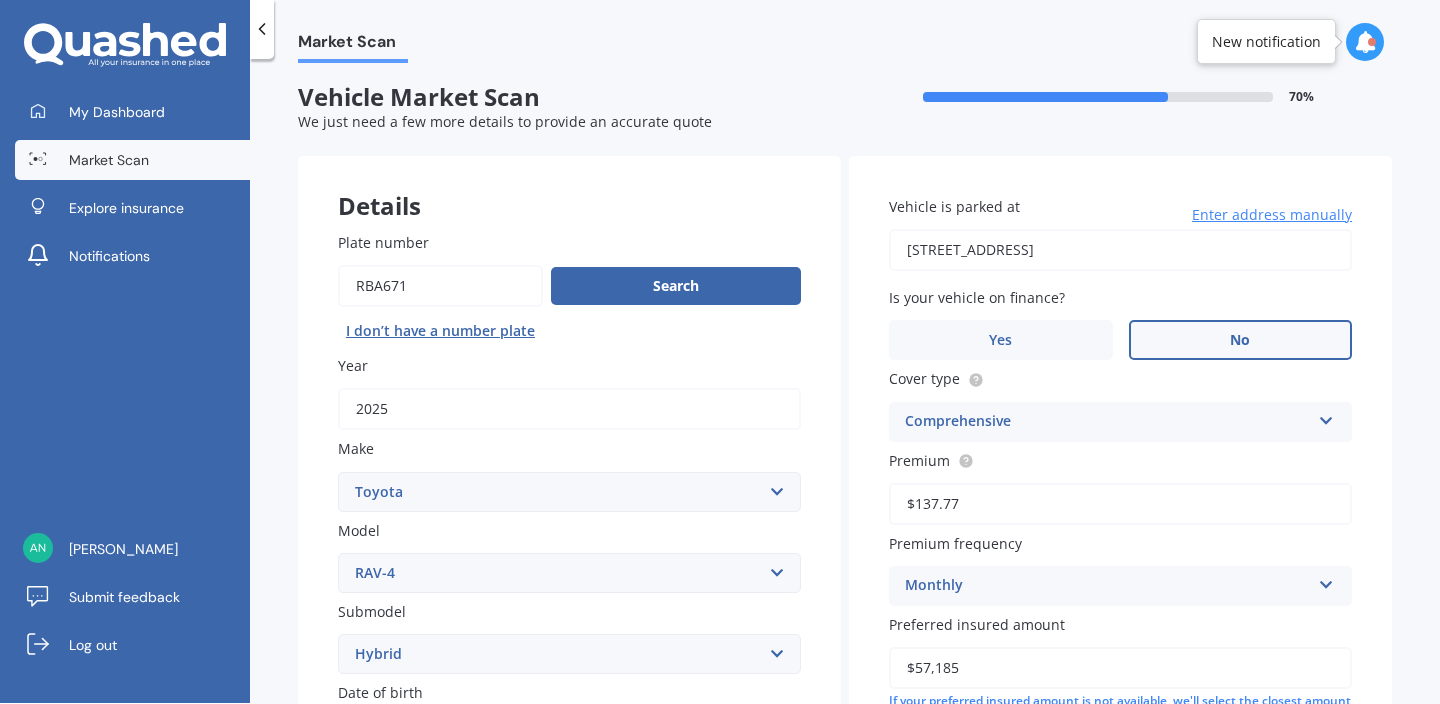 click on "No" at bounding box center (1241, 340) 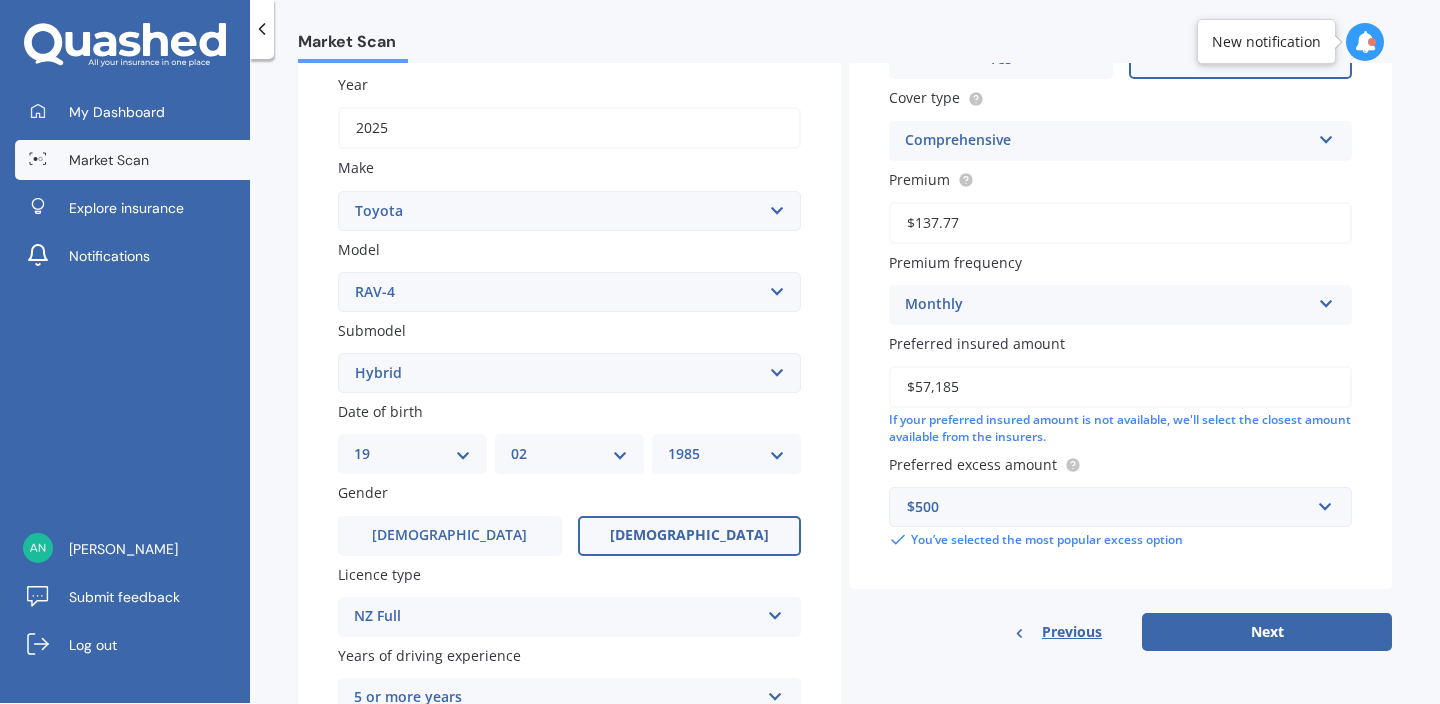 scroll, scrollTop: 305, scrollLeft: 0, axis: vertical 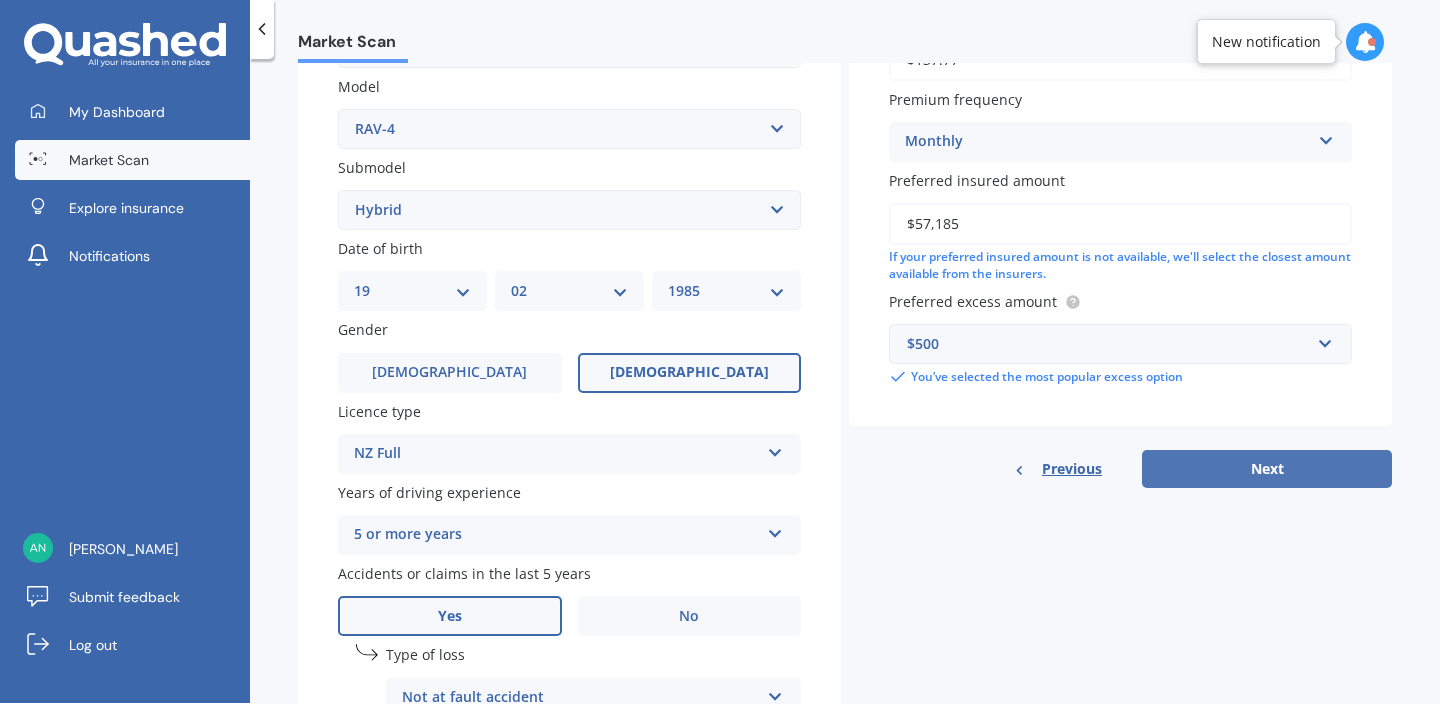 click on "Next" at bounding box center (1267, 469) 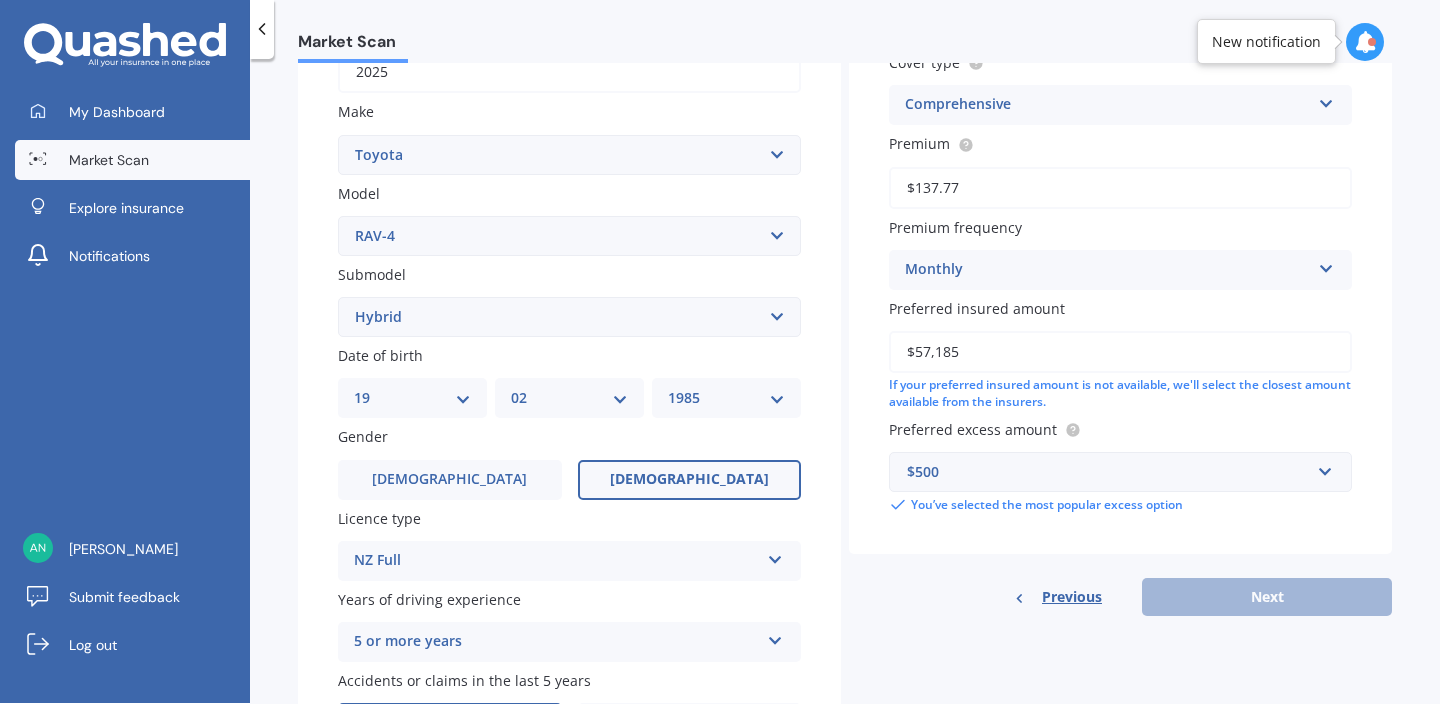 scroll, scrollTop: 137, scrollLeft: 0, axis: vertical 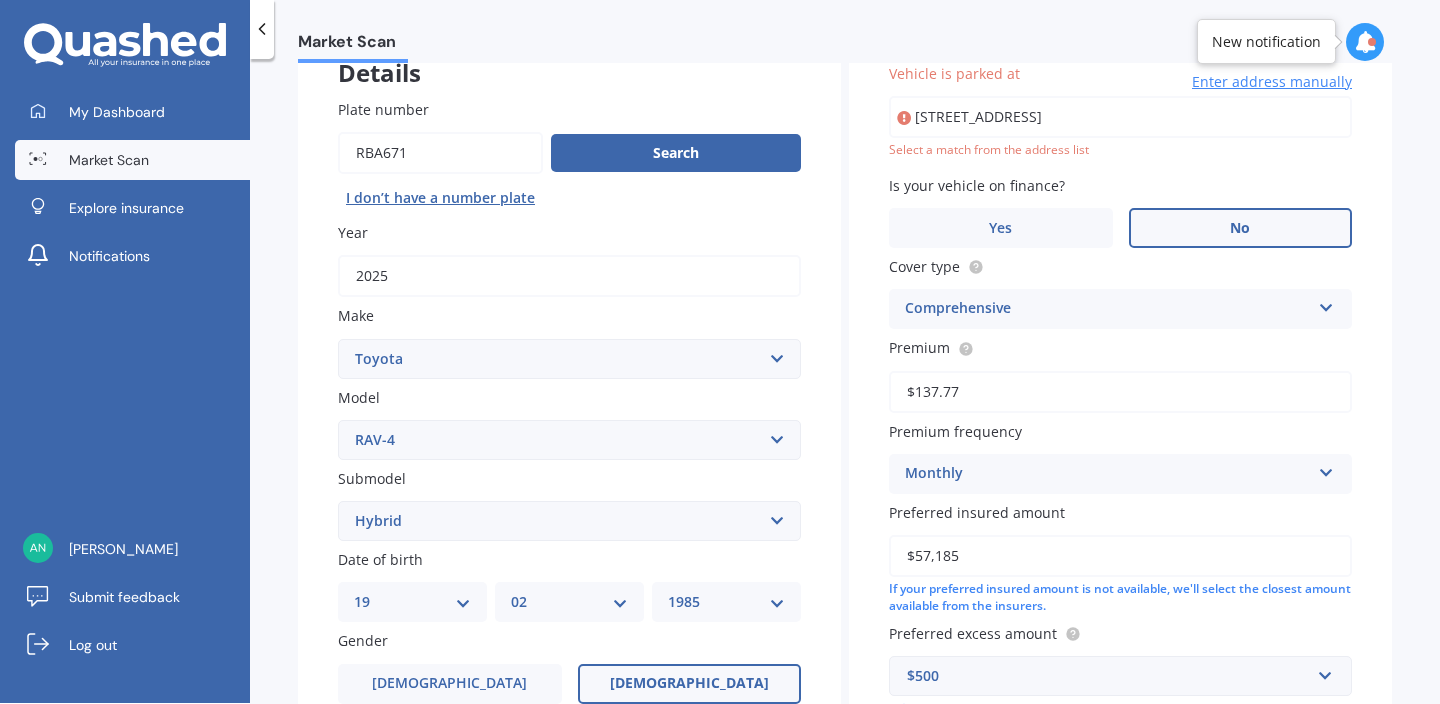 type on "4/274 Selwyn Street, Somerfield, Christchurch 8024" 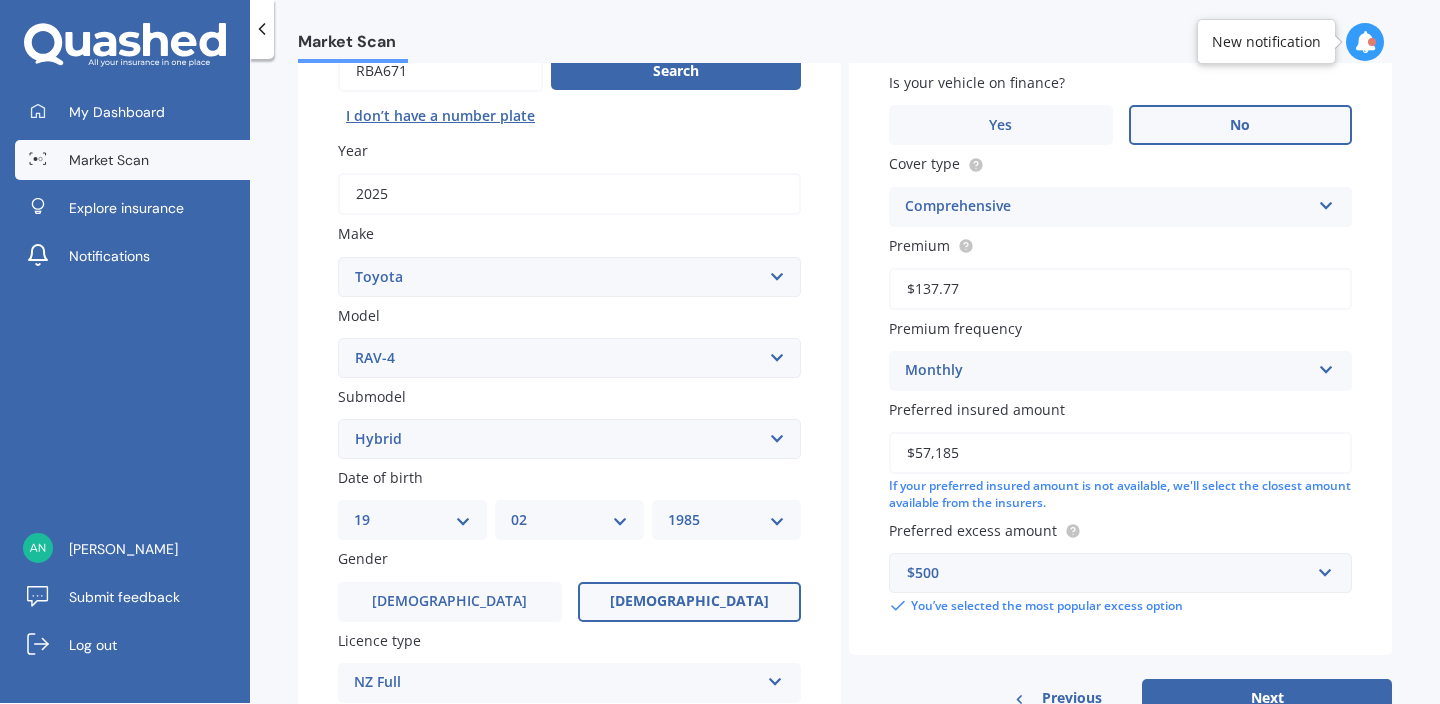 scroll, scrollTop: 671, scrollLeft: 0, axis: vertical 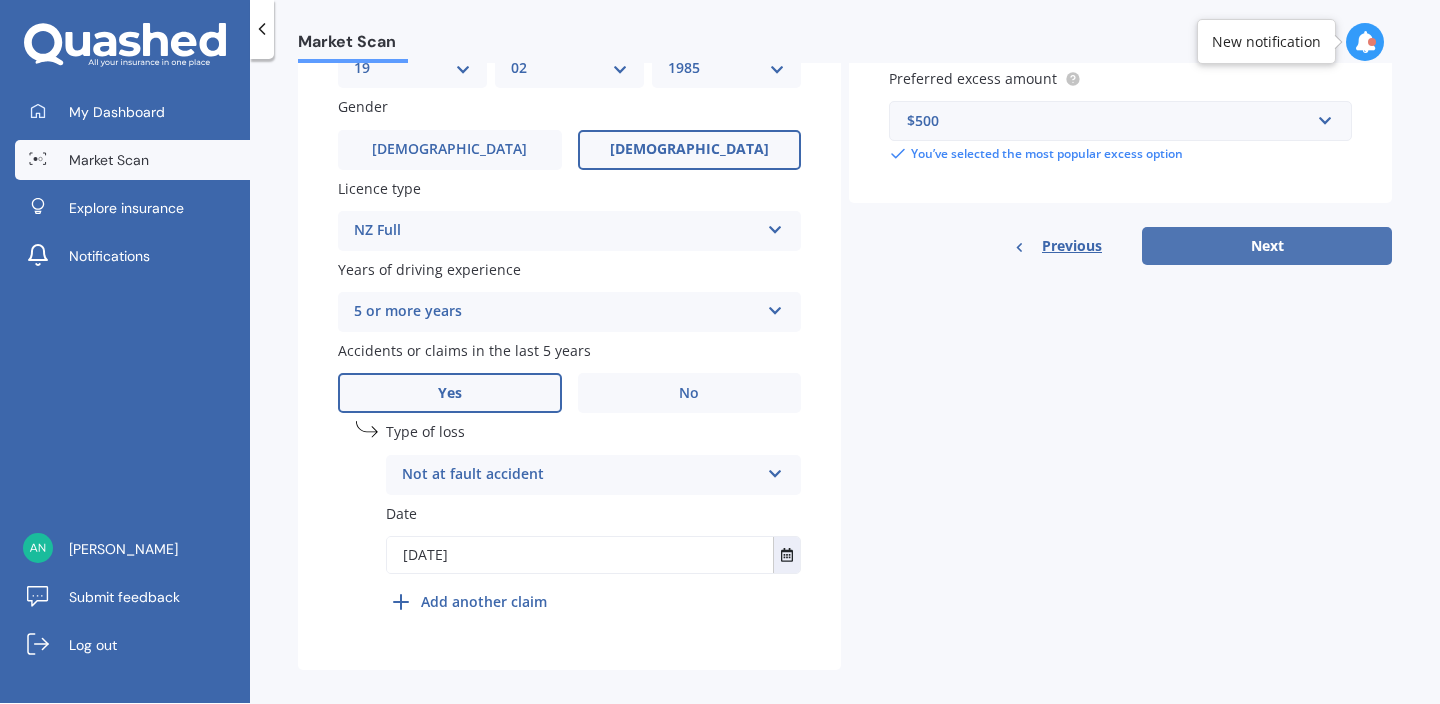 click on "Next" at bounding box center [1267, 246] 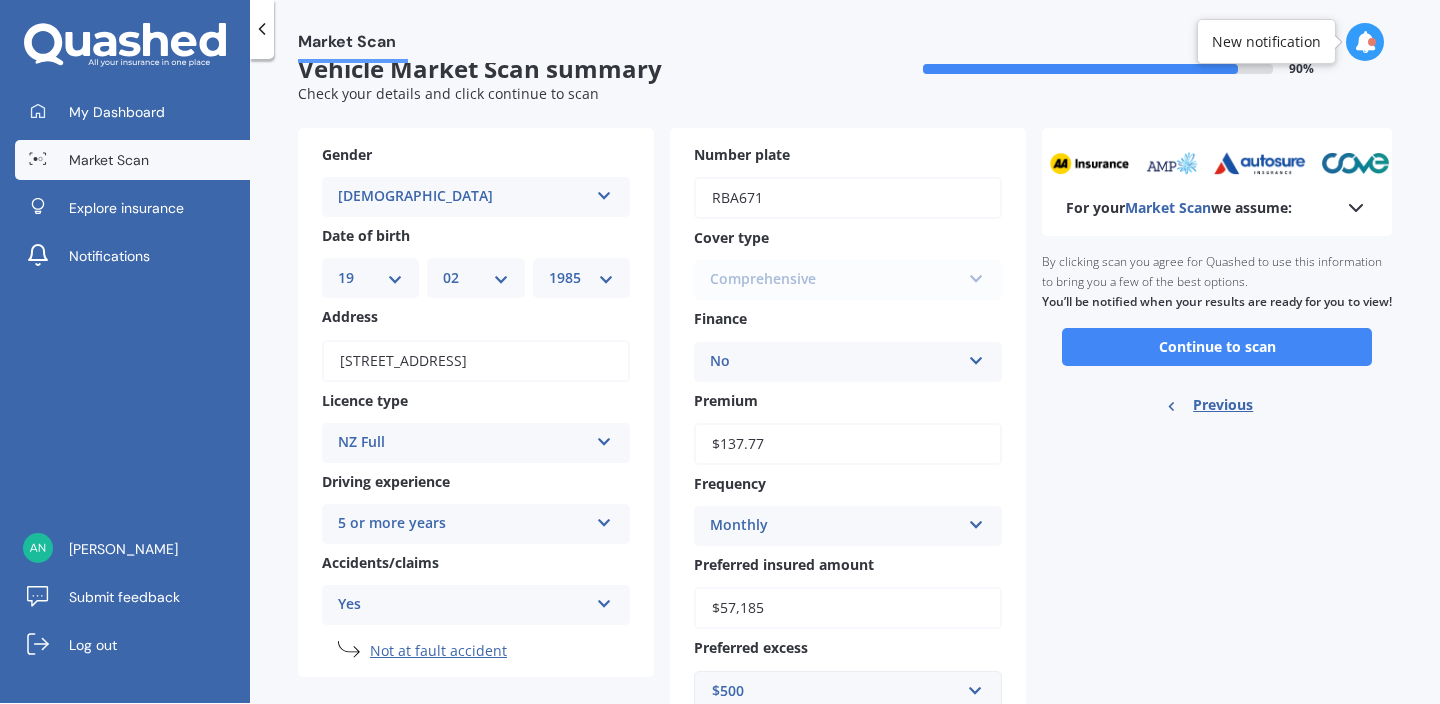 scroll, scrollTop: 0, scrollLeft: 0, axis: both 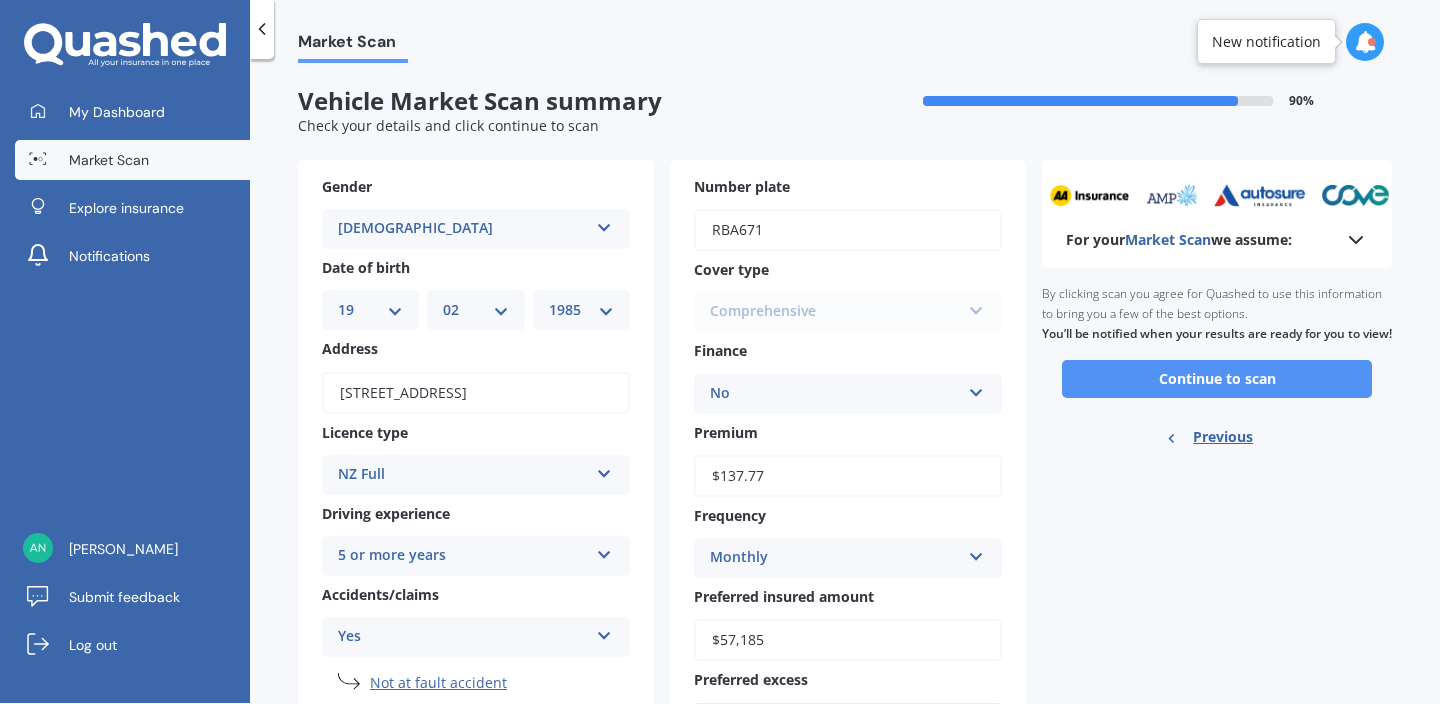 click on "Continue to scan" at bounding box center (1217, 379) 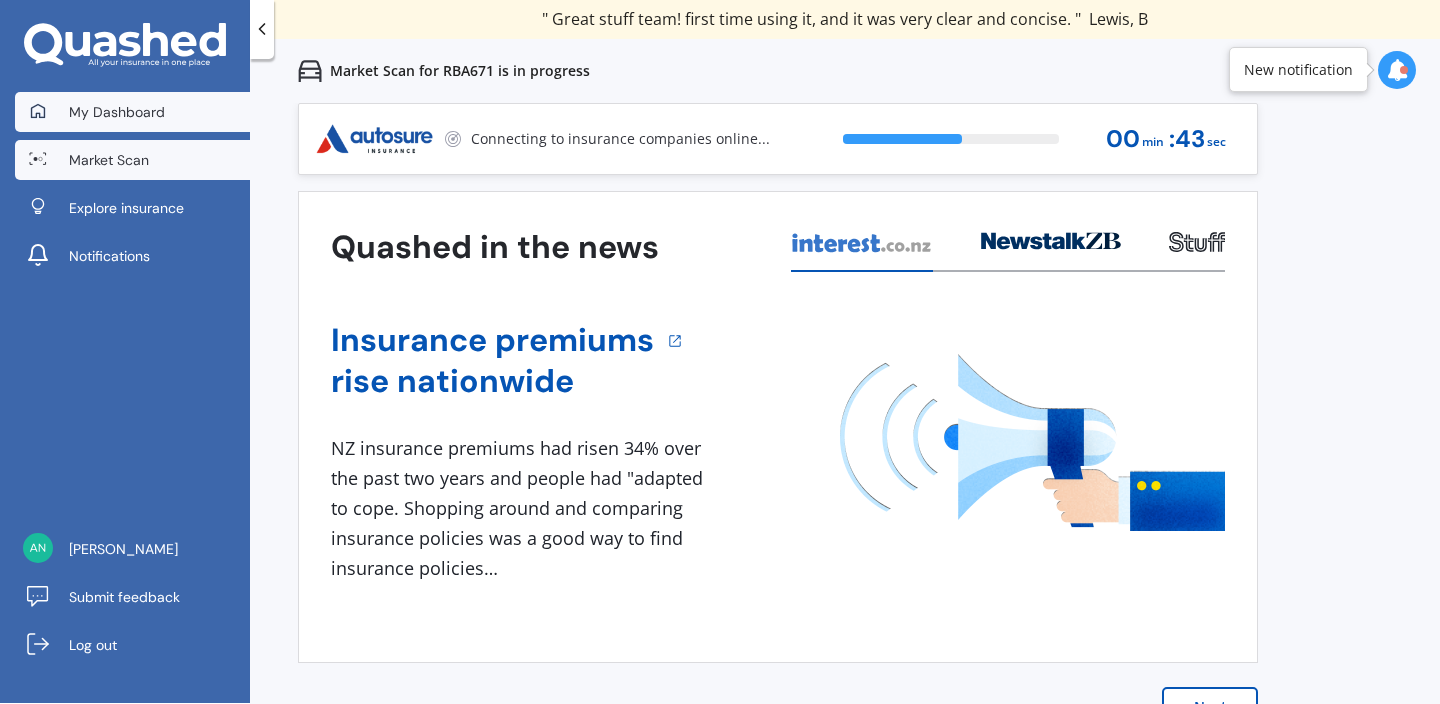 click on "My Dashboard" at bounding box center [132, 112] 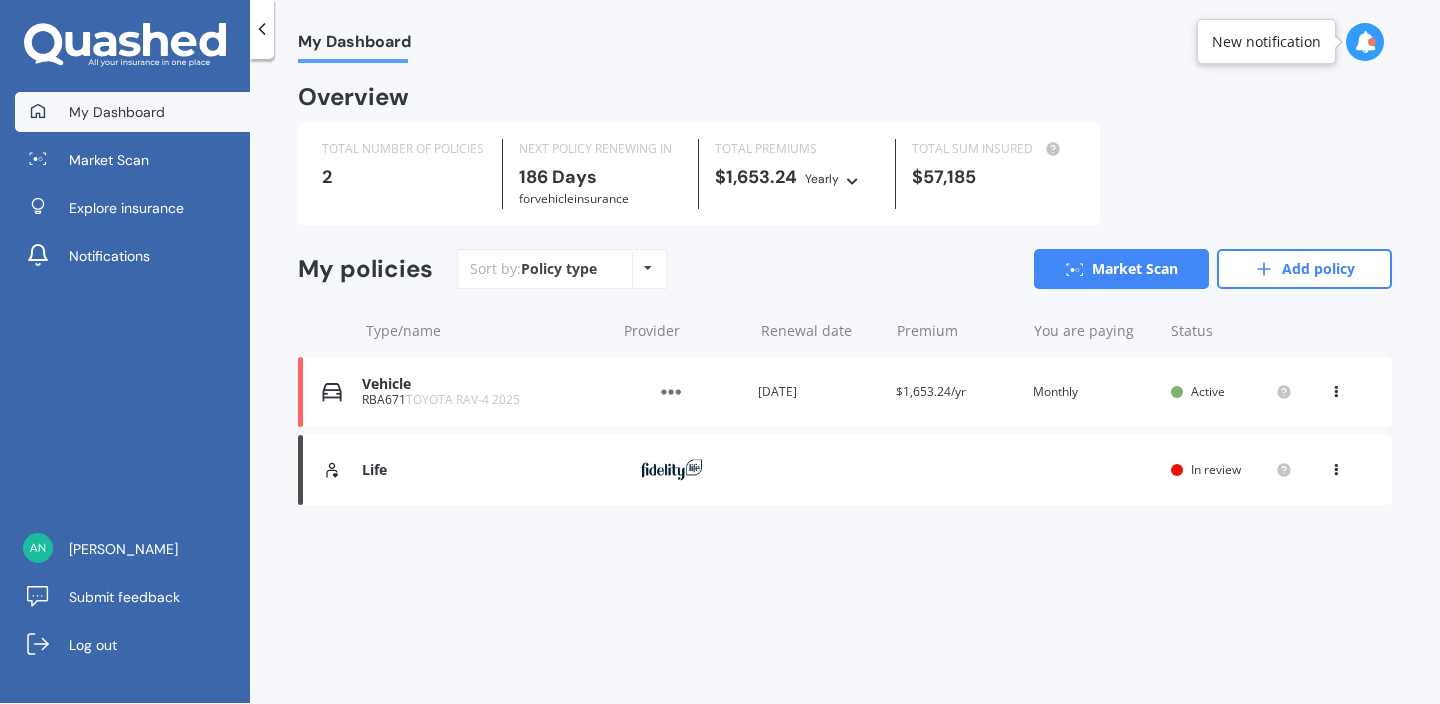 click on "Overview TOTAL NUMBER OF POLICIES 2 NEXT POLICY RENEWING IN 186 Days   for  Vehicle  insurance TOTAL PREMIUMS $1,653.24 Yearly Yearly Six-Monthly Quarterly Monthly Fortnightly Weekly TOTAL SUM INSURED $57,185 My policies Sort by:  Policy type Policy type Alphabetical Date added Renewing next Market Scan Add policy Type/name Provider Renewal date Premium You are paying Status Vehicle RBA671  TOYOTA RAV-4 2025 Provider Renewal date 31 Jan 2026 Premium $1,653.24/yr You are paying Monthly Status Active View option View policy Delete Vehicle RBA671  TOYOTA RAV-4 2025 Provider Renewal date 31 Jan 2026 Premium $1,653.24/yr You are paying Monthly Status Active View option View policy Delete Life Provider Renewal date Premium You are paying Status In review View option View policy Life Provider Renewal date Premium You are paying Status In review View option View policy" at bounding box center [845, 320] 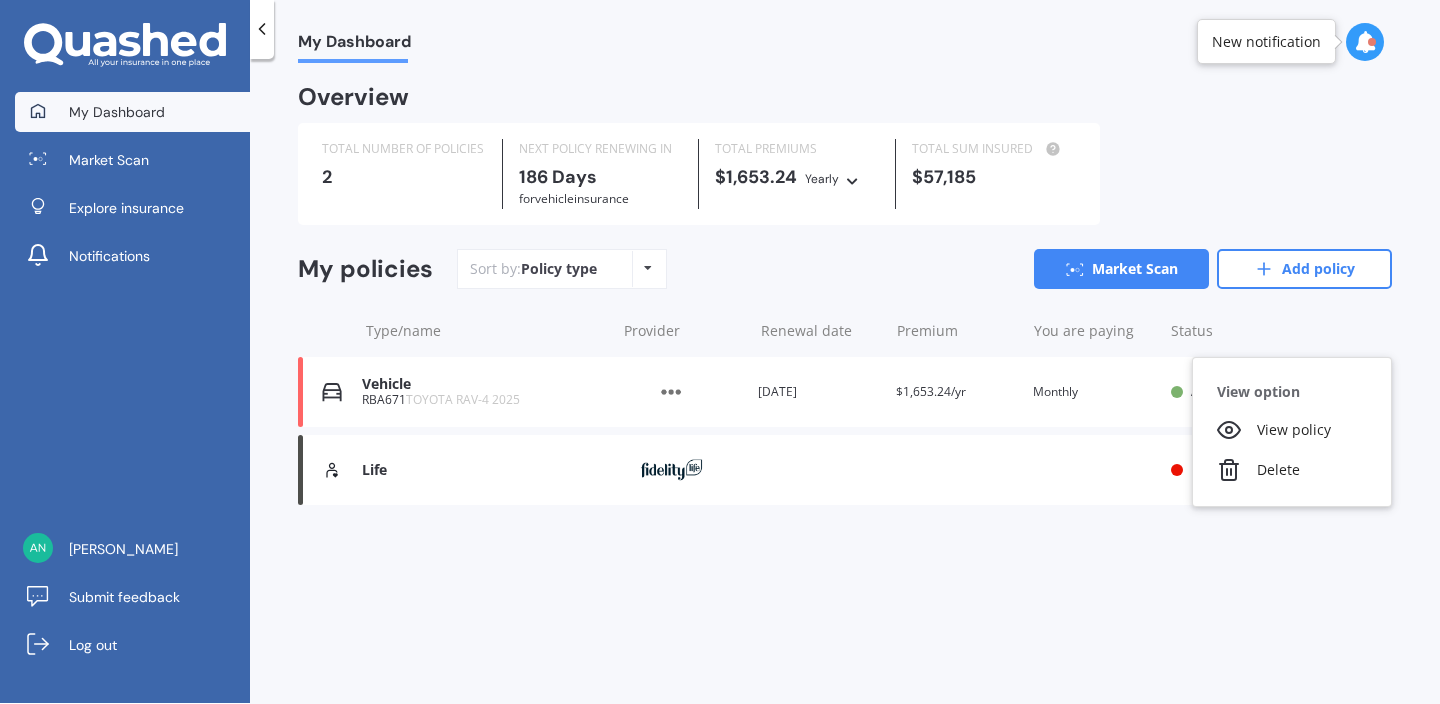 click on "Vehicle" at bounding box center (483, 384) 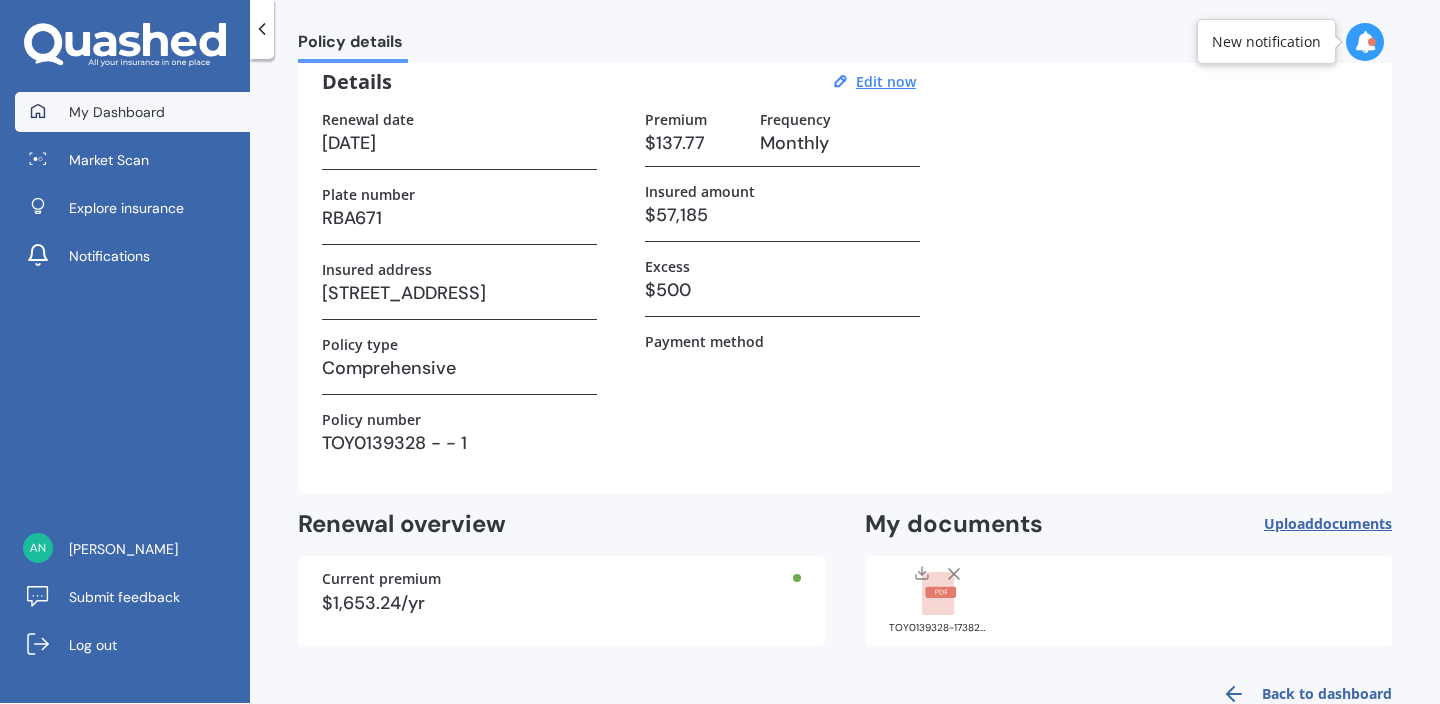 scroll, scrollTop: 0, scrollLeft: 0, axis: both 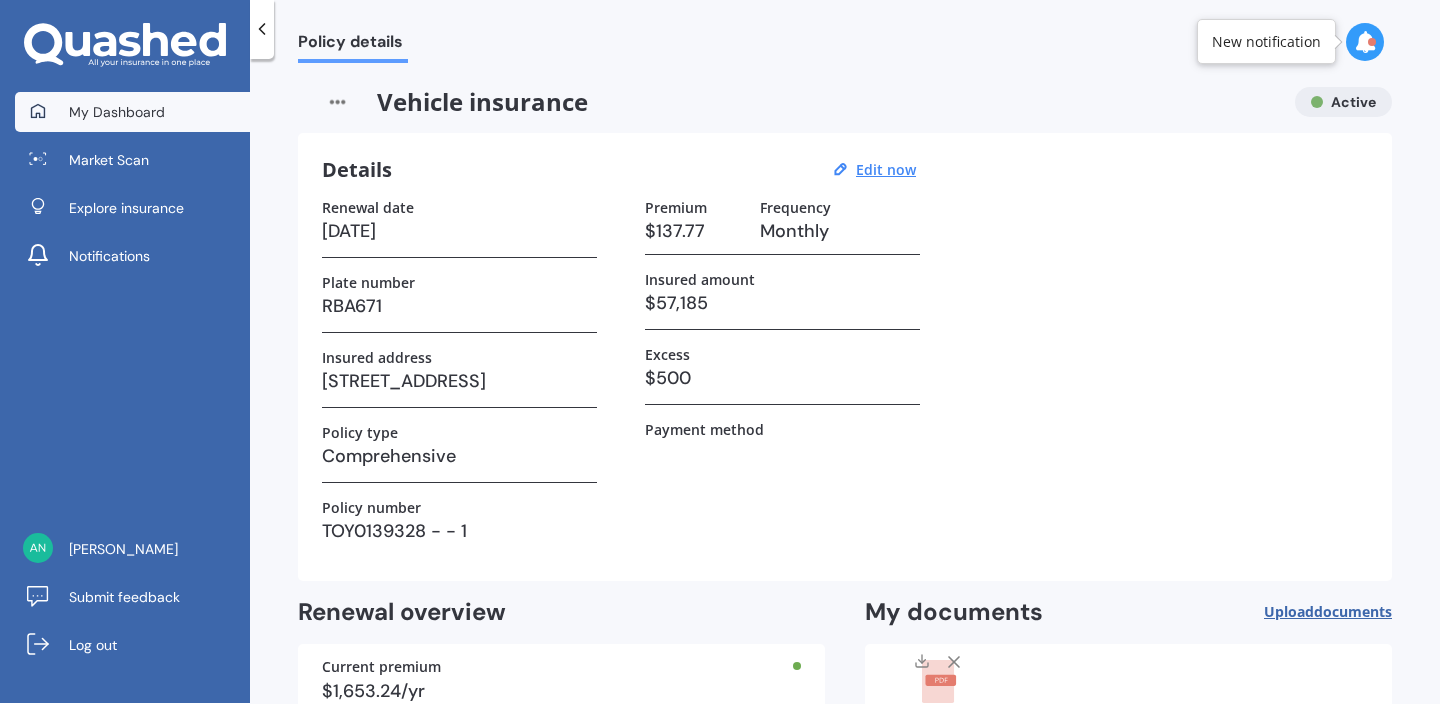 click on "My Dashboard" at bounding box center [117, 112] 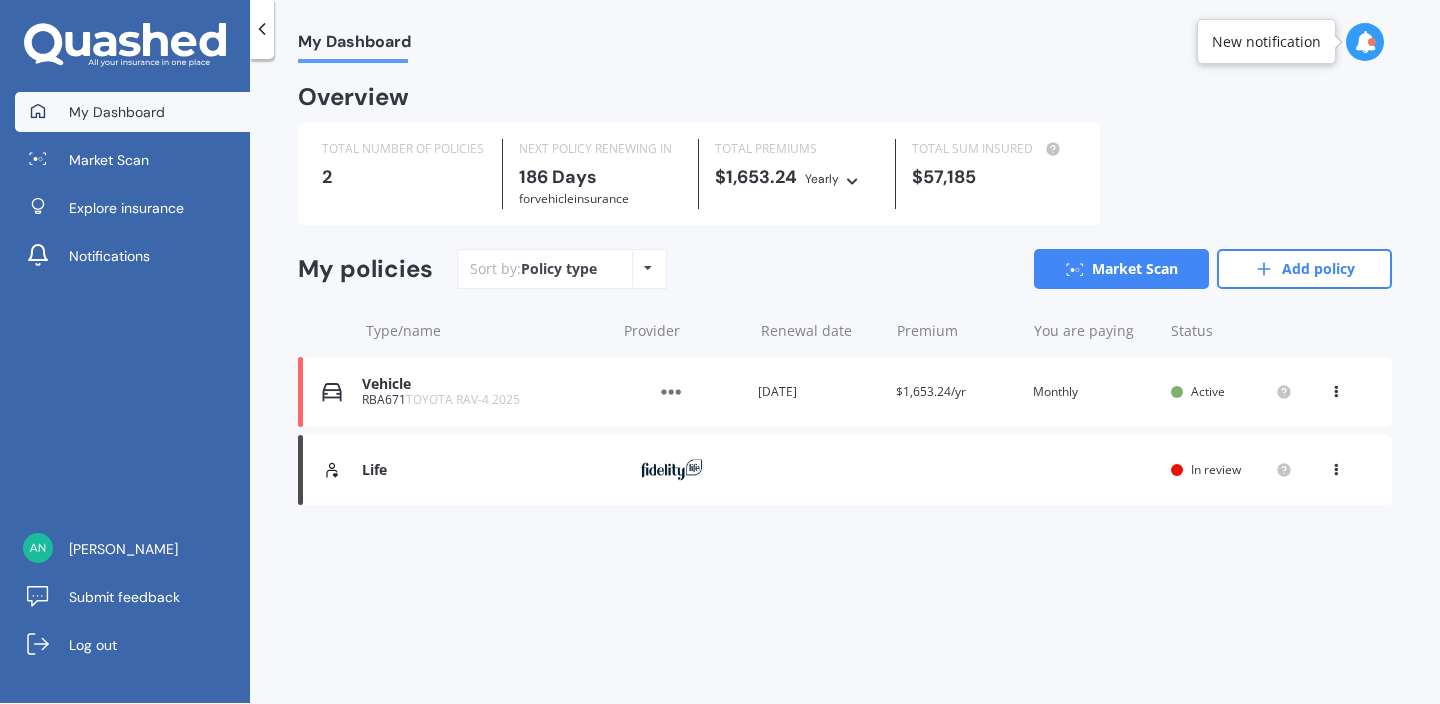 click on "My Dashboard Market Scan Explore insurance Notifications" at bounding box center (125, 188) 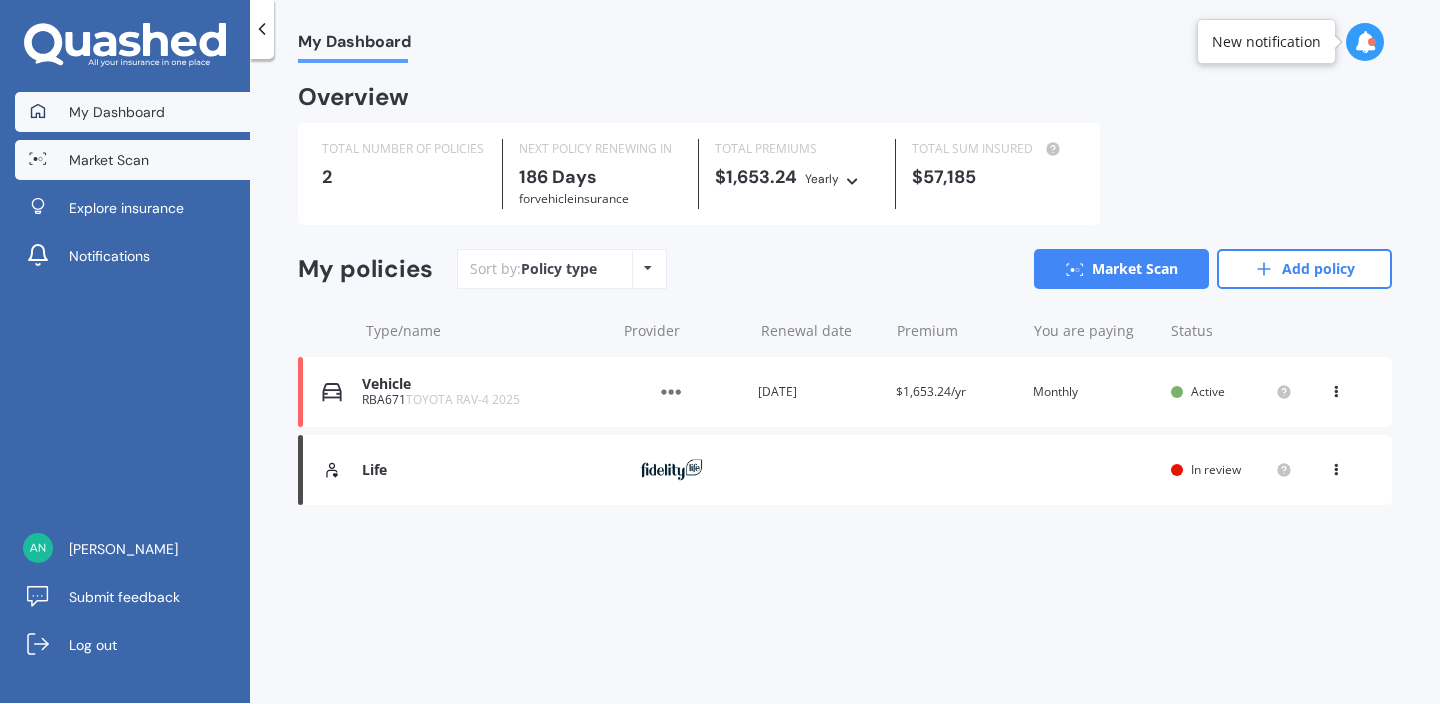 click on "Market Scan" at bounding box center (132, 160) 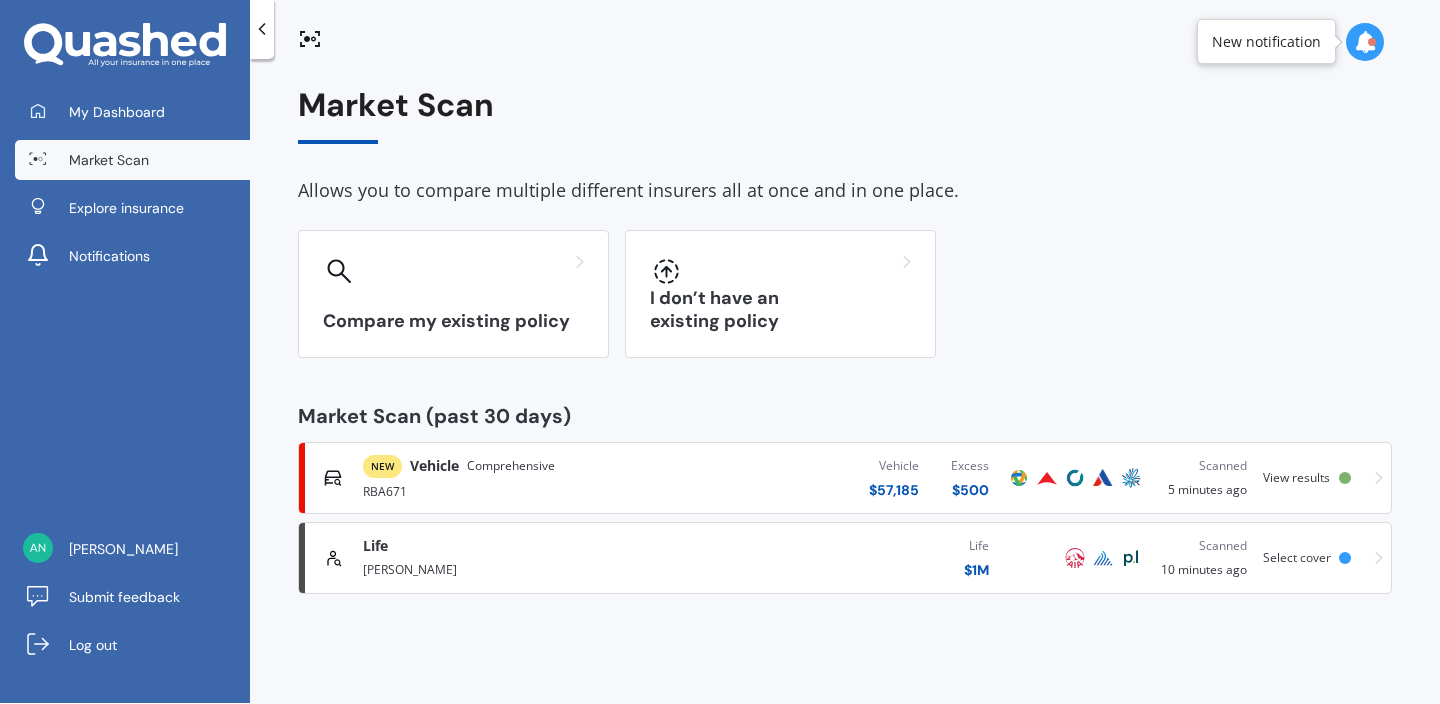 click on "View results" at bounding box center [1301, 478] 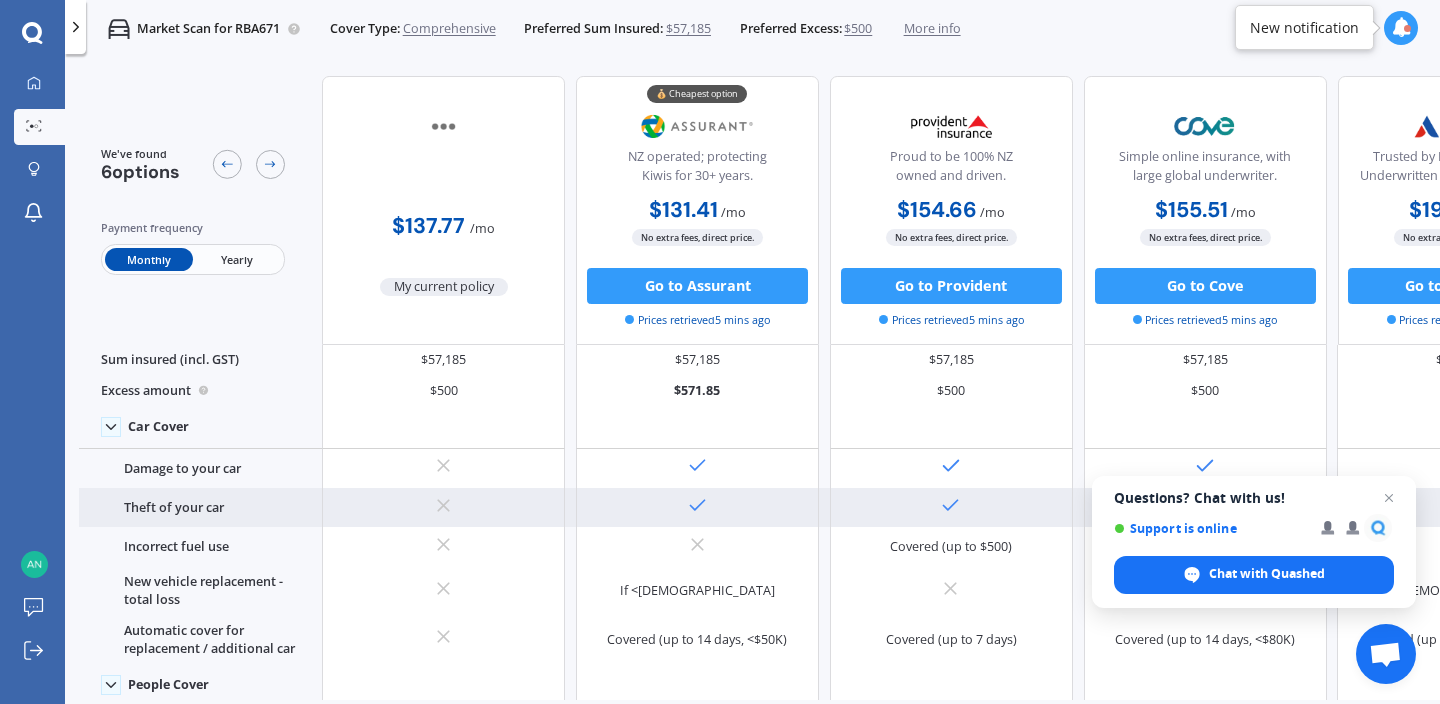 click at bounding box center (1389, 498) 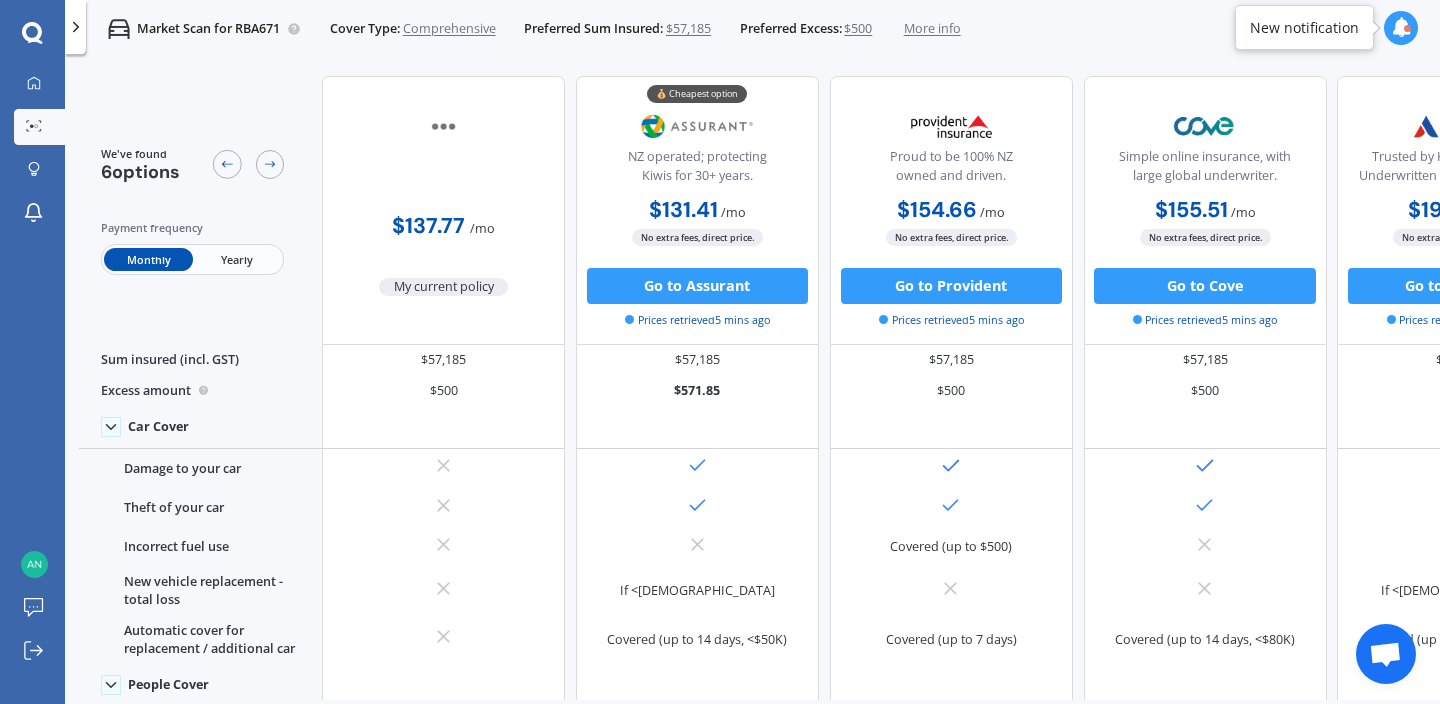 scroll, scrollTop: 4, scrollLeft: 0, axis: vertical 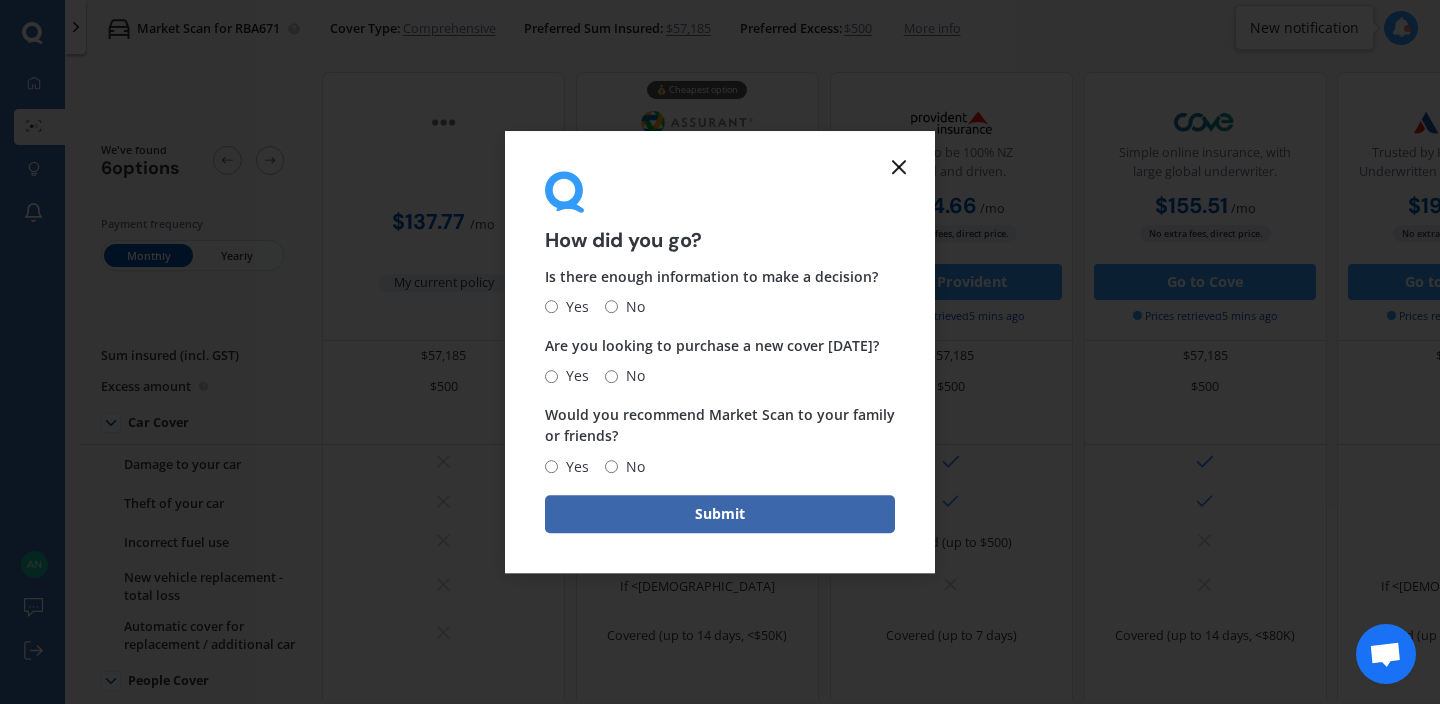drag, startPoint x: 918, startPoint y: 161, endPoint x: 900, endPoint y: 165, distance: 18.439089 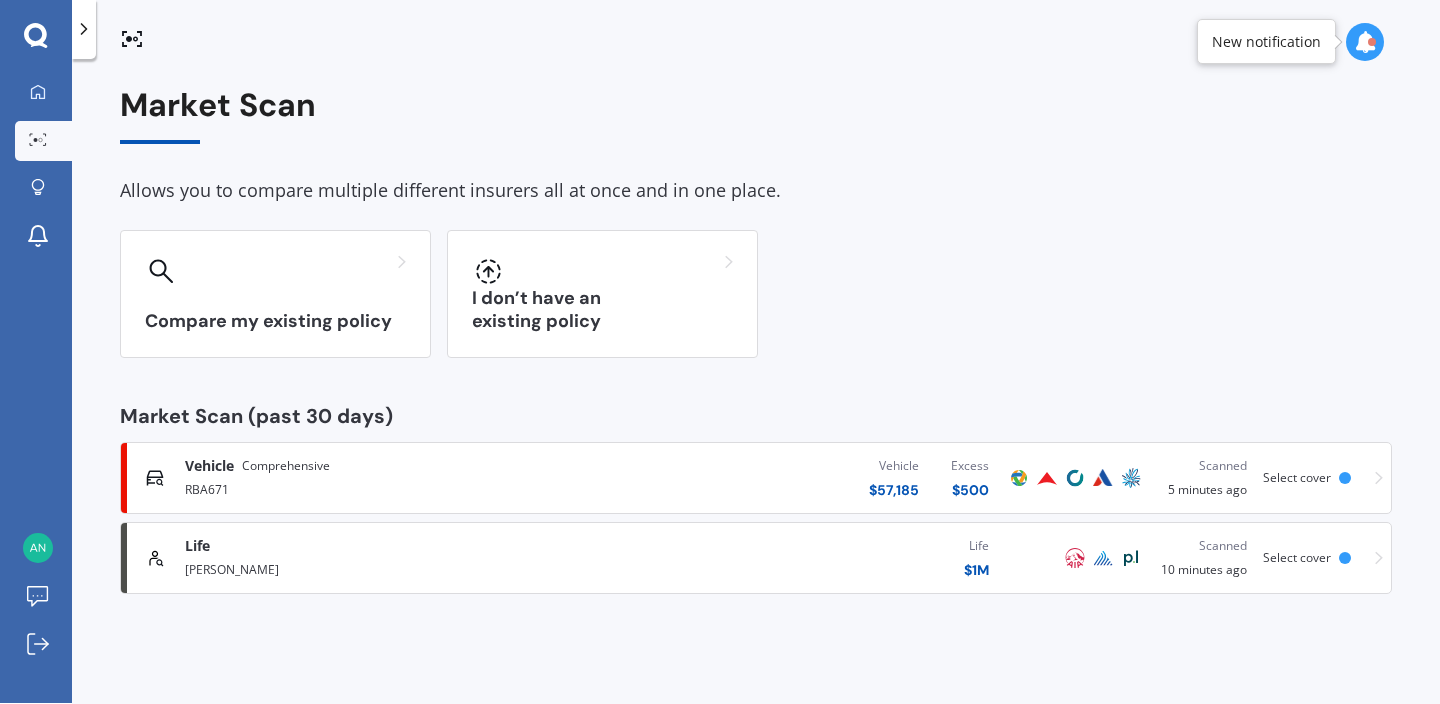 click on "Anna Meikle" at bounding box center (380, 568) 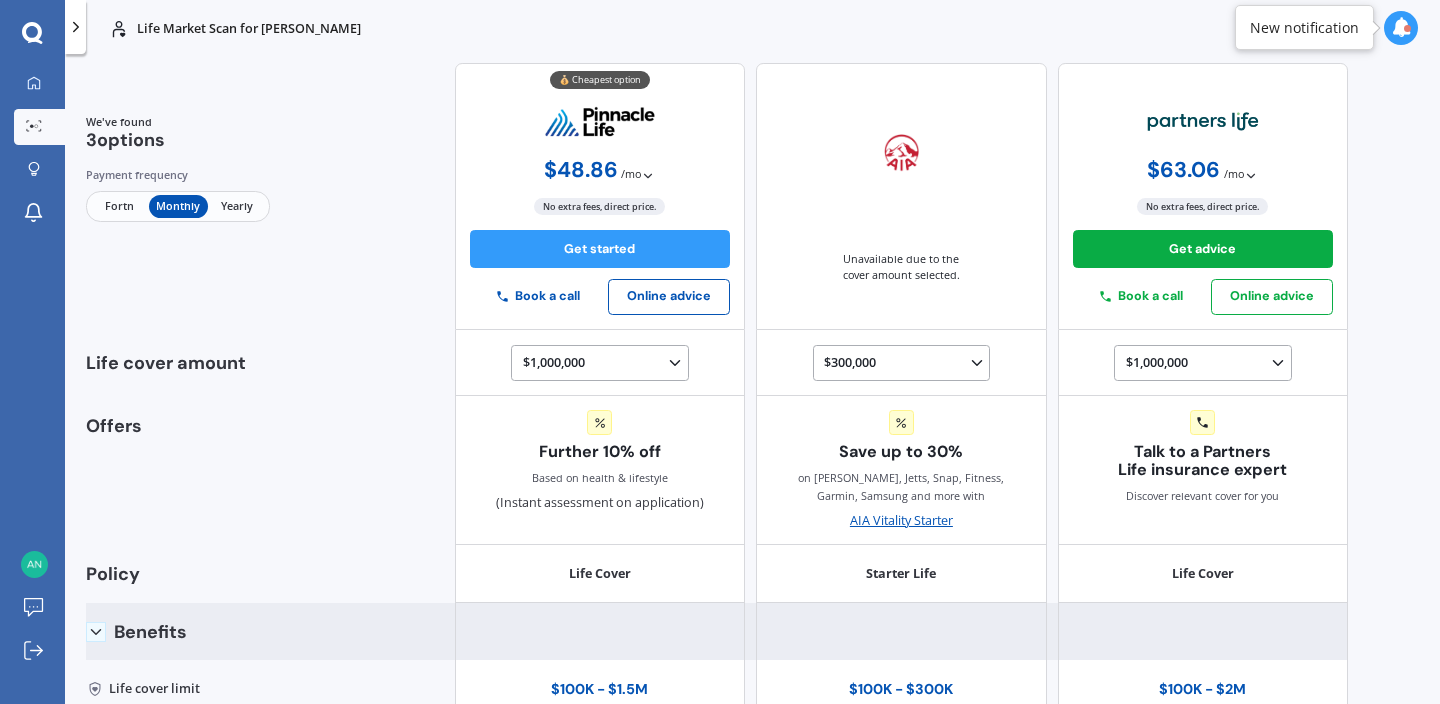 scroll, scrollTop: 0, scrollLeft: 0, axis: both 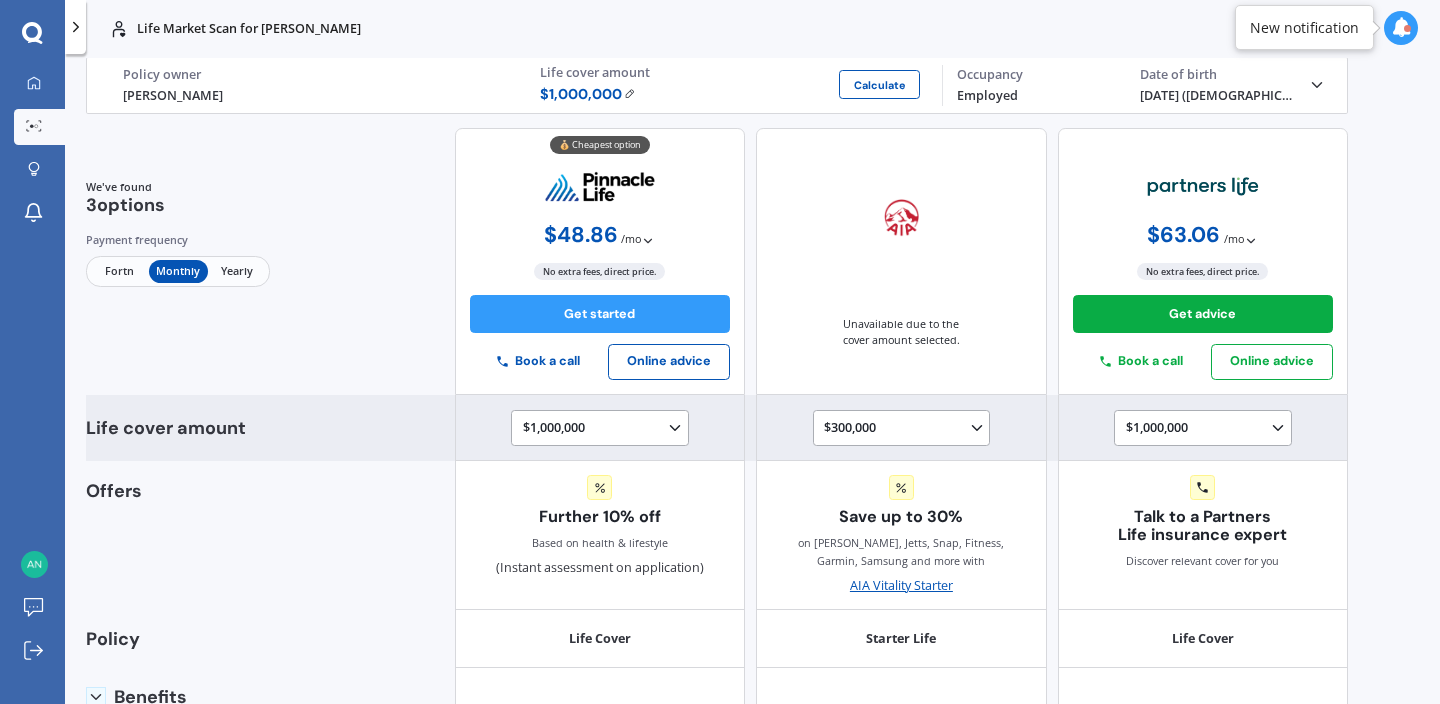 click on "$300,000 $100,000 $150,000 $200,000 $250,000 $300,000" at bounding box center [904, 429] 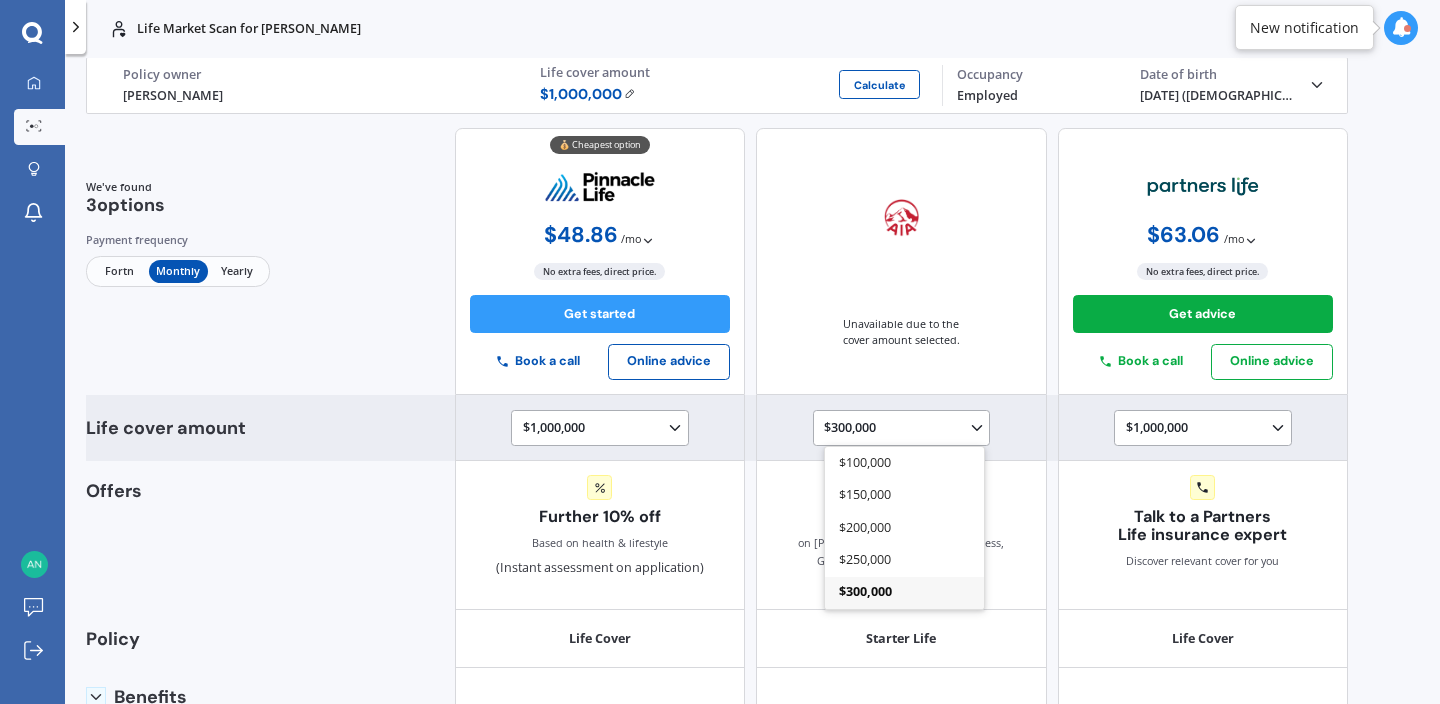 click on "$300,000 $100,000 $150,000 $200,000 $250,000 $300,000" at bounding box center (904, 429) 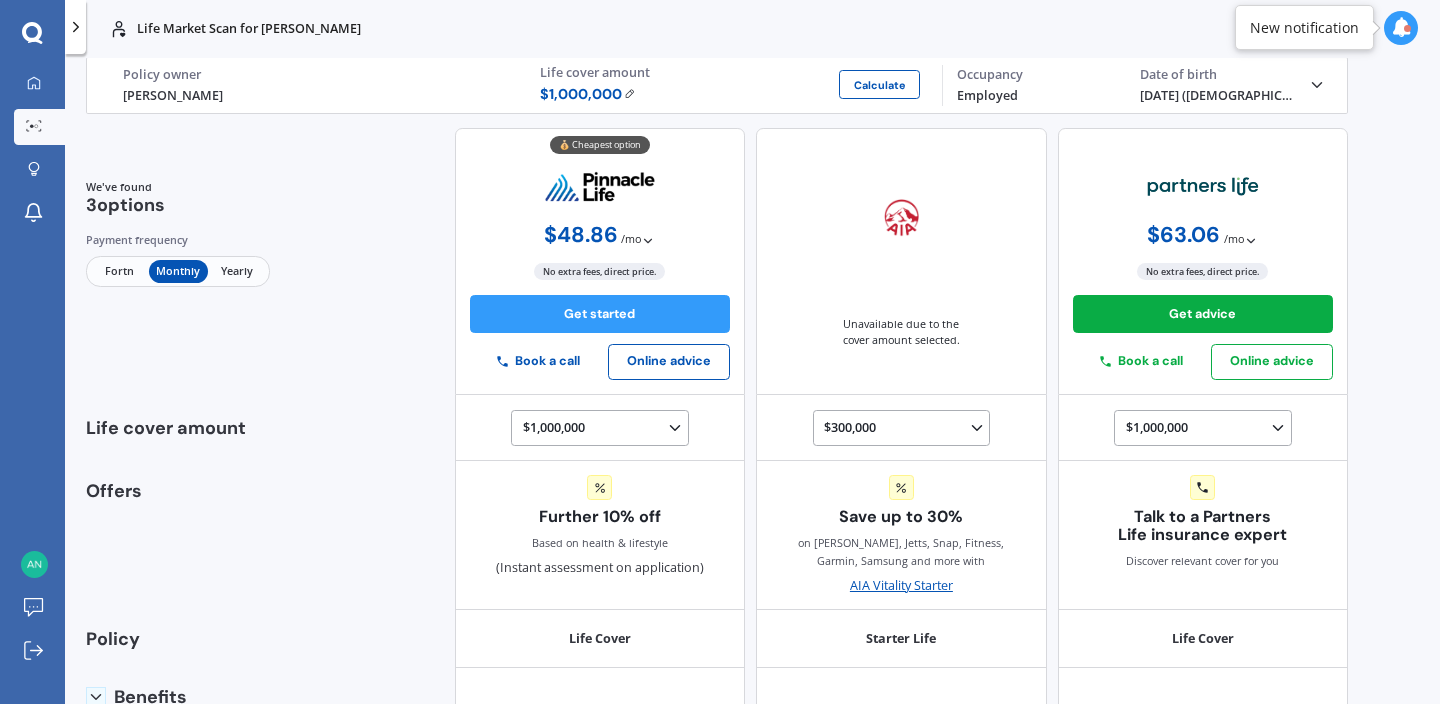 drag, startPoint x: 599, startPoint y: 269, endPoint x: 717, endPoint y: 266, distance: 118.03813 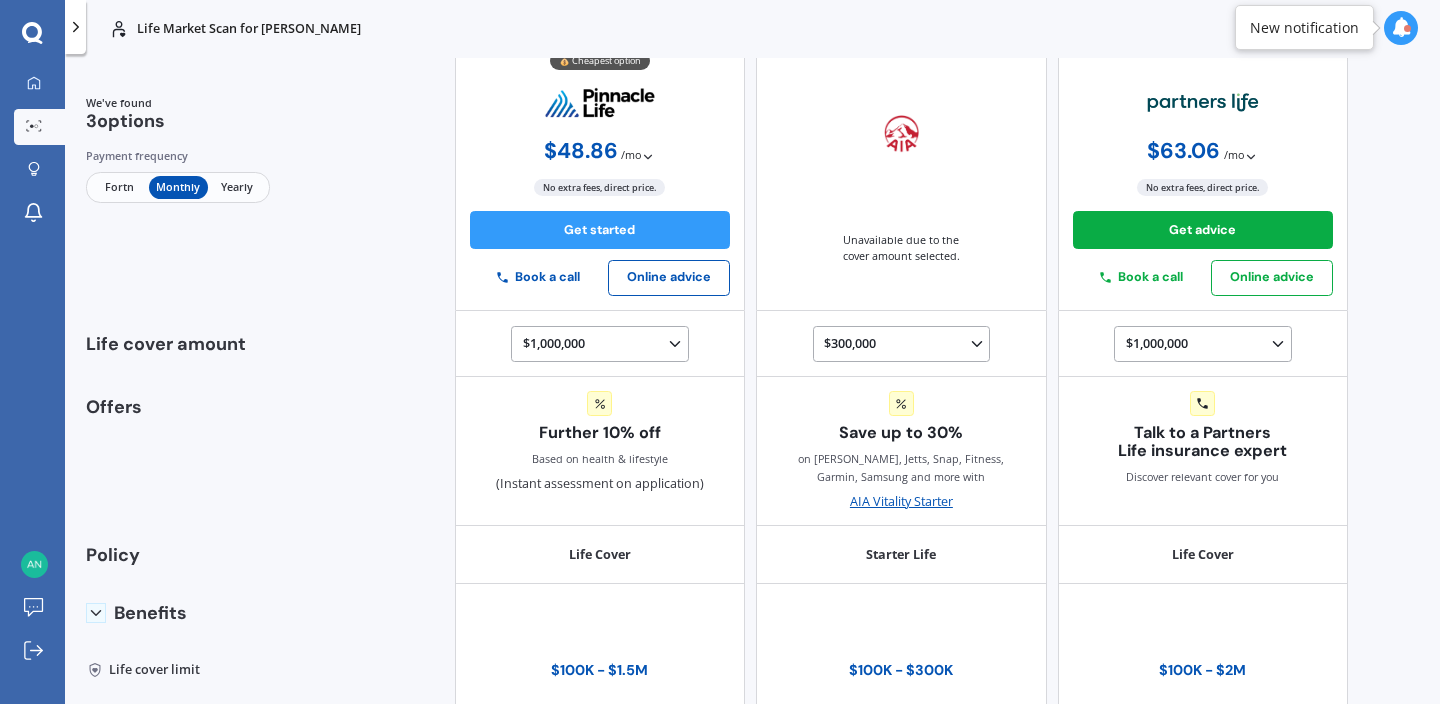 scroll, scrollTop: 0, scrollLeft: 0, axis: both 